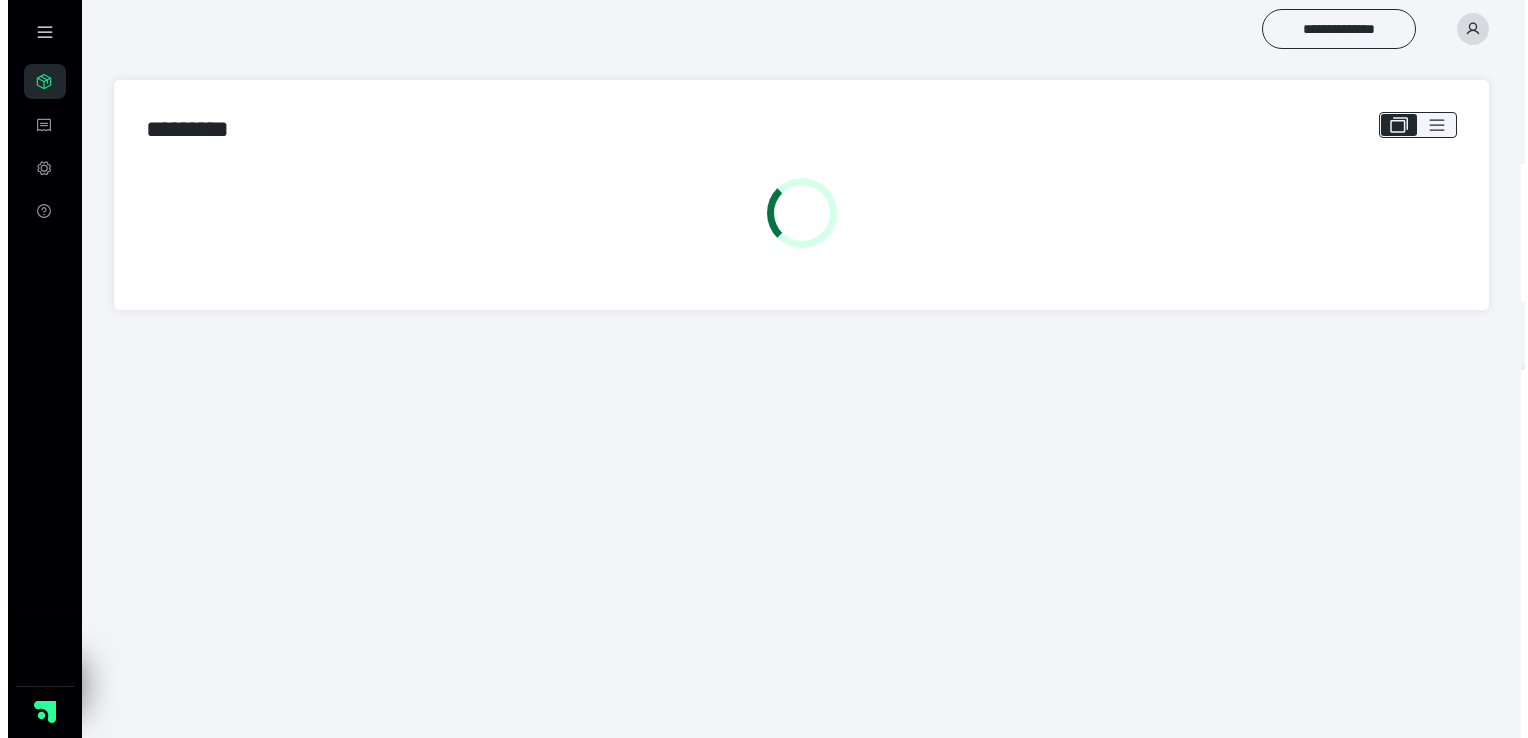 scroll, scrollTop: 0, scrollLeft: 0, axis: both 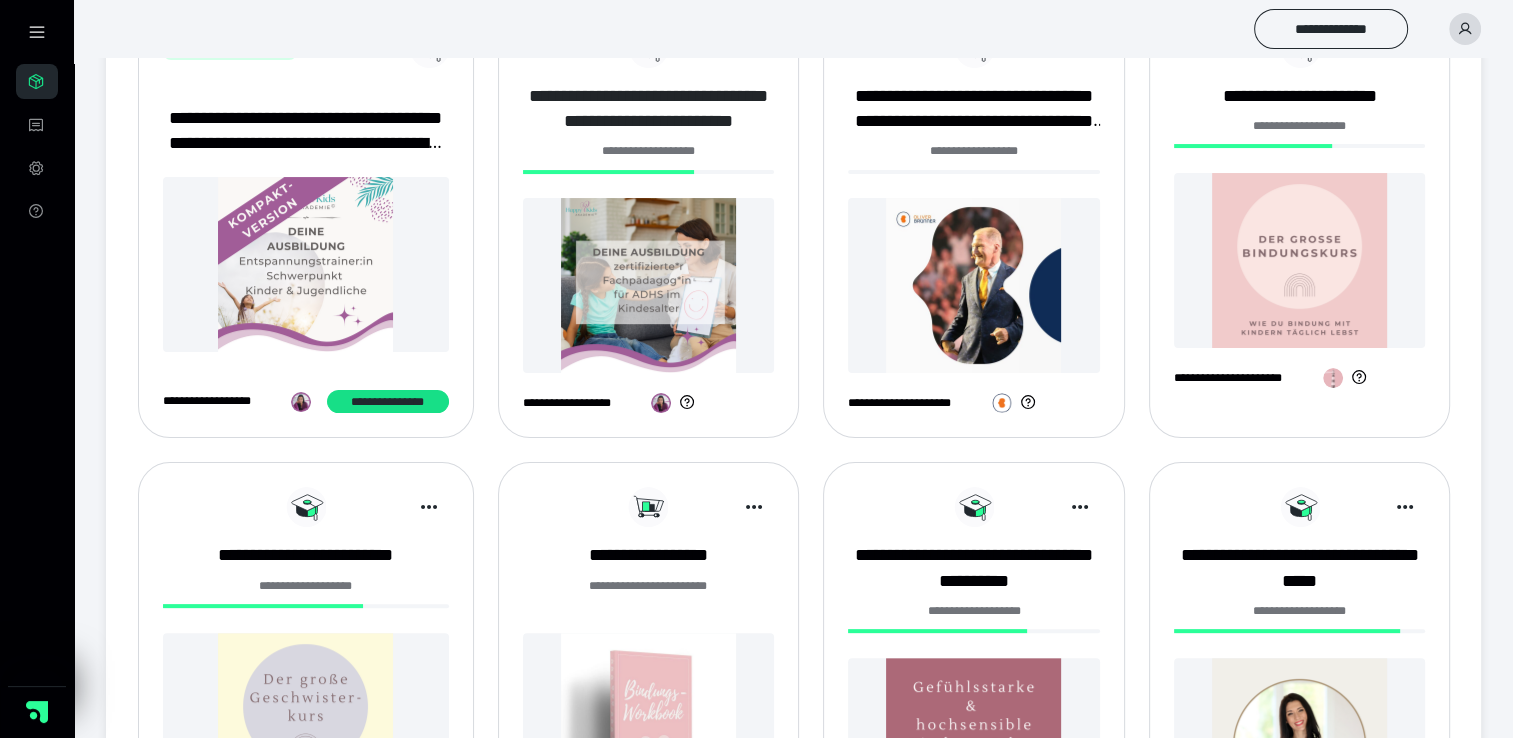 click on "**********" at bounding box center [649, 109] 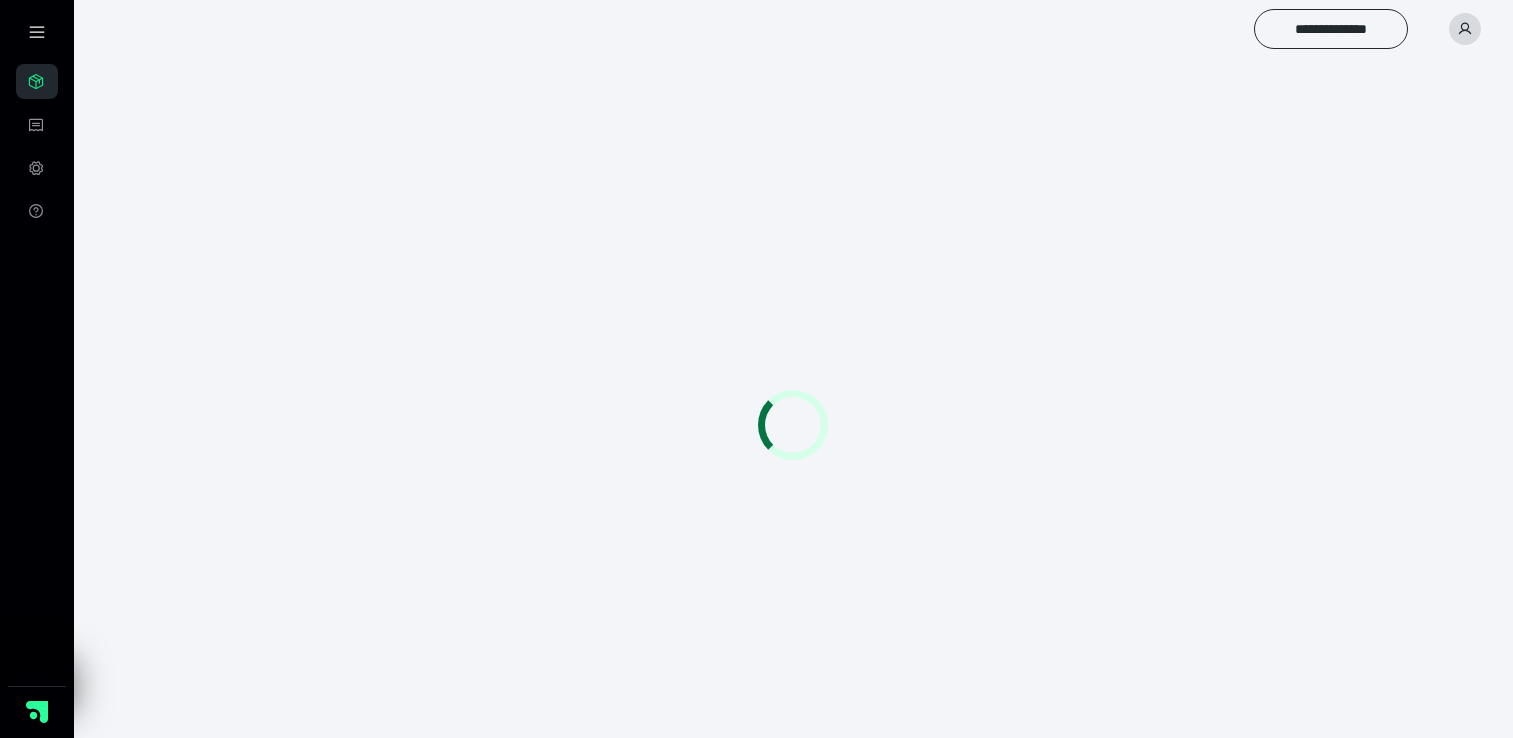scroll, scrollTop: 0, scrollLeft: 0, axis: both 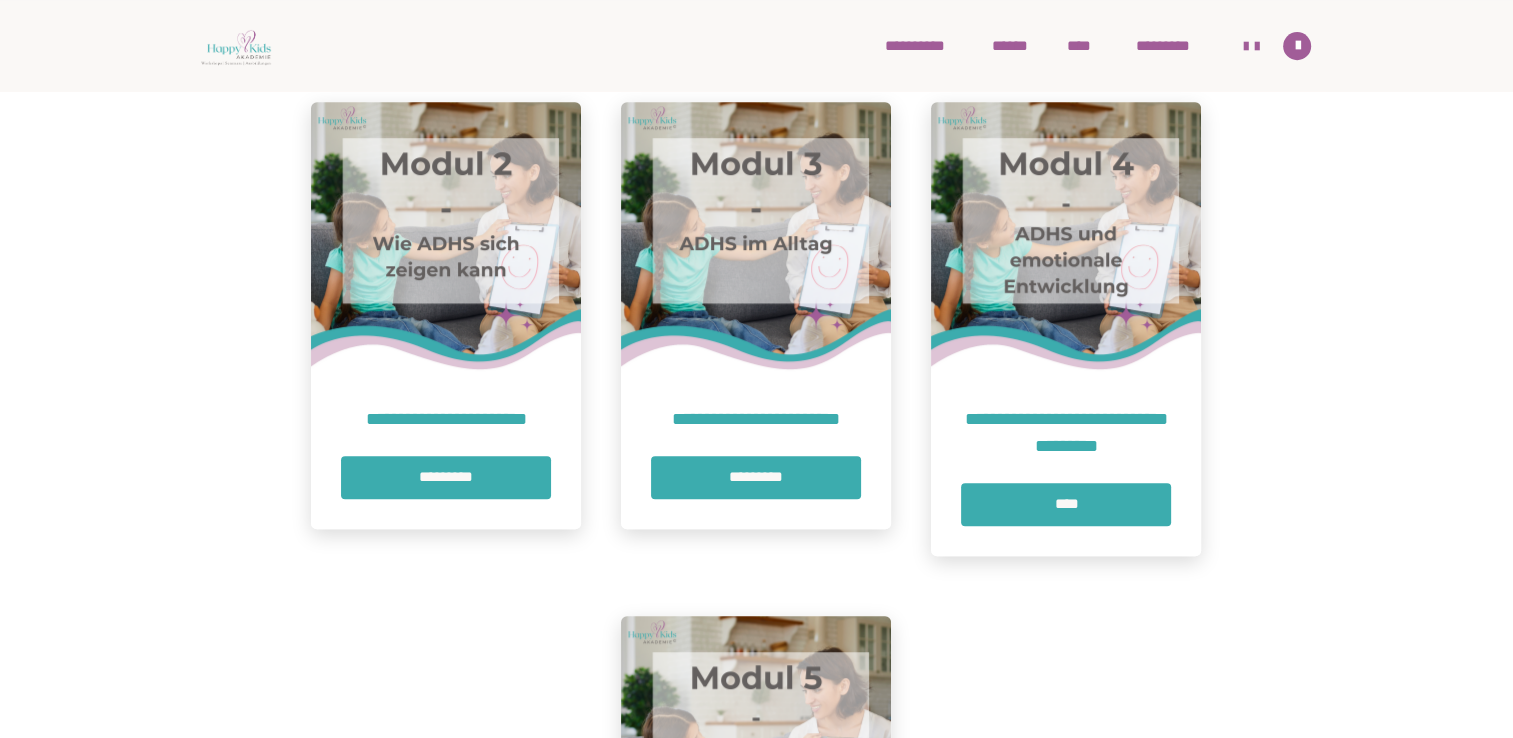 click at bounding box center [756, 237] 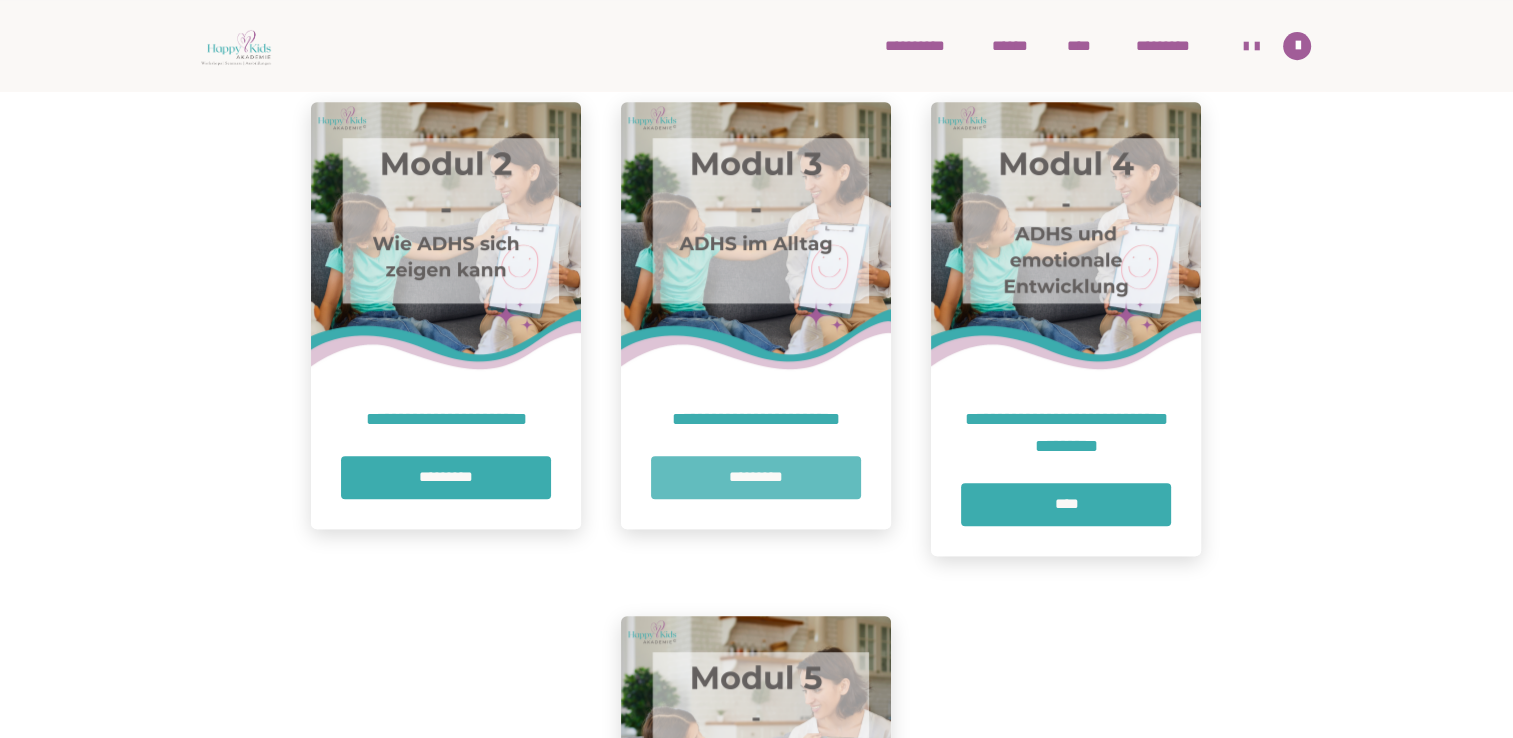 click on "*********" at bounding box center (756, 477) 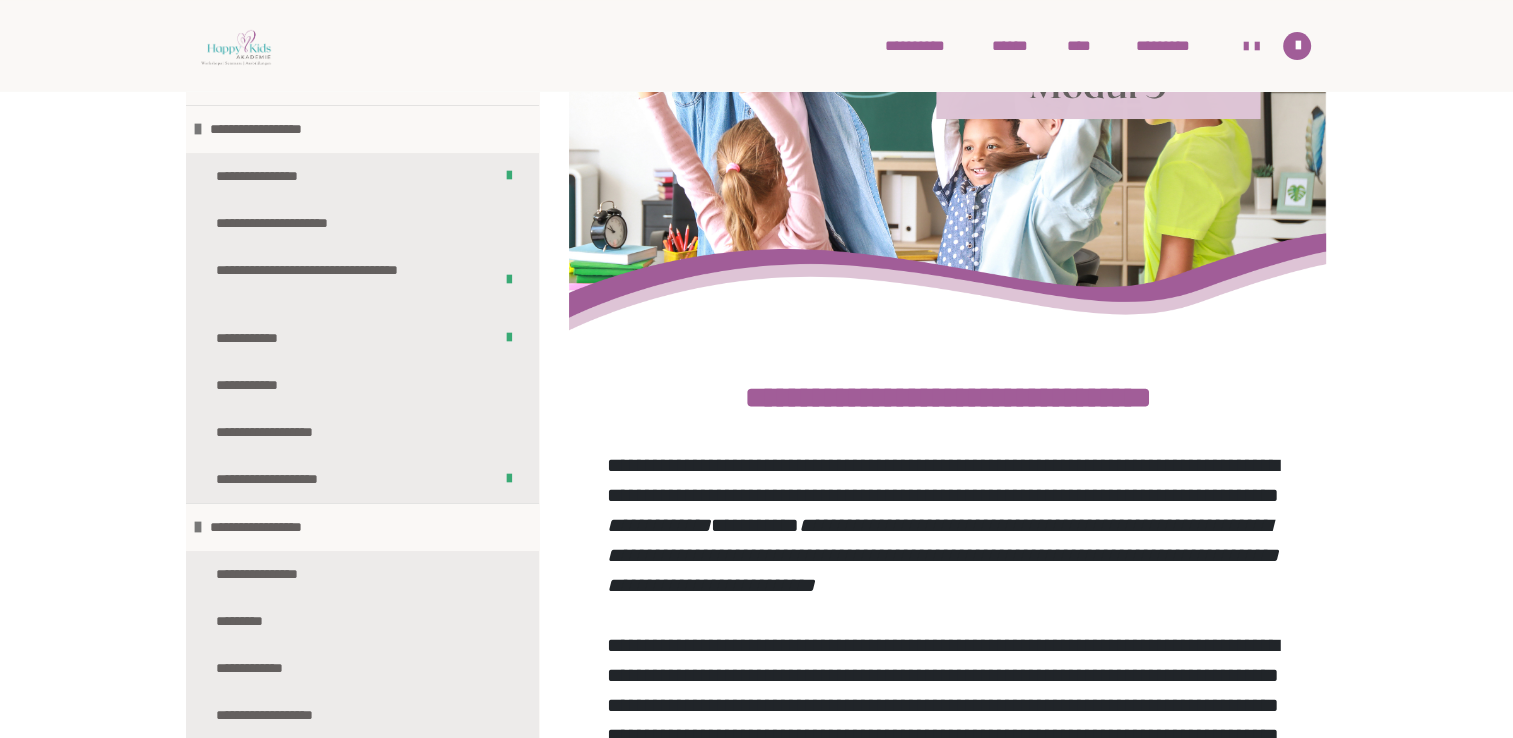 scroll, scrollTop: 507, scrollLeft: 0, axis: vertical 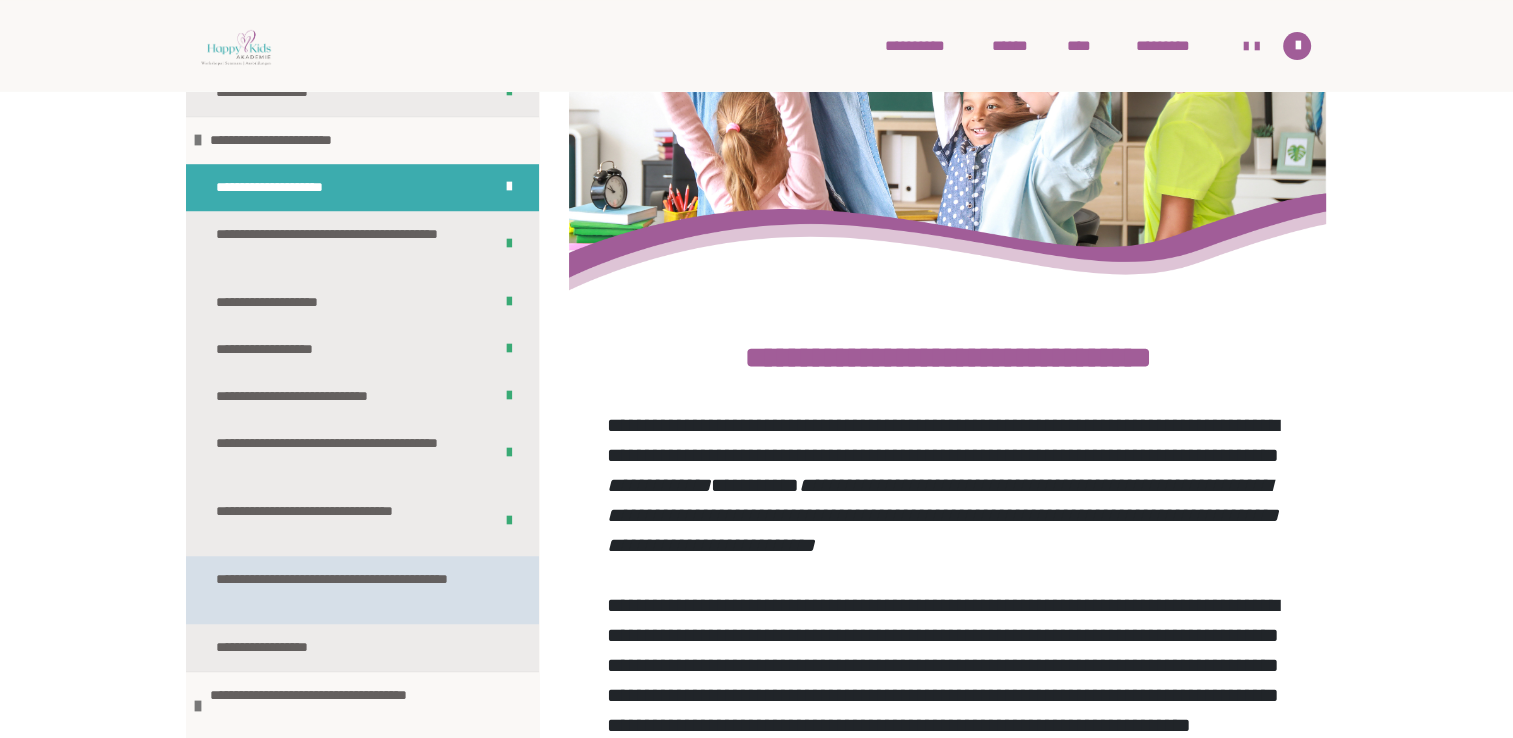 click on "**********" at bounding box center [347, 590] 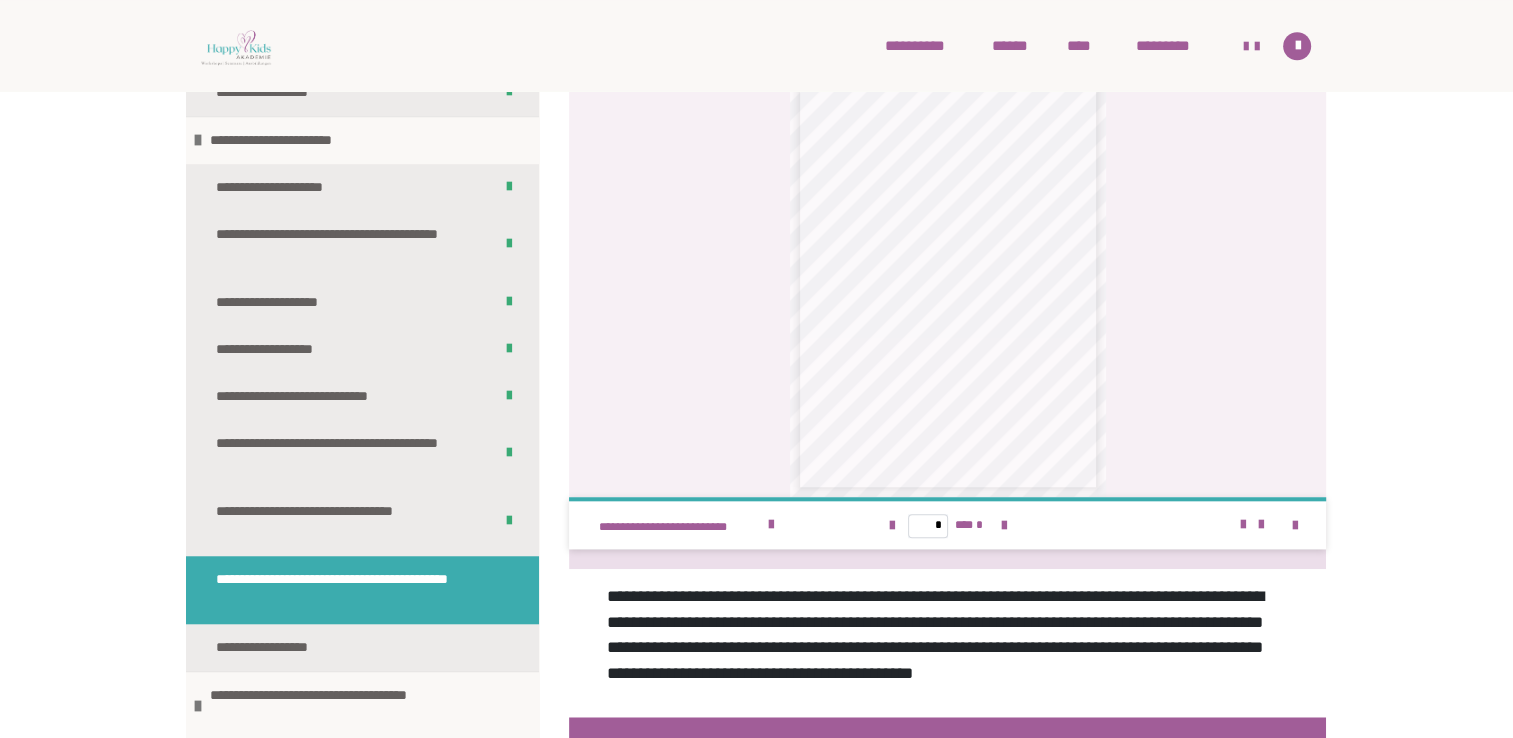 scroll, scrollTop: 1734, scrollLeft: 0, axis: vertical 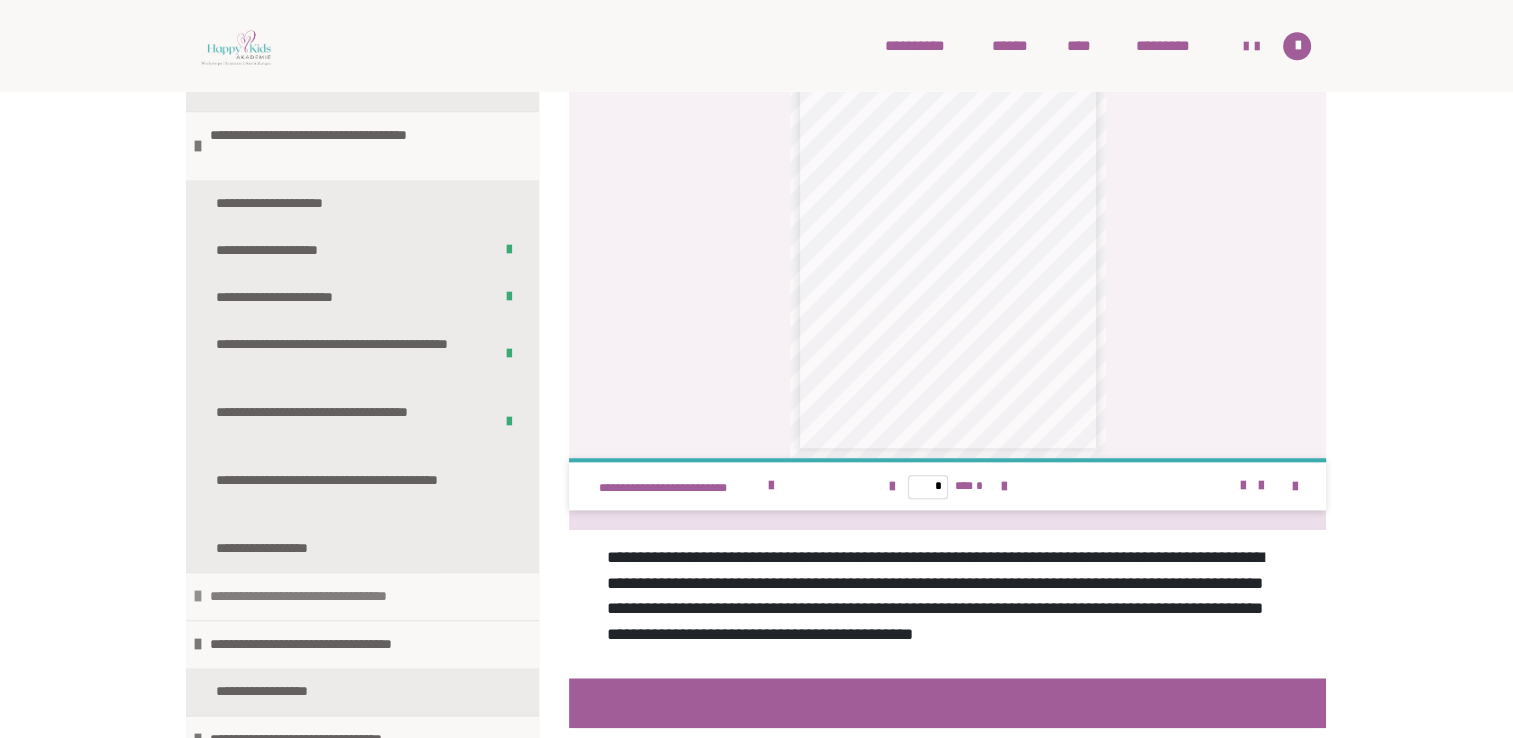 click at bounding box center (198, 596) 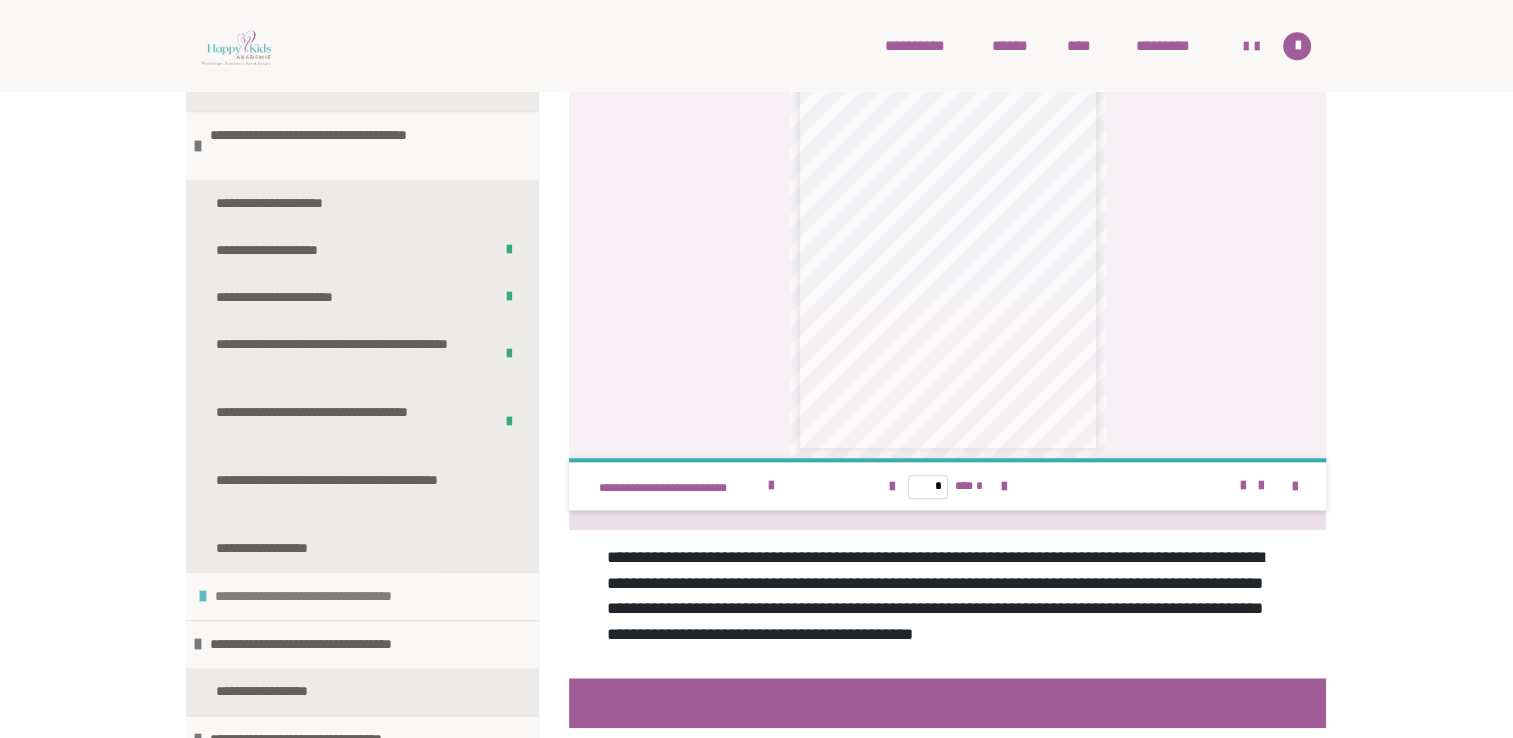 click on "**********" at bounding box center [362, 596] 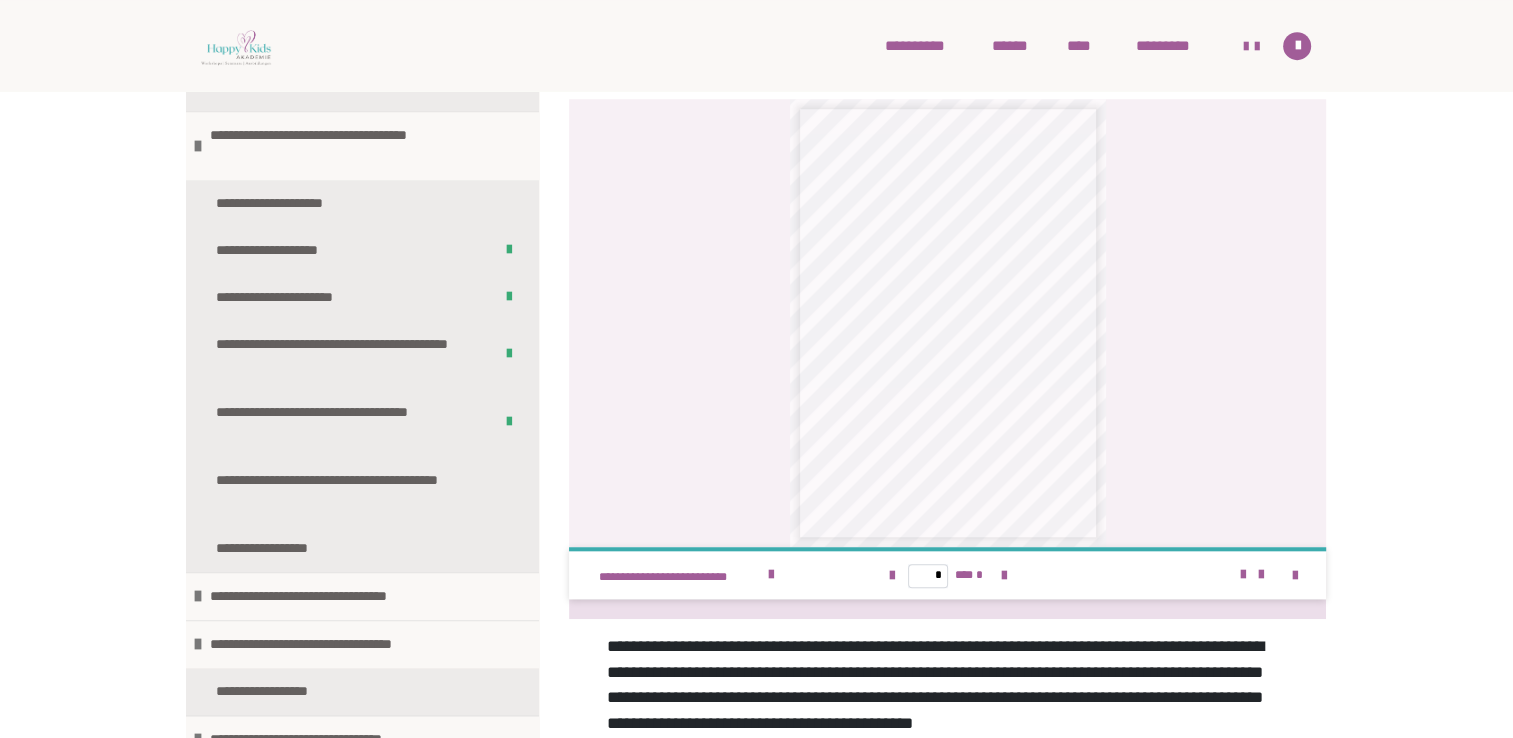 scroll, scrollTop: 1670, scrollLeft: 0, axis: vertical 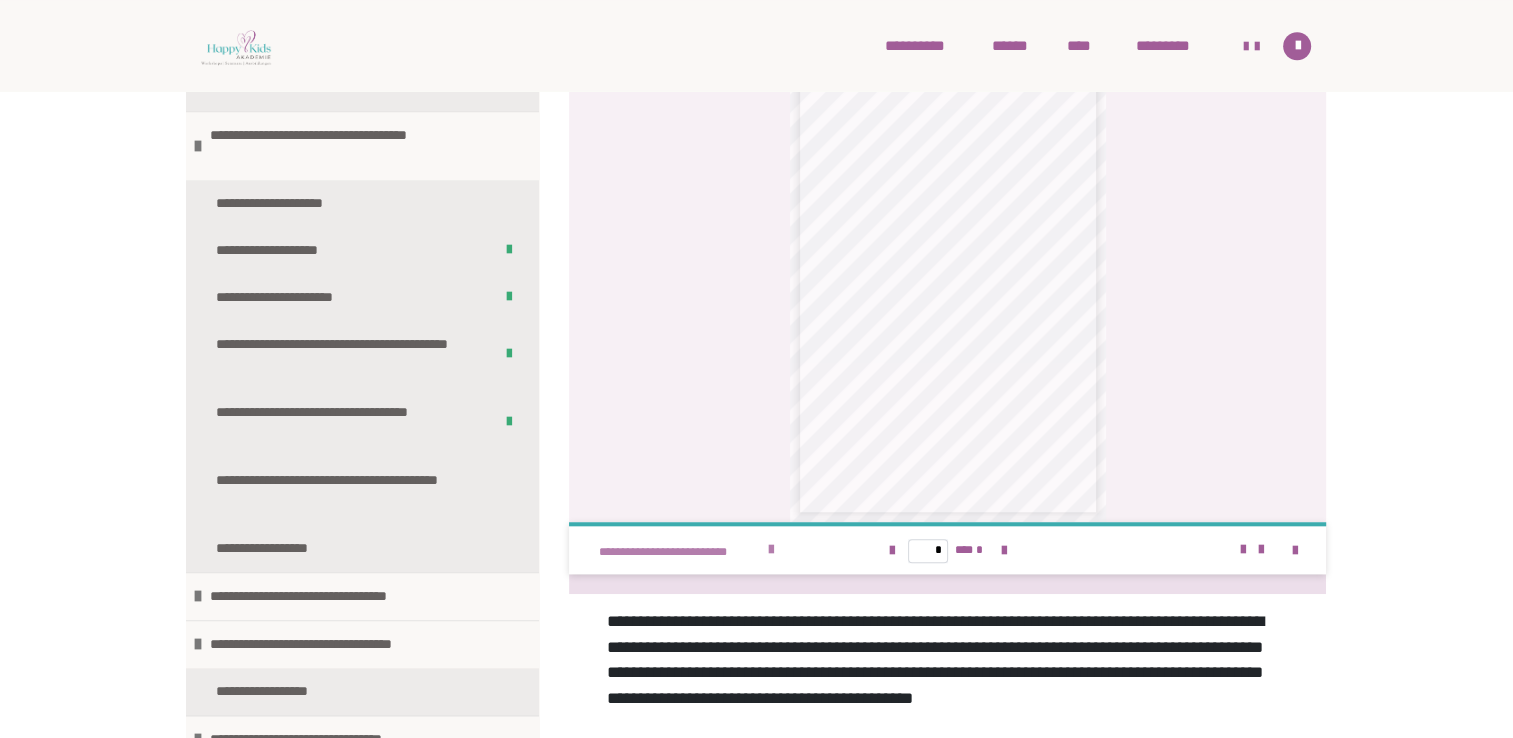 click at bounding box center [771, 550] 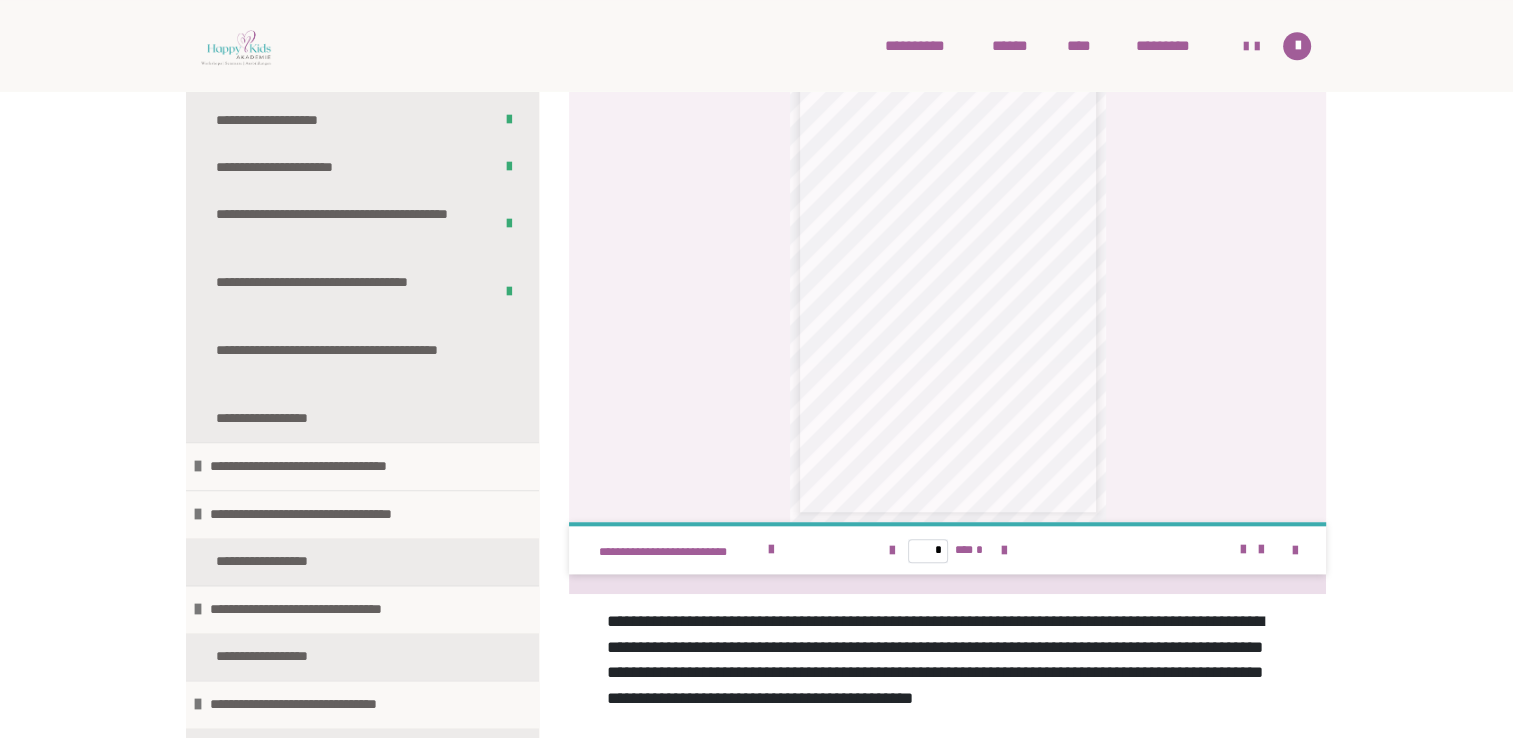 scroll, scrollTop: 2279, scrollLeft: 0, axis: vertical 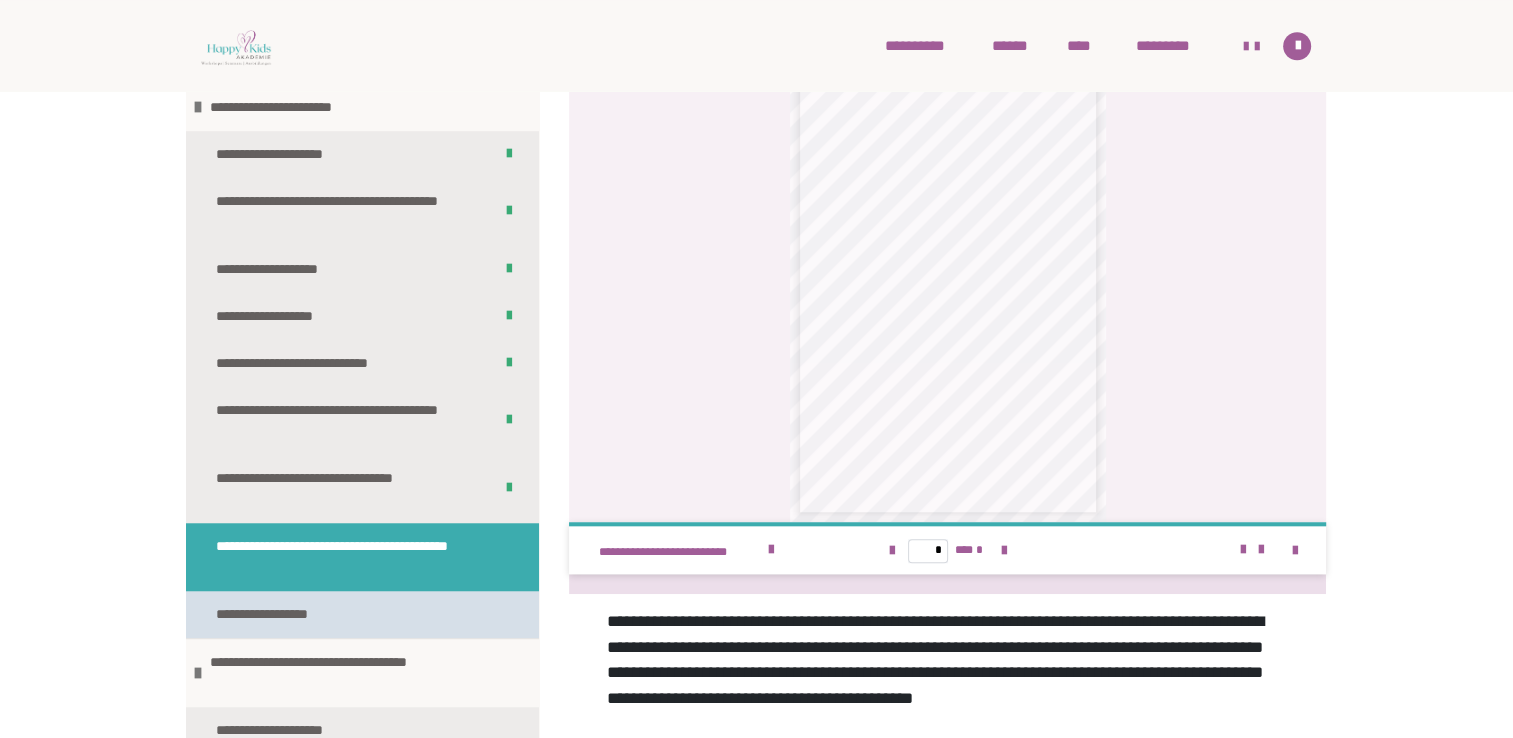 click on "**********" at bounding box center [285, 614] 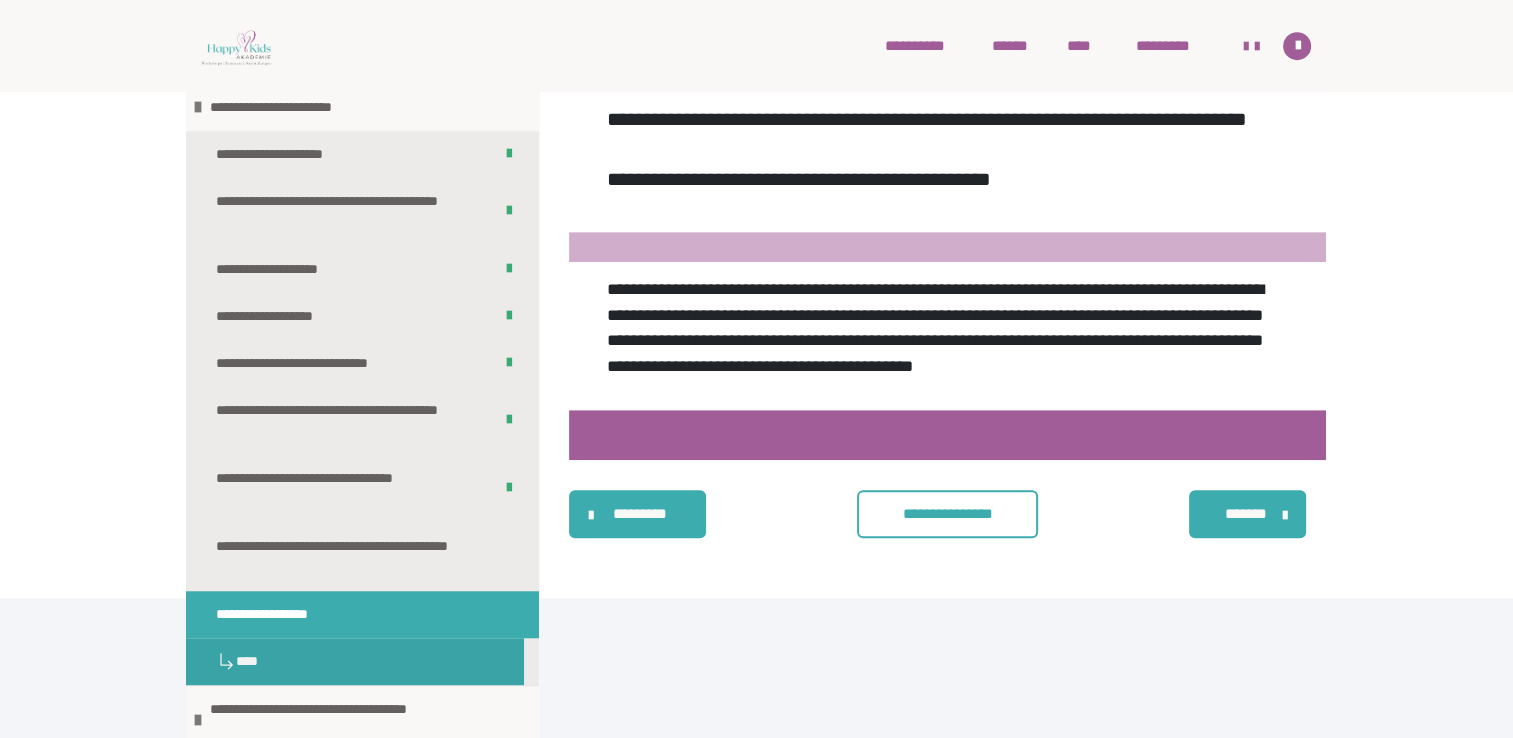 scroll, scrollTop: 1170, scrollLeft: 0, axis: vertical 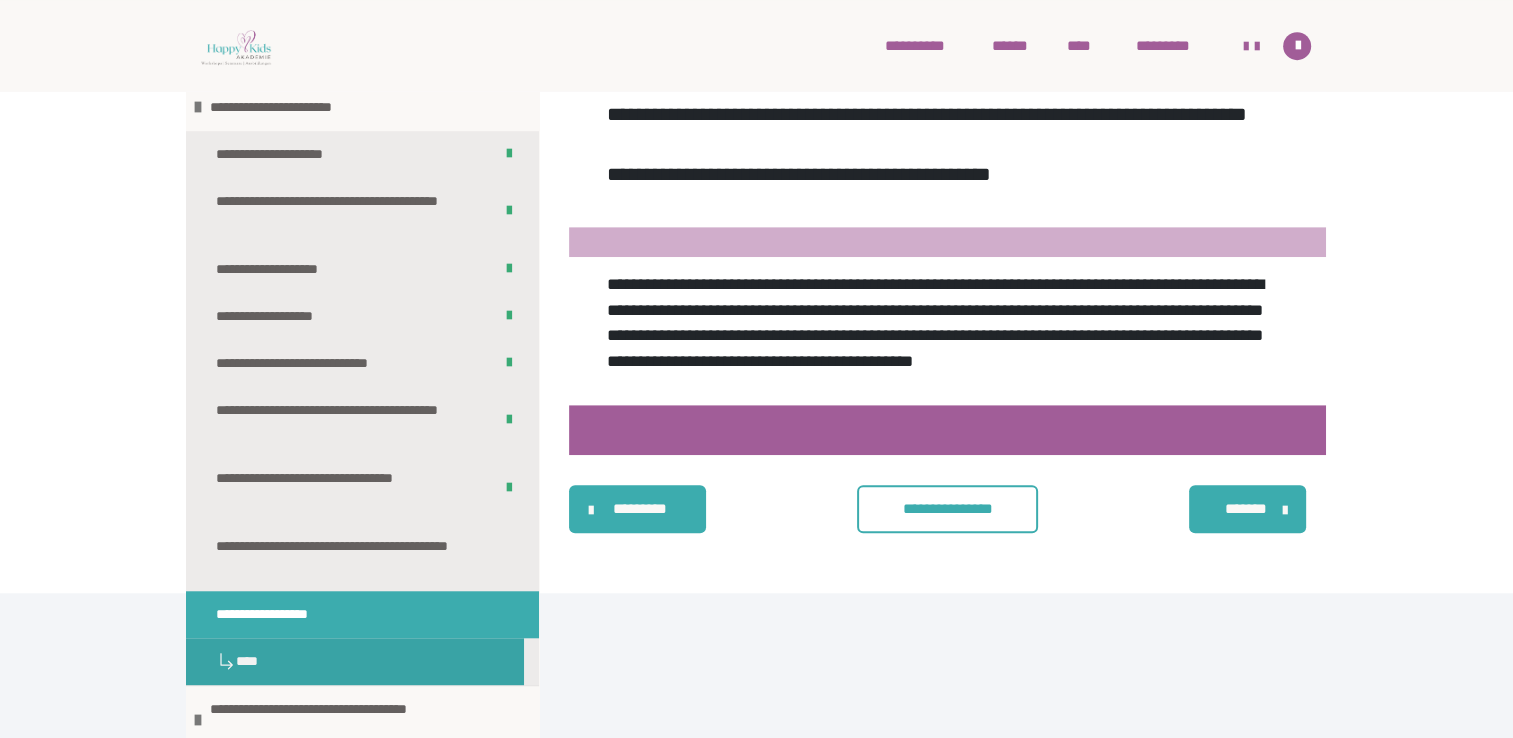 click on "**********" at bounding box center (947, 509) 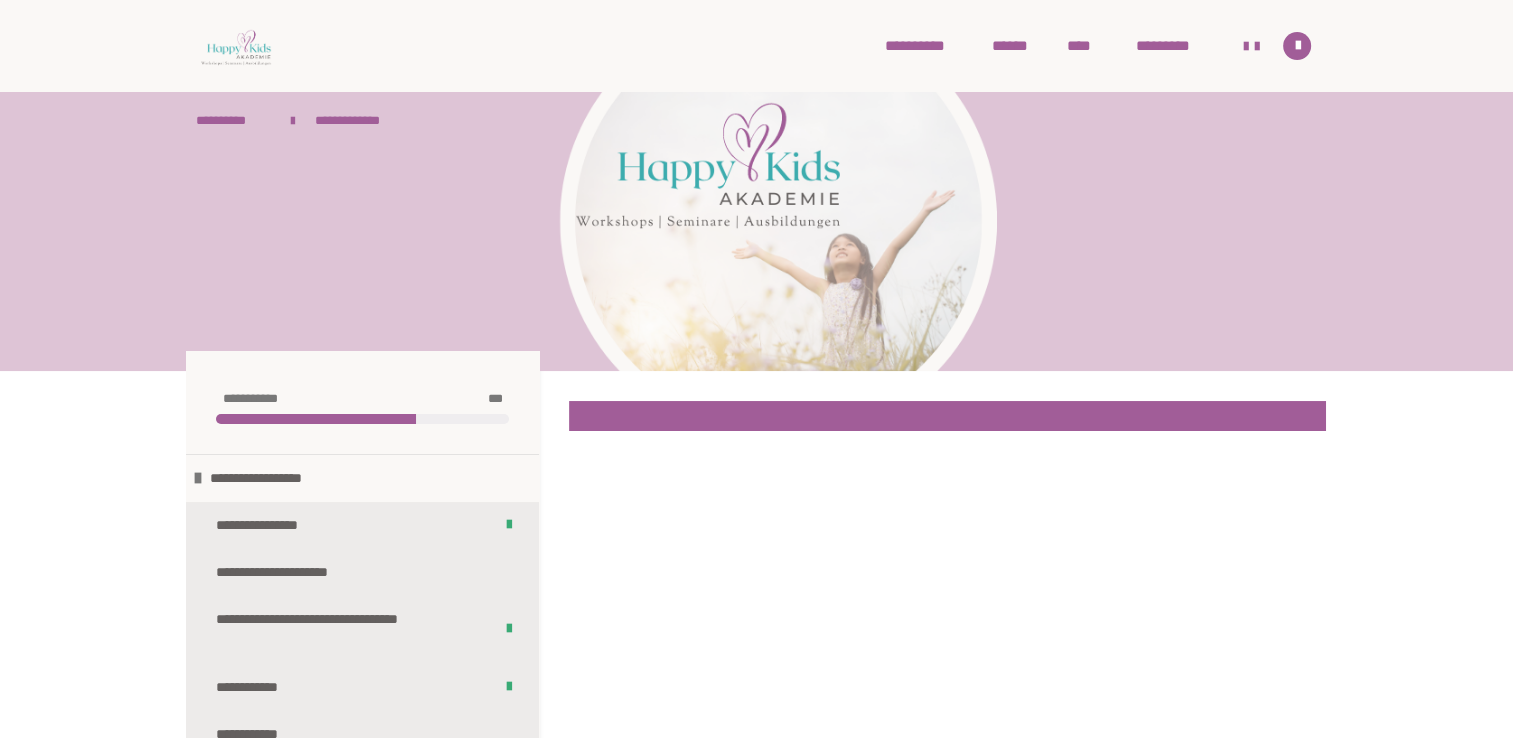 scroll, scrollTop: 0, scrollLeft: 0, axis: both 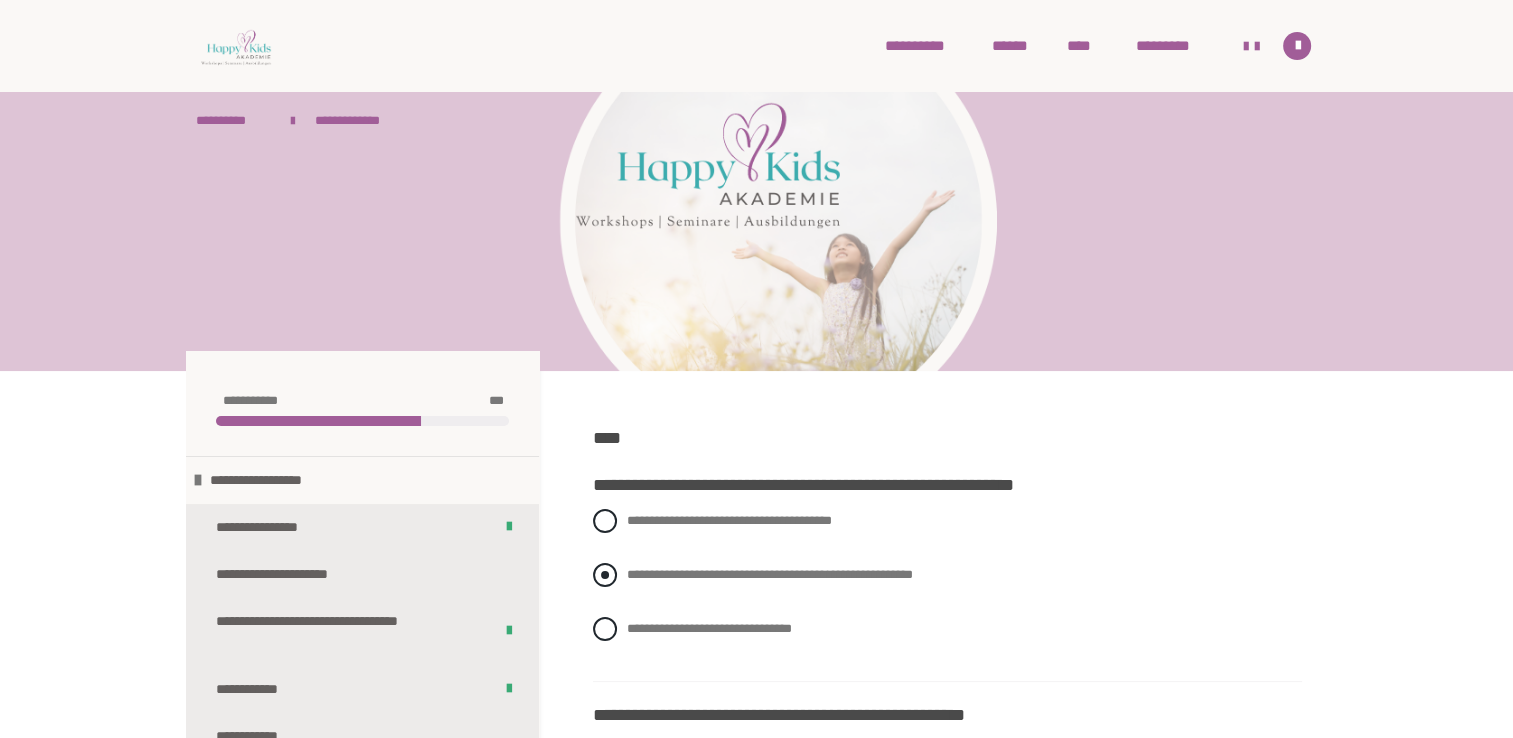 click at bounding box center [605, 575] 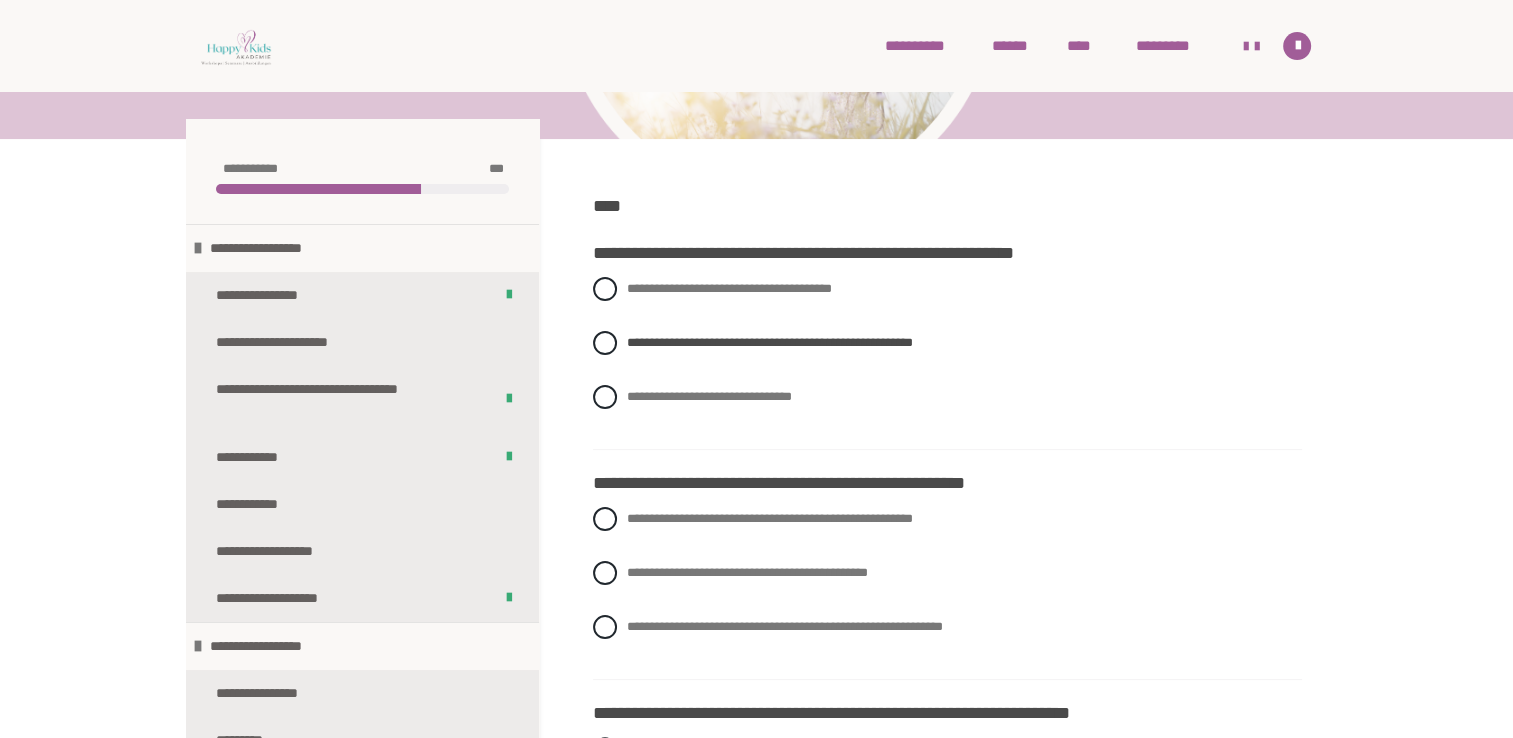 scroll, scrollTop: 240, scrollLeft: 0, axis: vertical 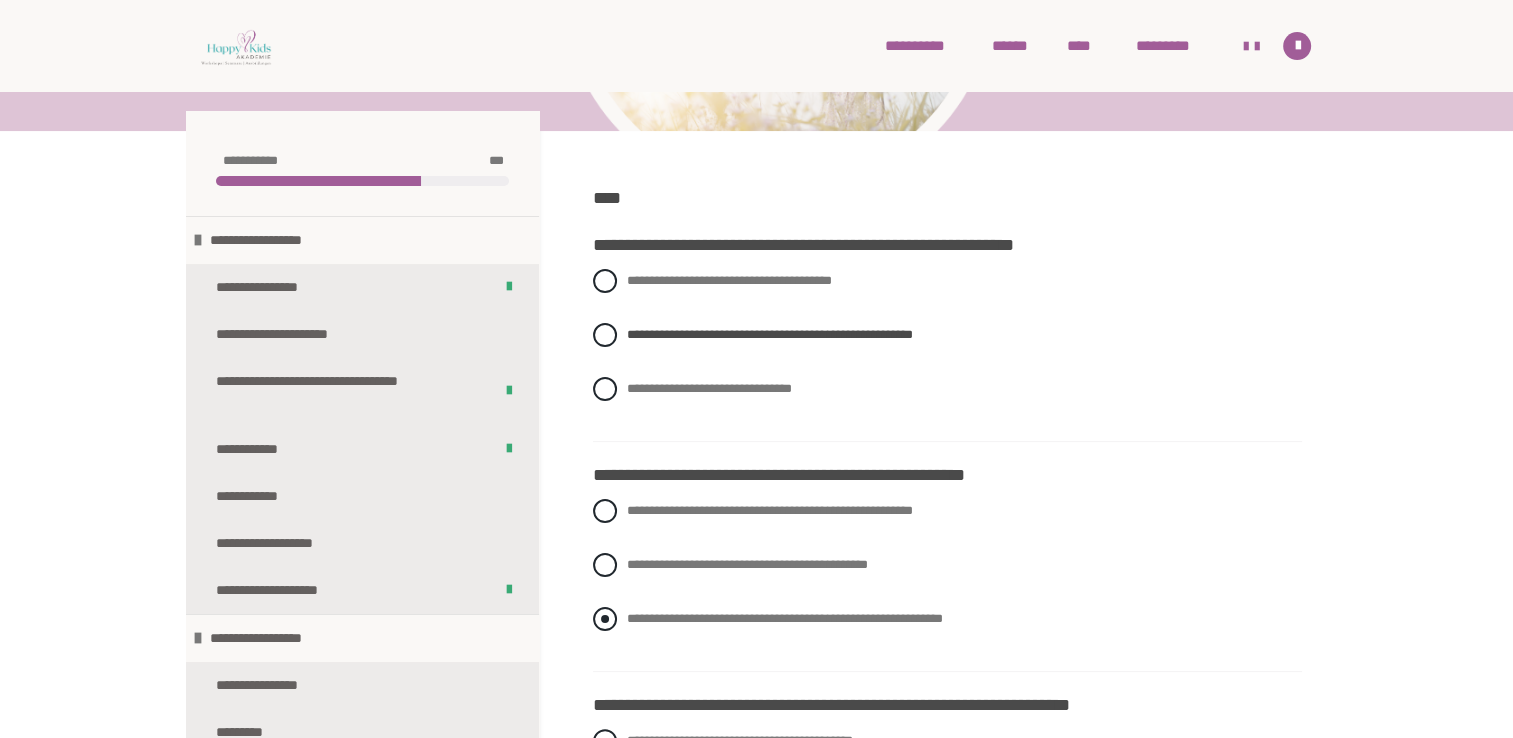 click at bounding box center [605, 619] 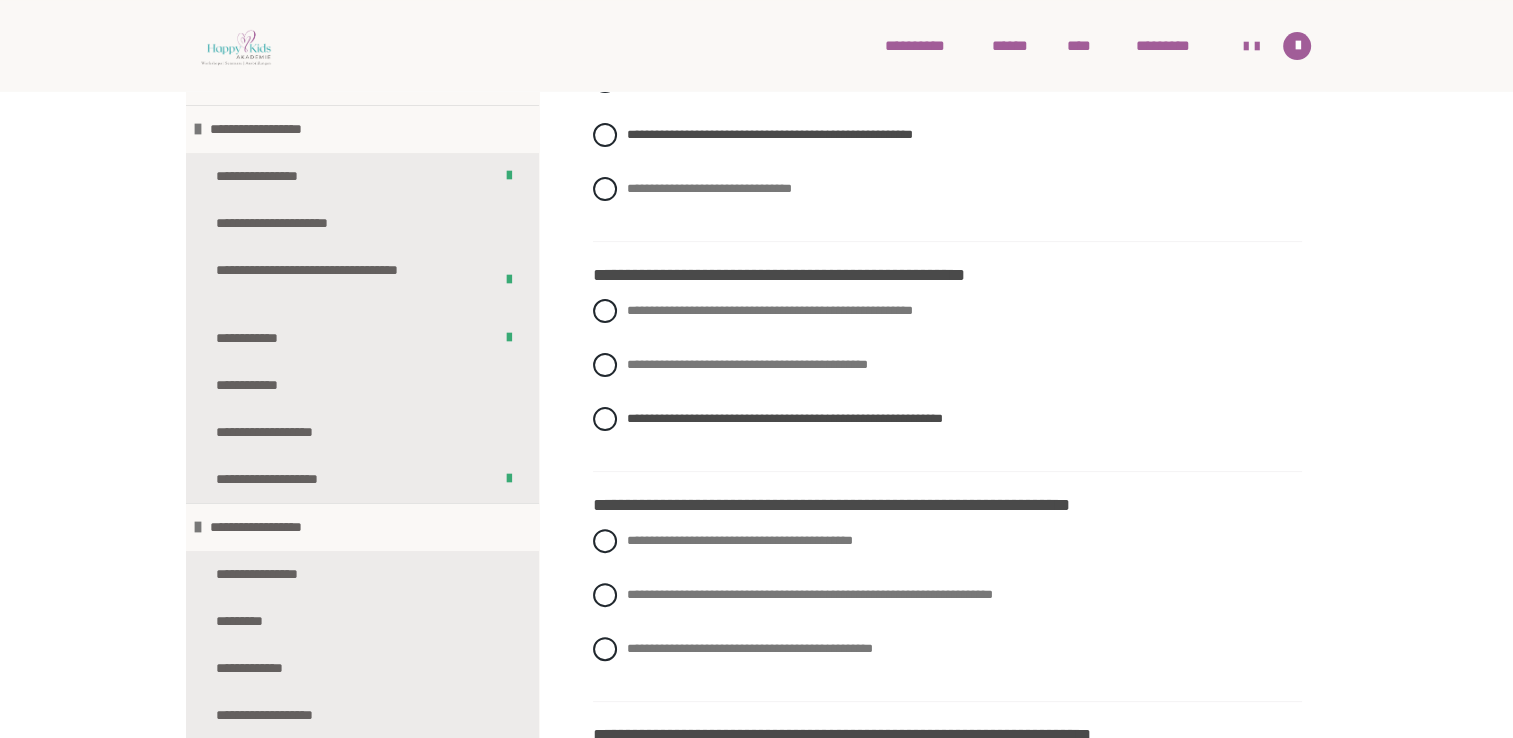scroll, scrollTop: 480, scrollLeft: 0, axis: vertical 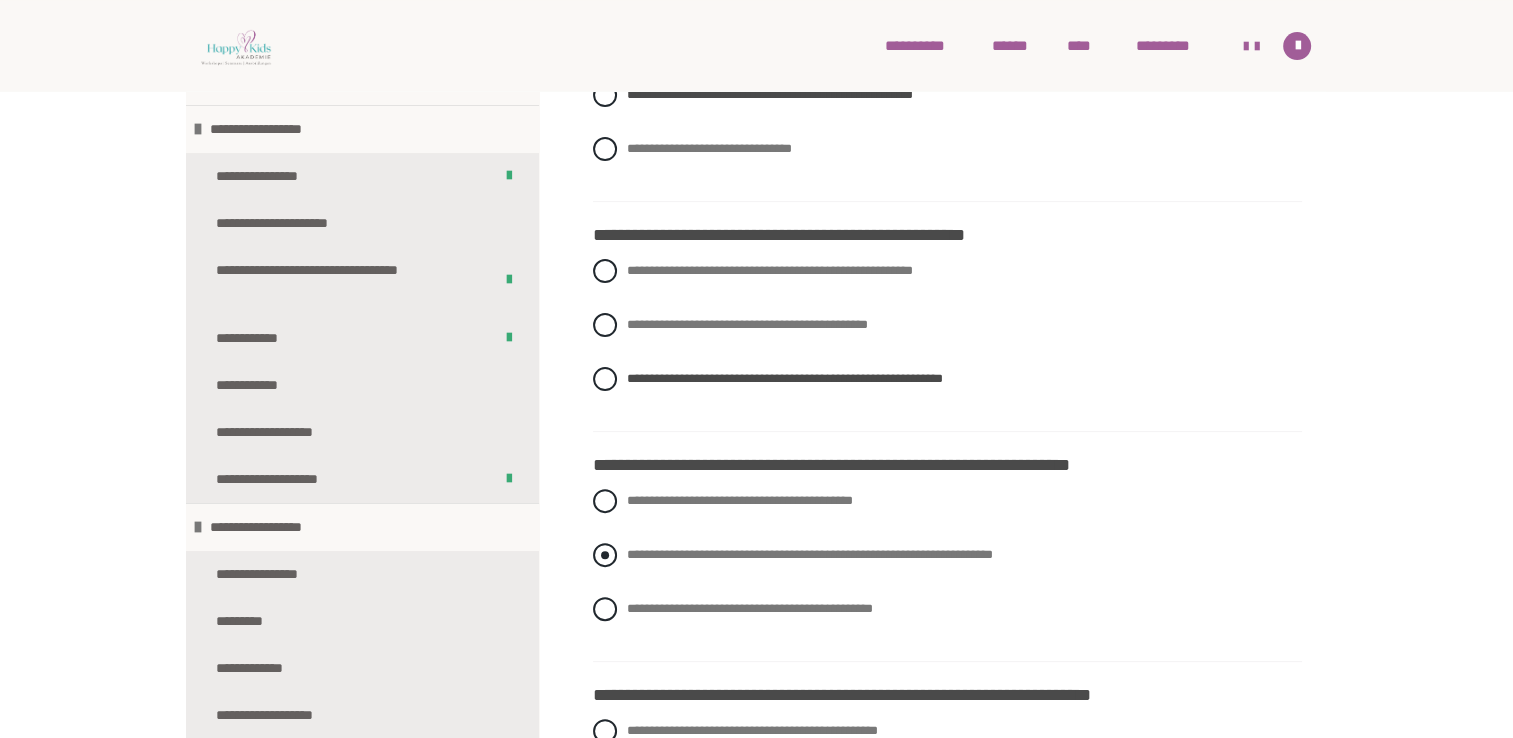 click at bounding box center (605, 555) 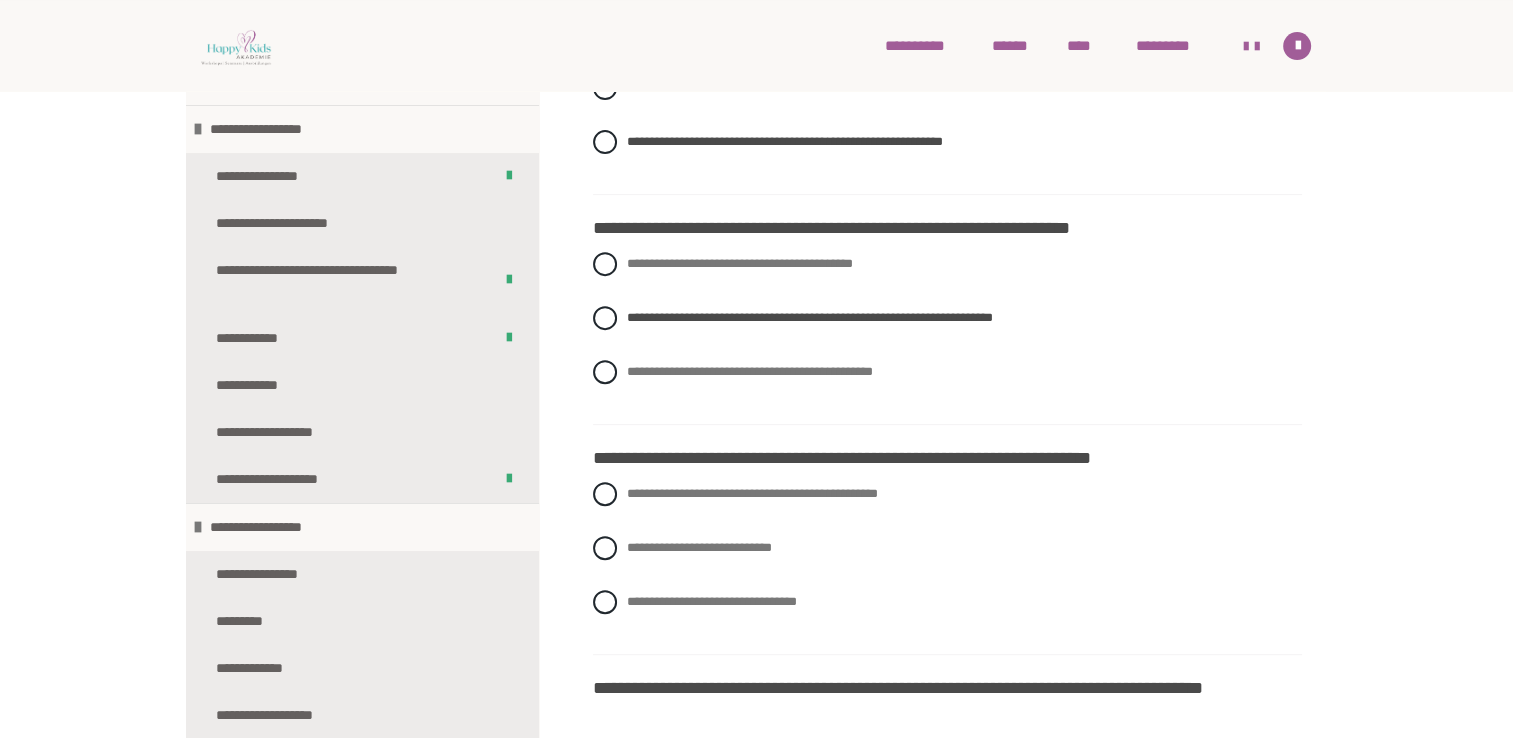 scroll, scrollTop: 720, scrollLeft: 0, axis: vertical 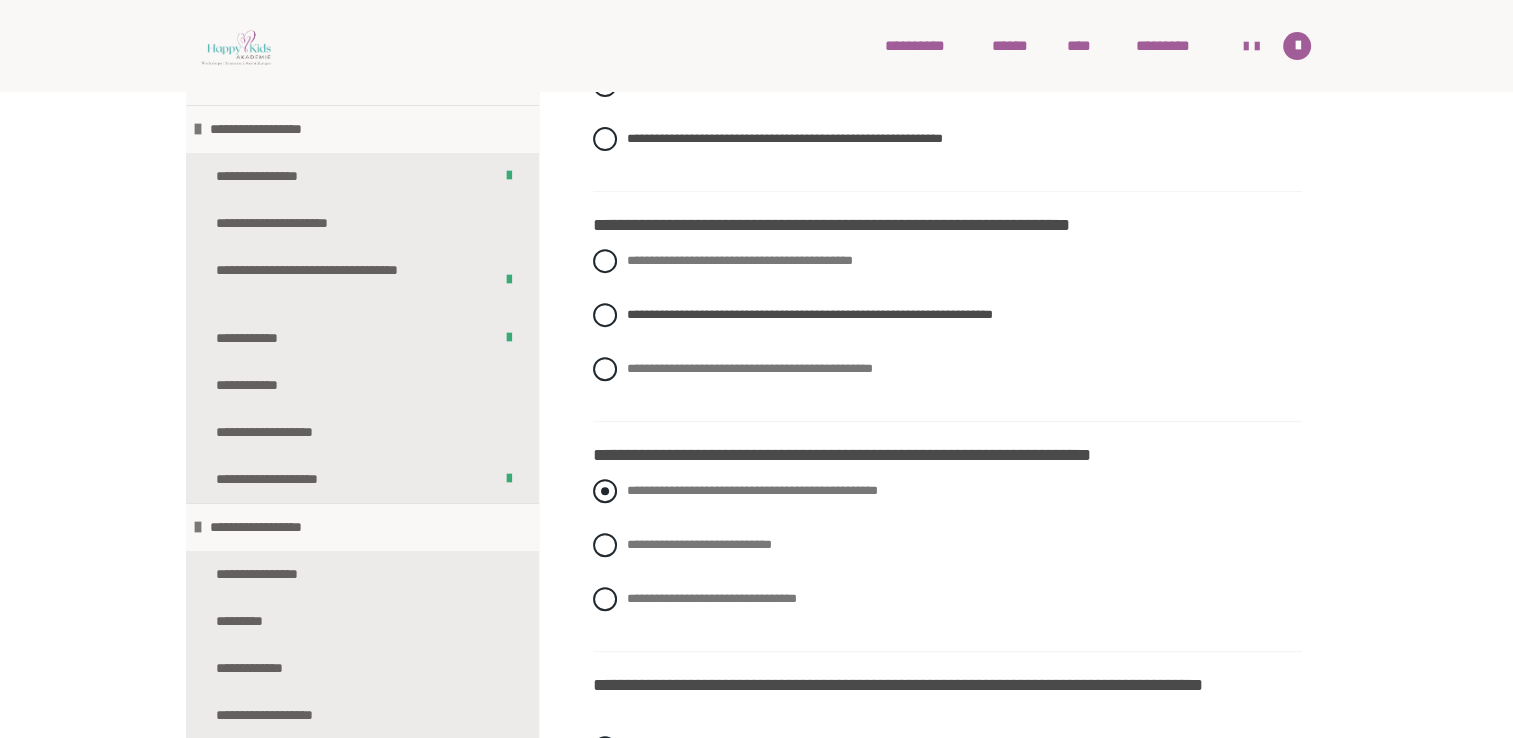 click at bounding box center [605, 491] 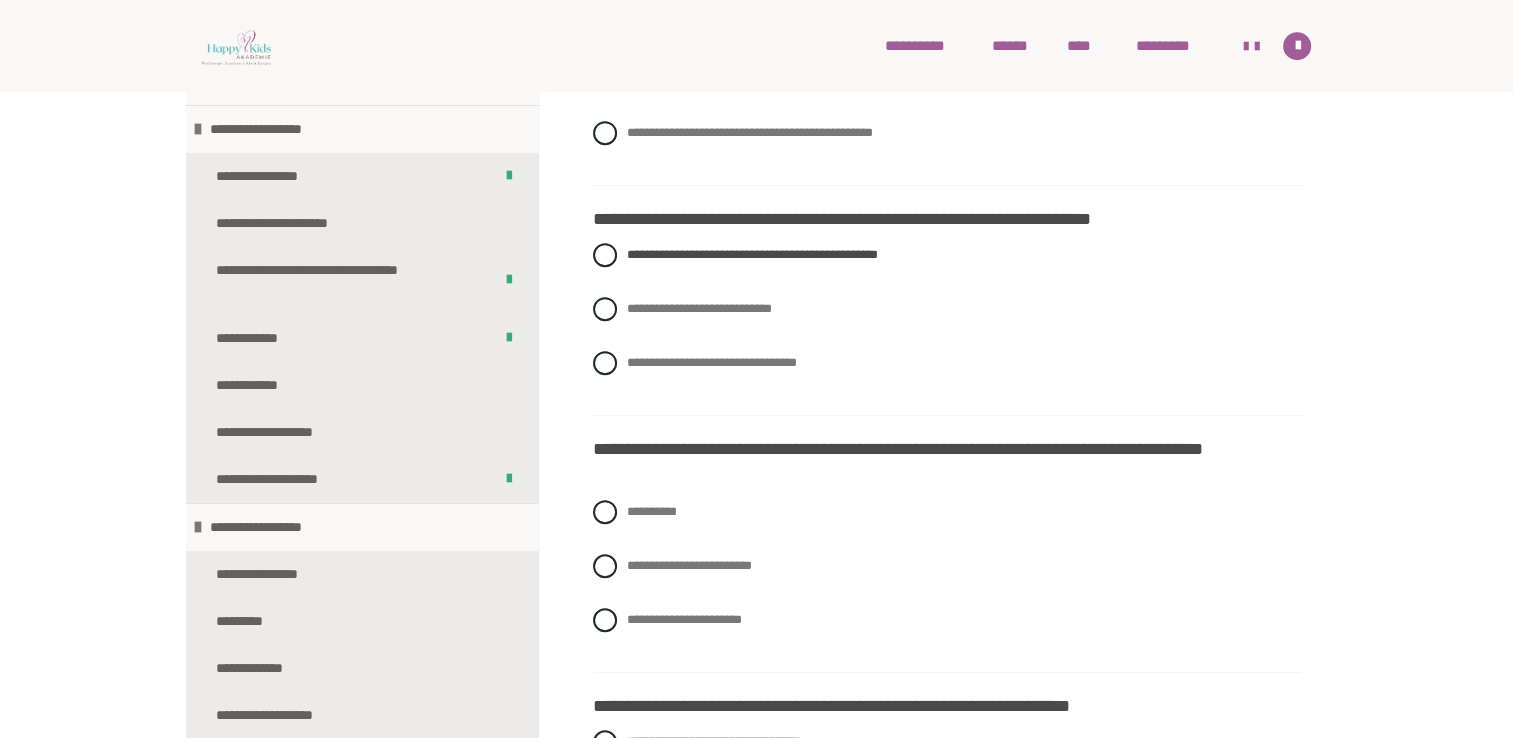 scroll, scrollTop: 1000, scrollLeft: 0, axis: vertical 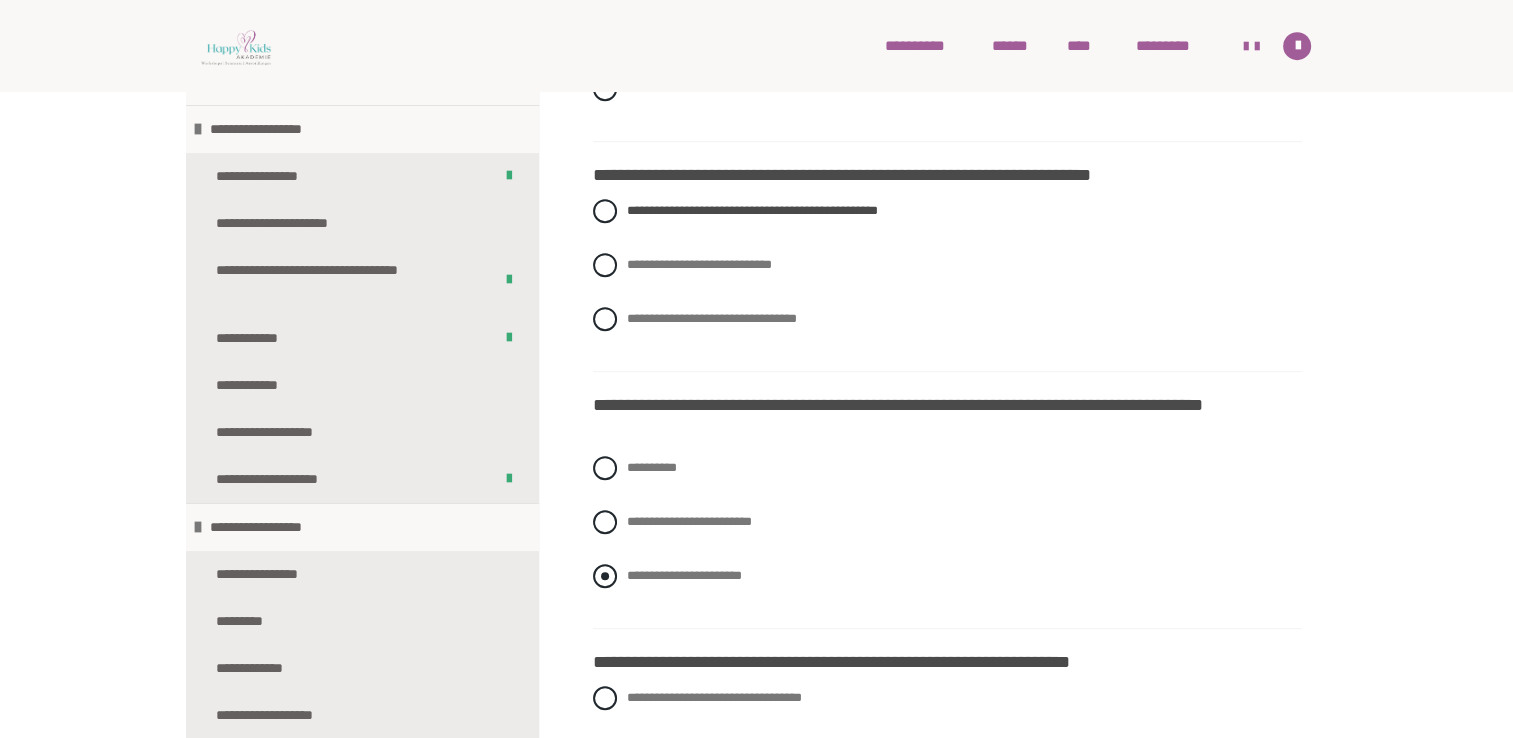 click at bounding box center (605, 576) 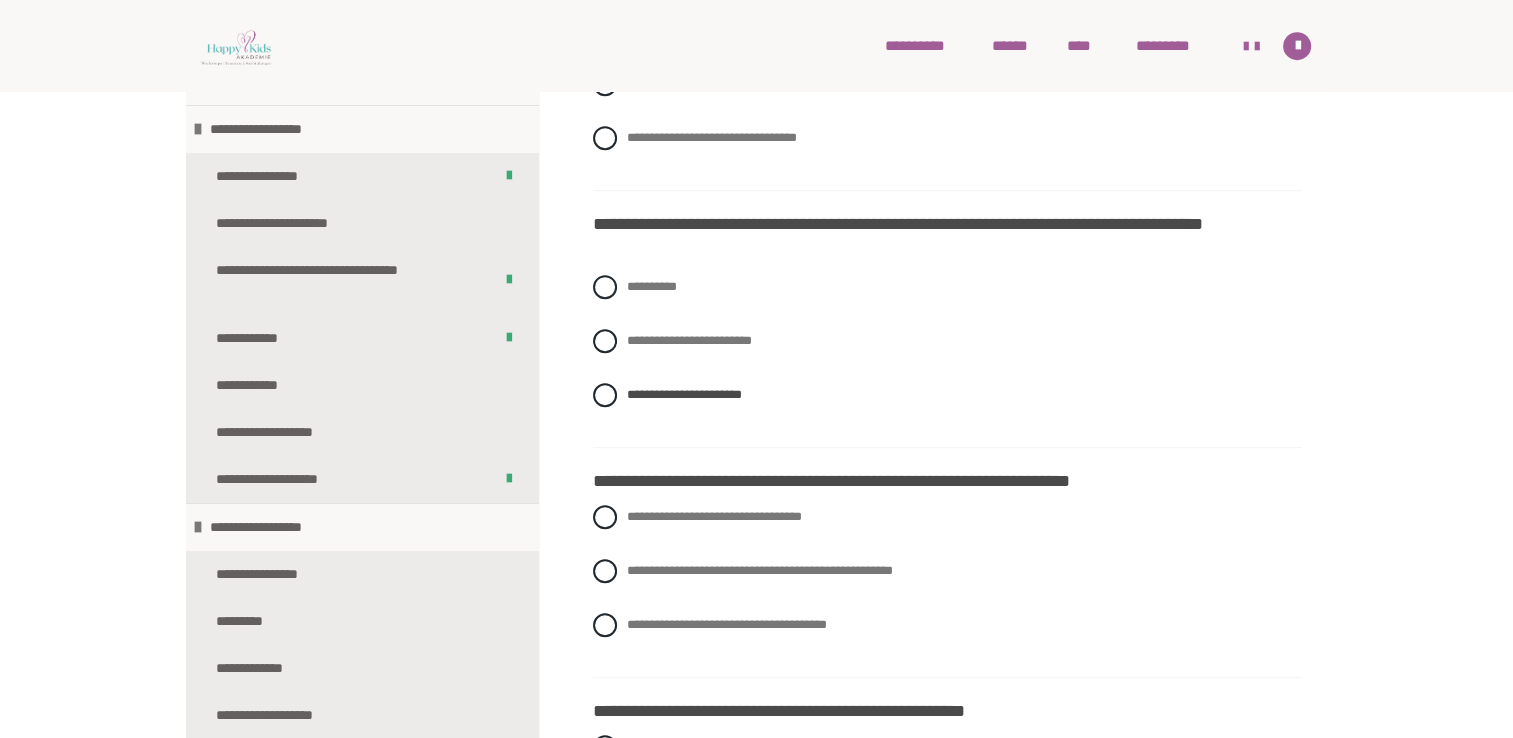 scroll, scrollTop: 1200, scrollLeft: 0, axis: vertical 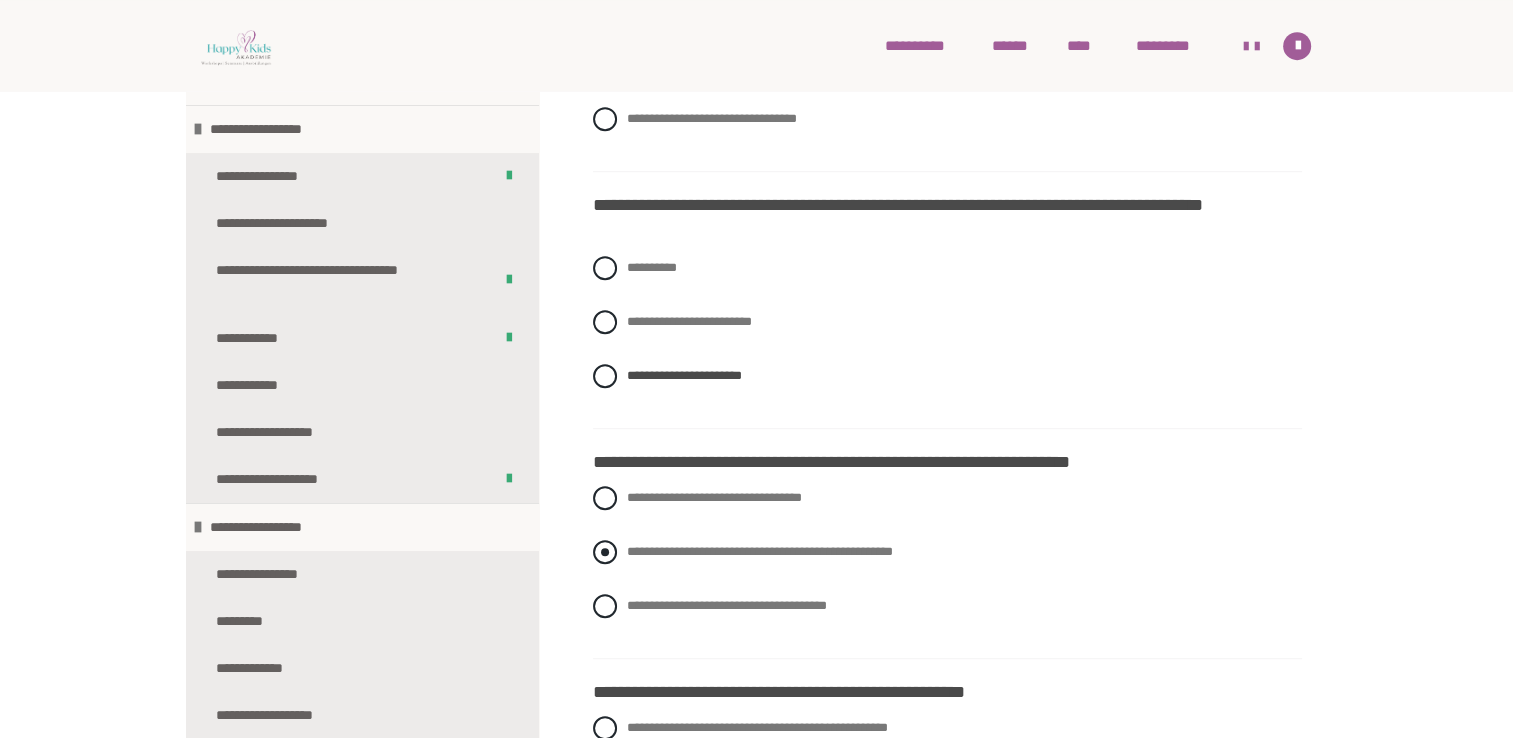 click at bounding box center [605, 552] 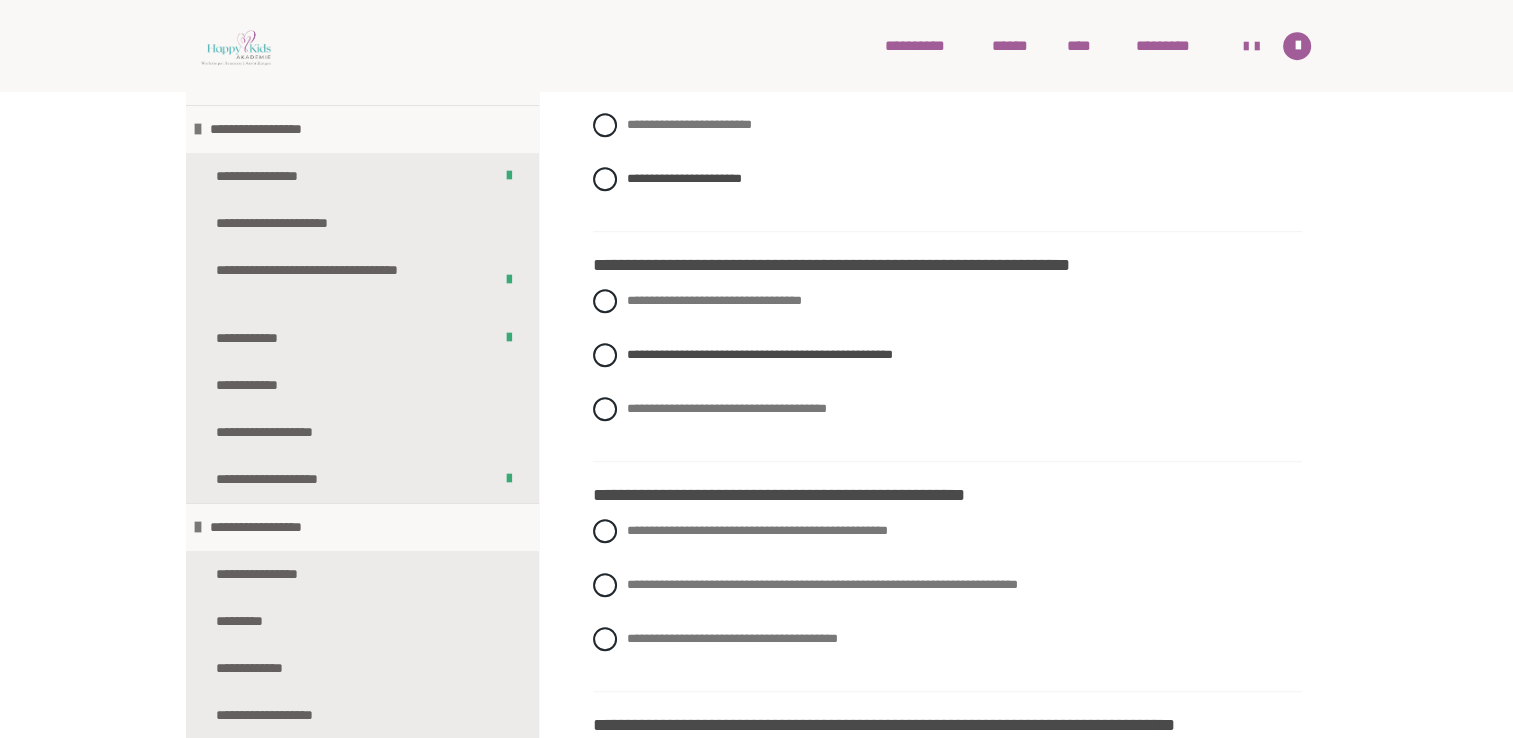 scroll, scrollTop: 1400, scrollLeft: 0, axis: vertical 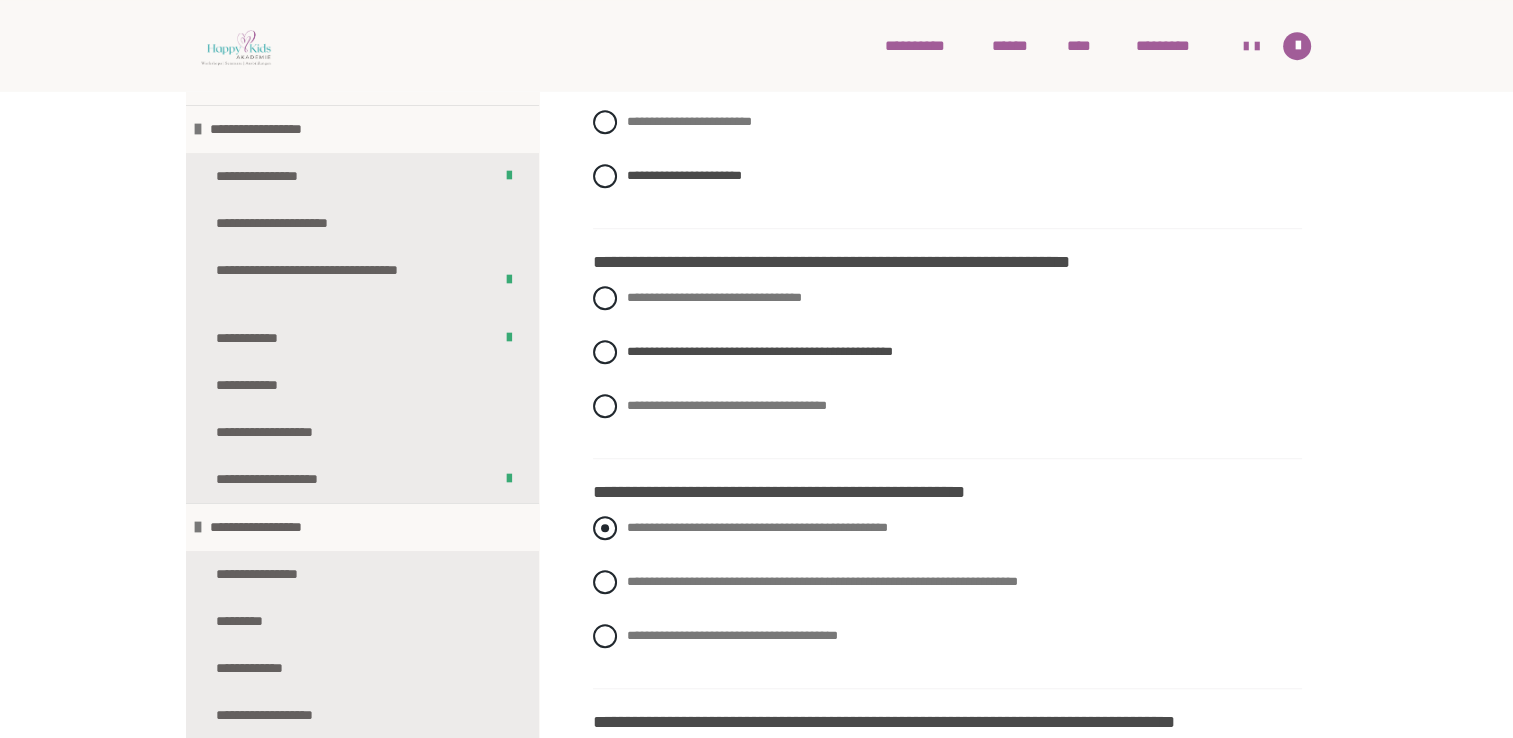 click at bounding box center (605, 528) 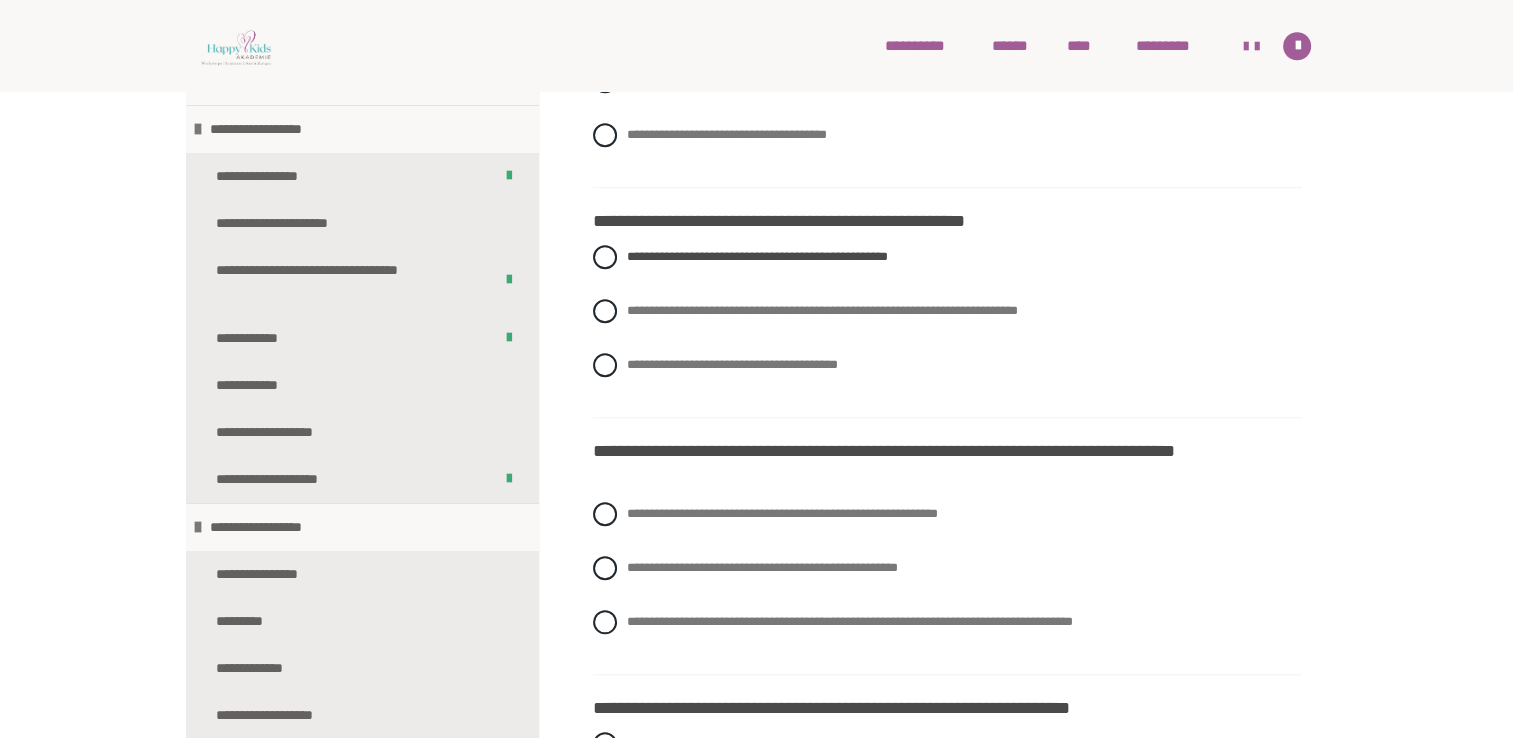 scroll, scrollTop: 1680, scrollLeft: 0, axis: vertical 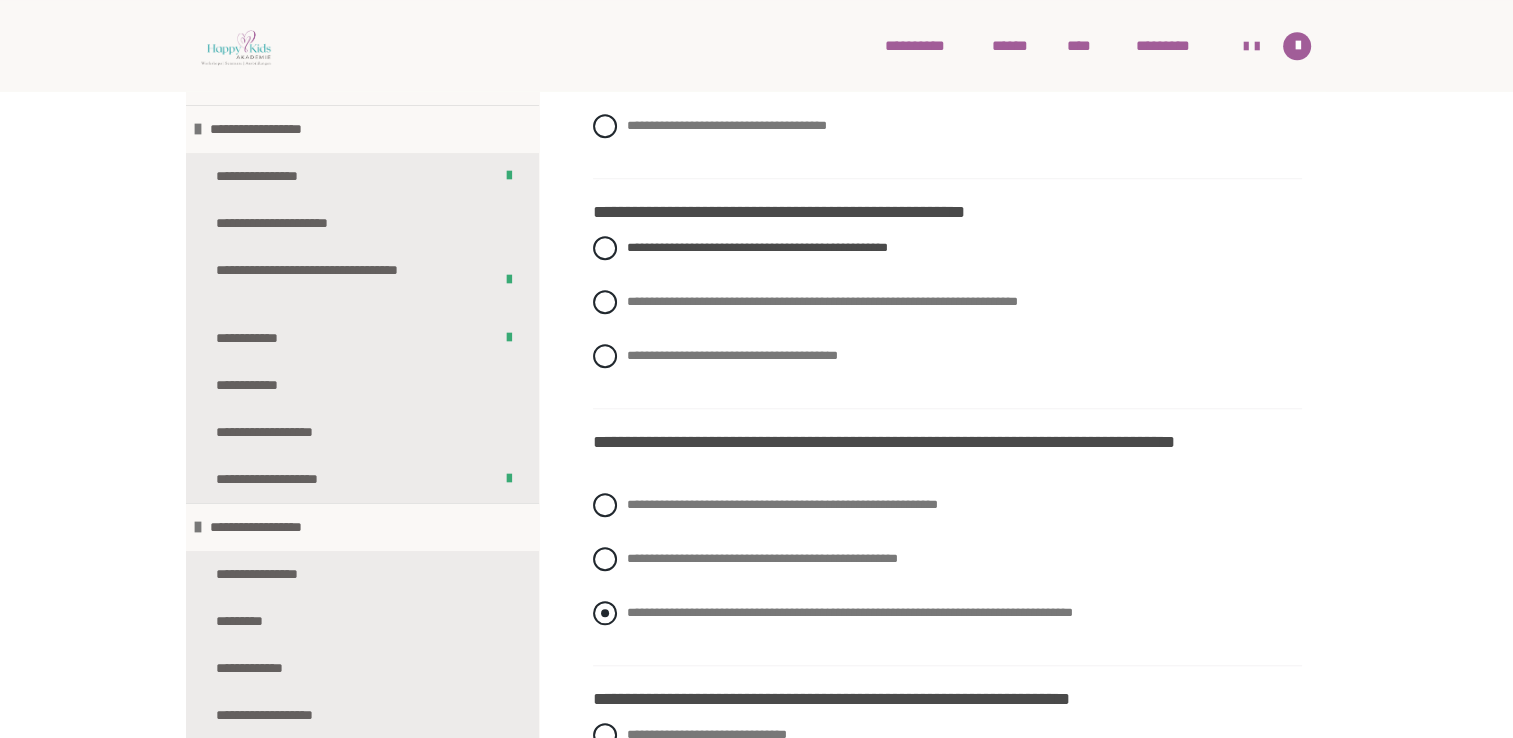 click at bounding box center [605, 613] 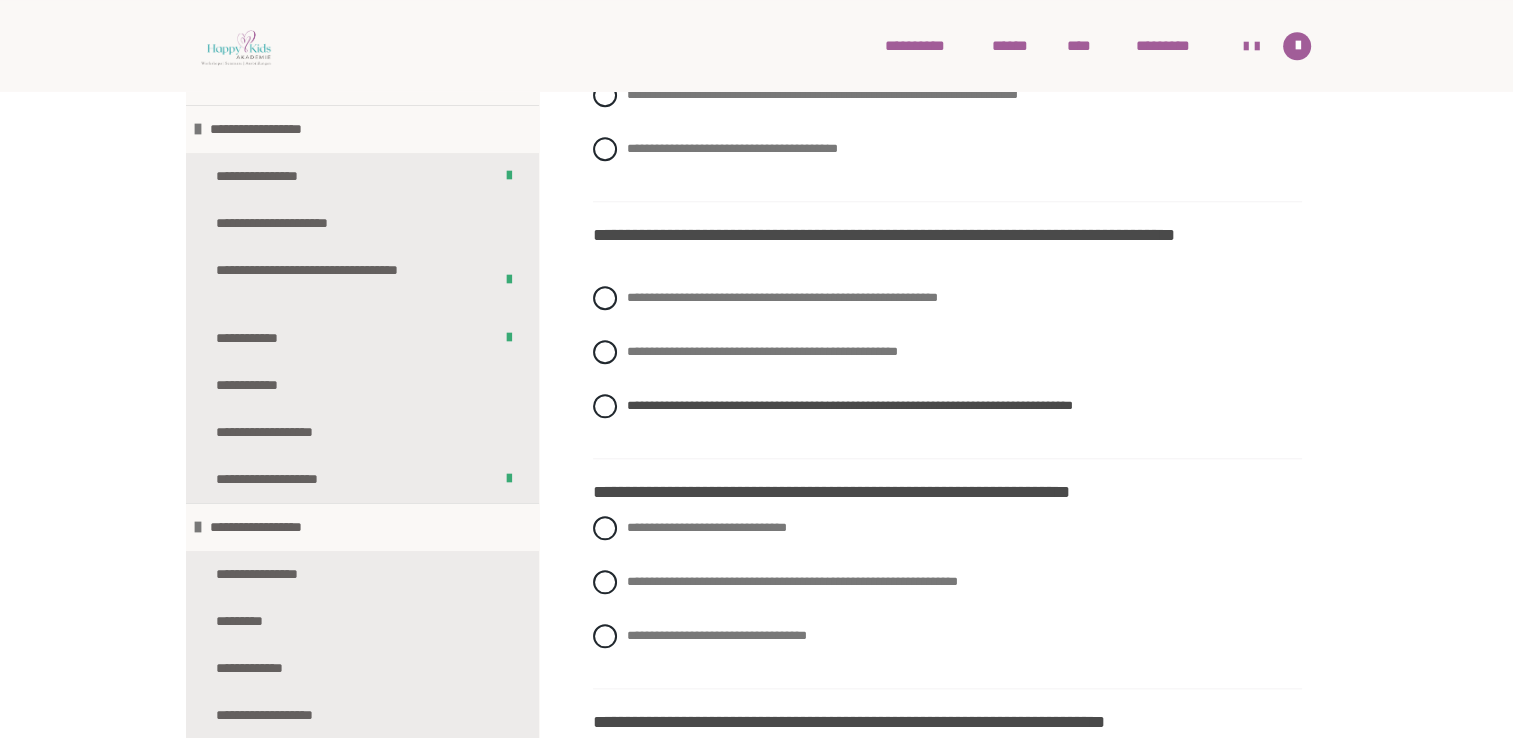 scroll, scrollTop: 1906, scrollLeft: 0, axis: vertical 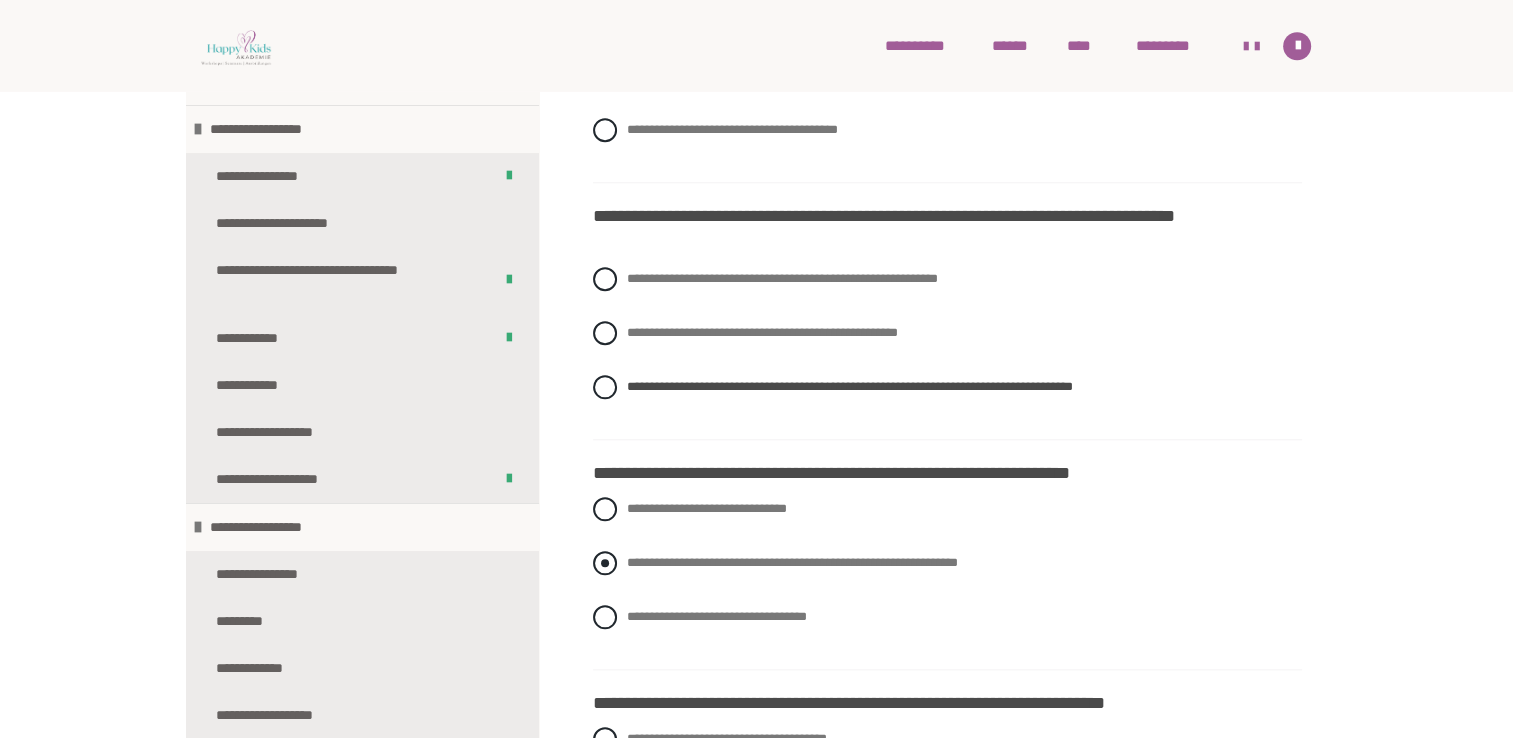 click at bounding box center (605, 563) 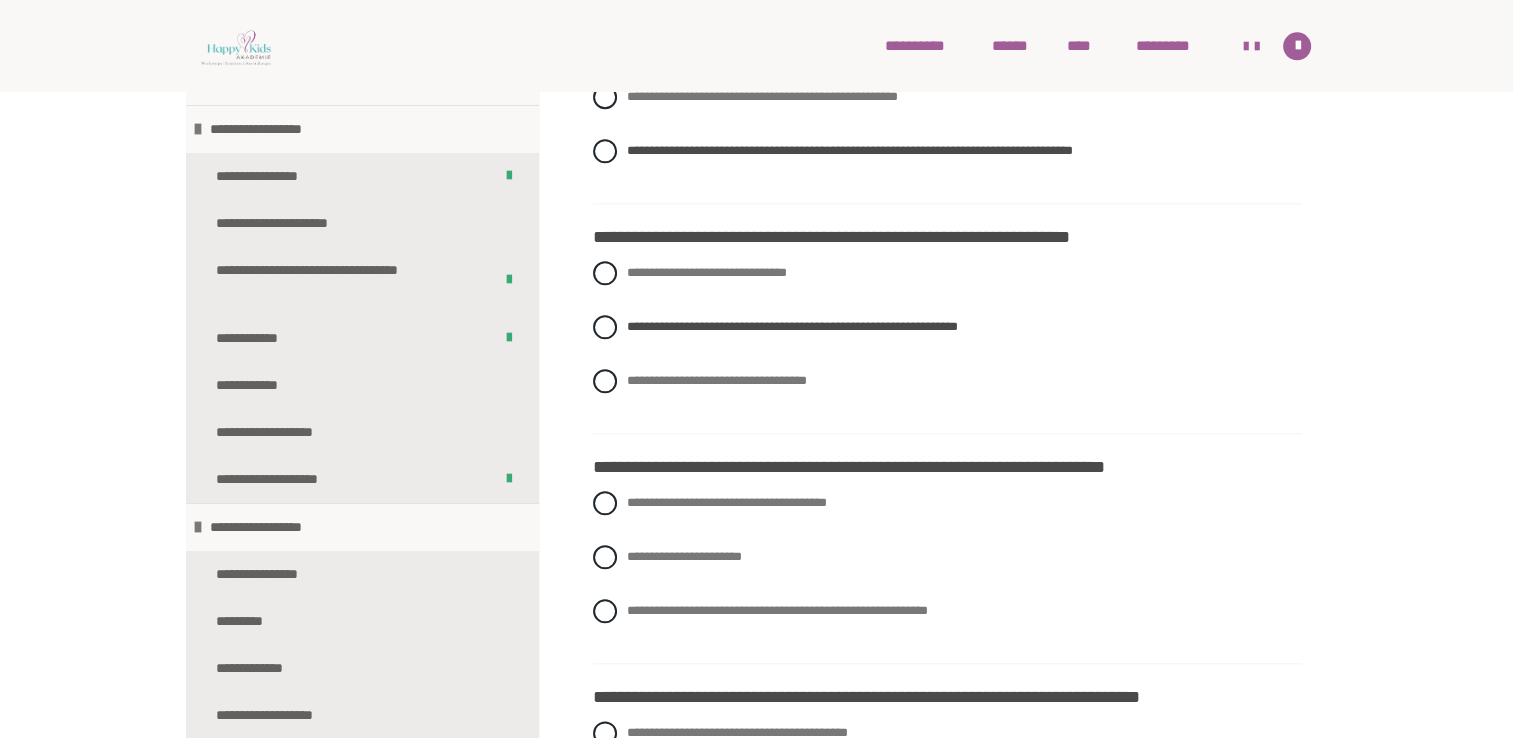 scroll, scrollTop: 2146, scrollLeft: 0, axis: vertical 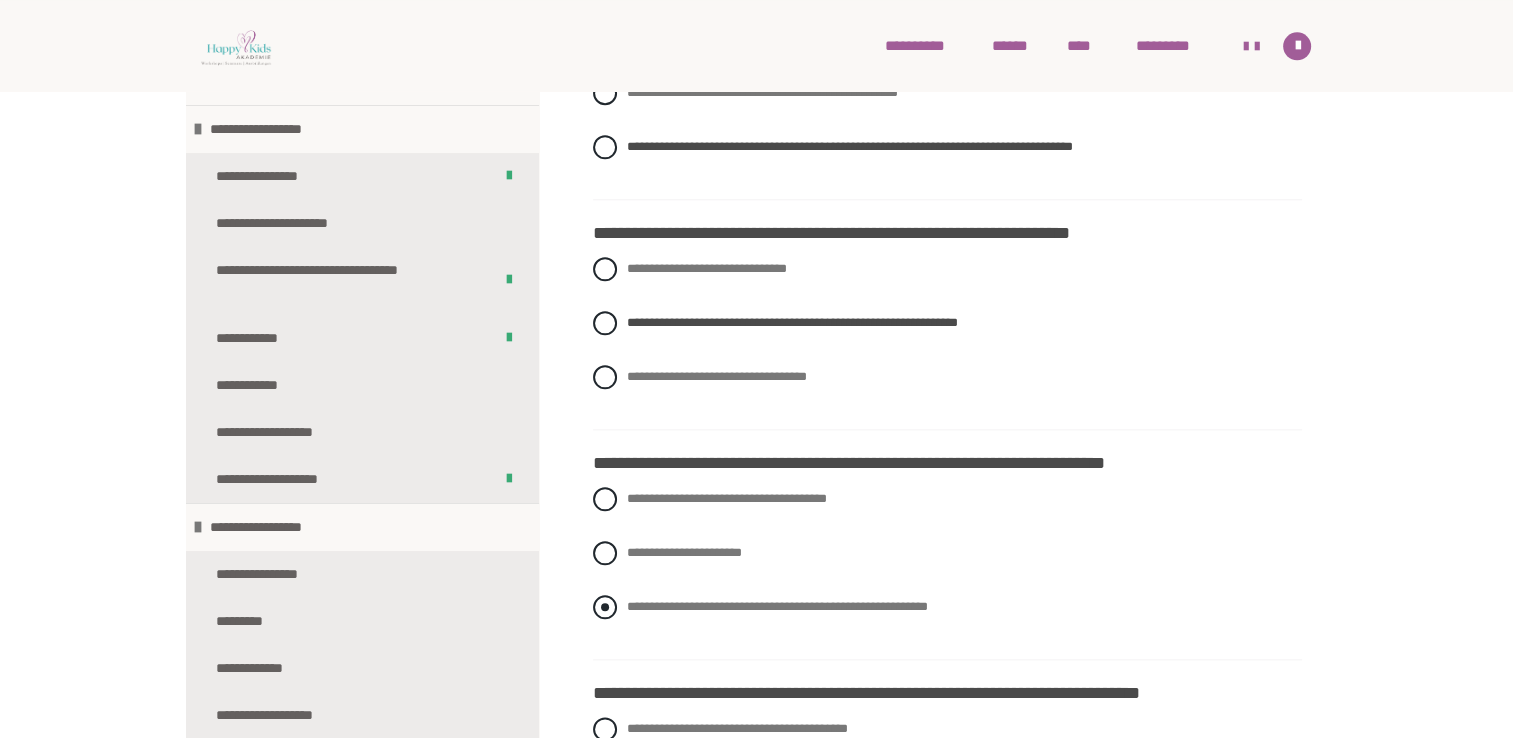 click at bounding box center [605, 607] 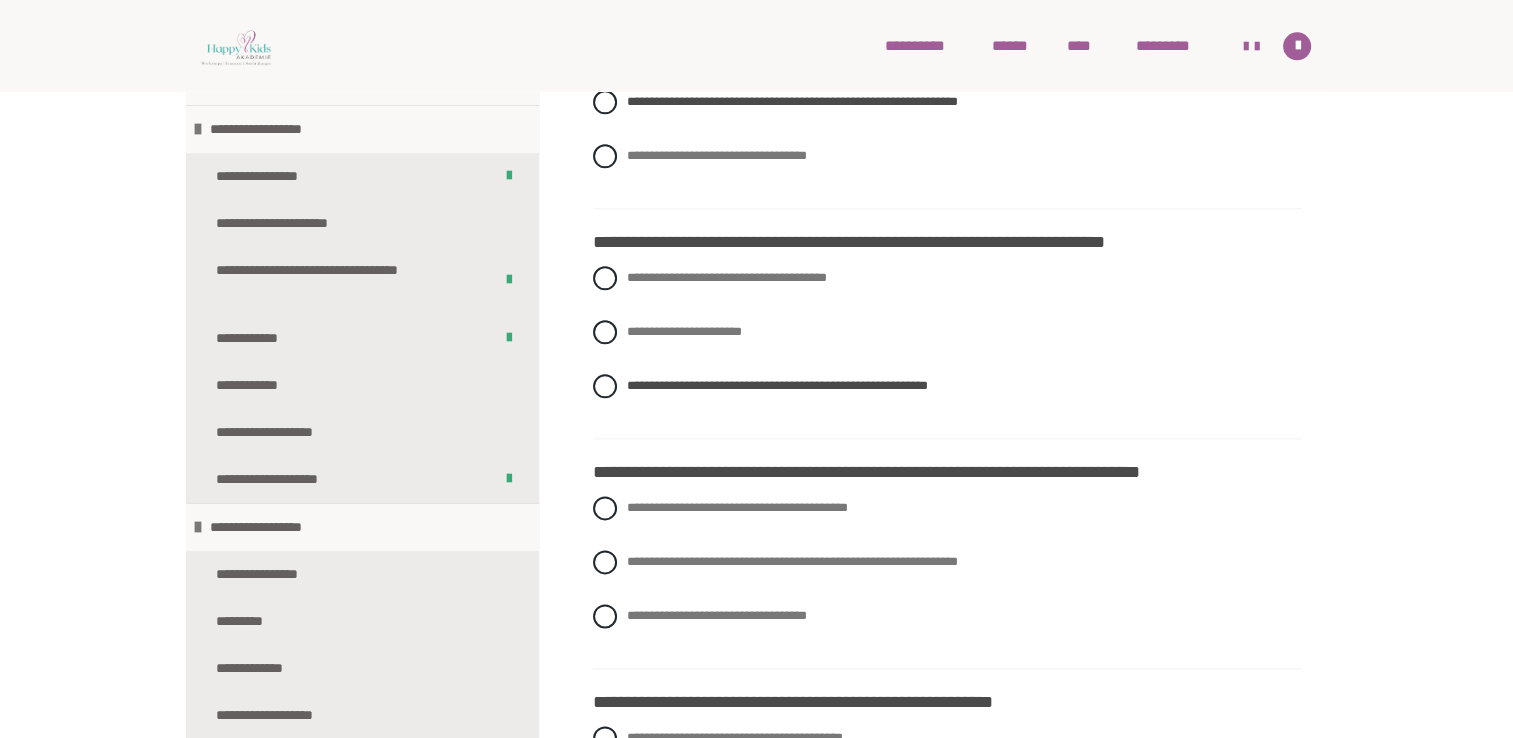 scroll, scrollTop: 2386, scrollLeft: 0, axis: vertical 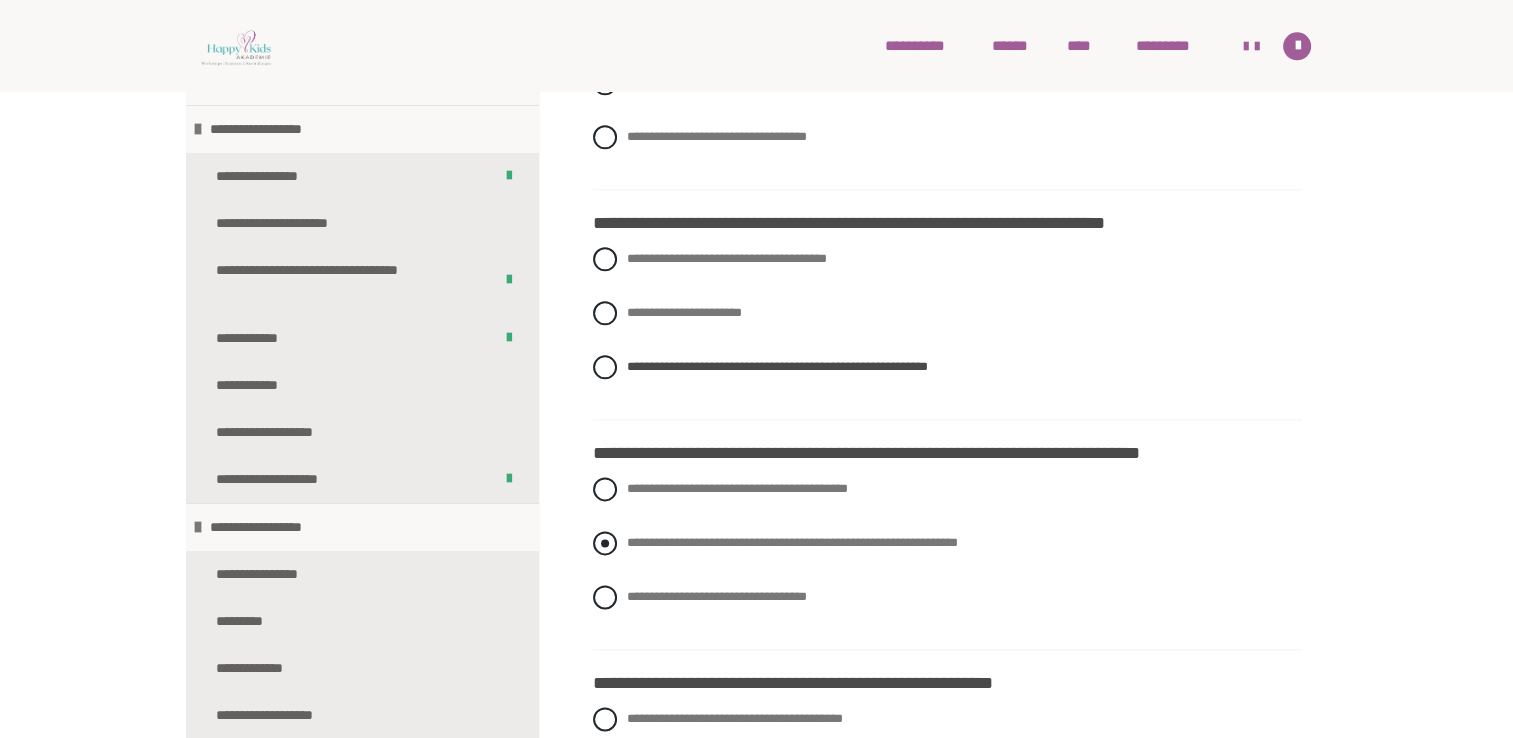 click at bounding box center (605, 543) 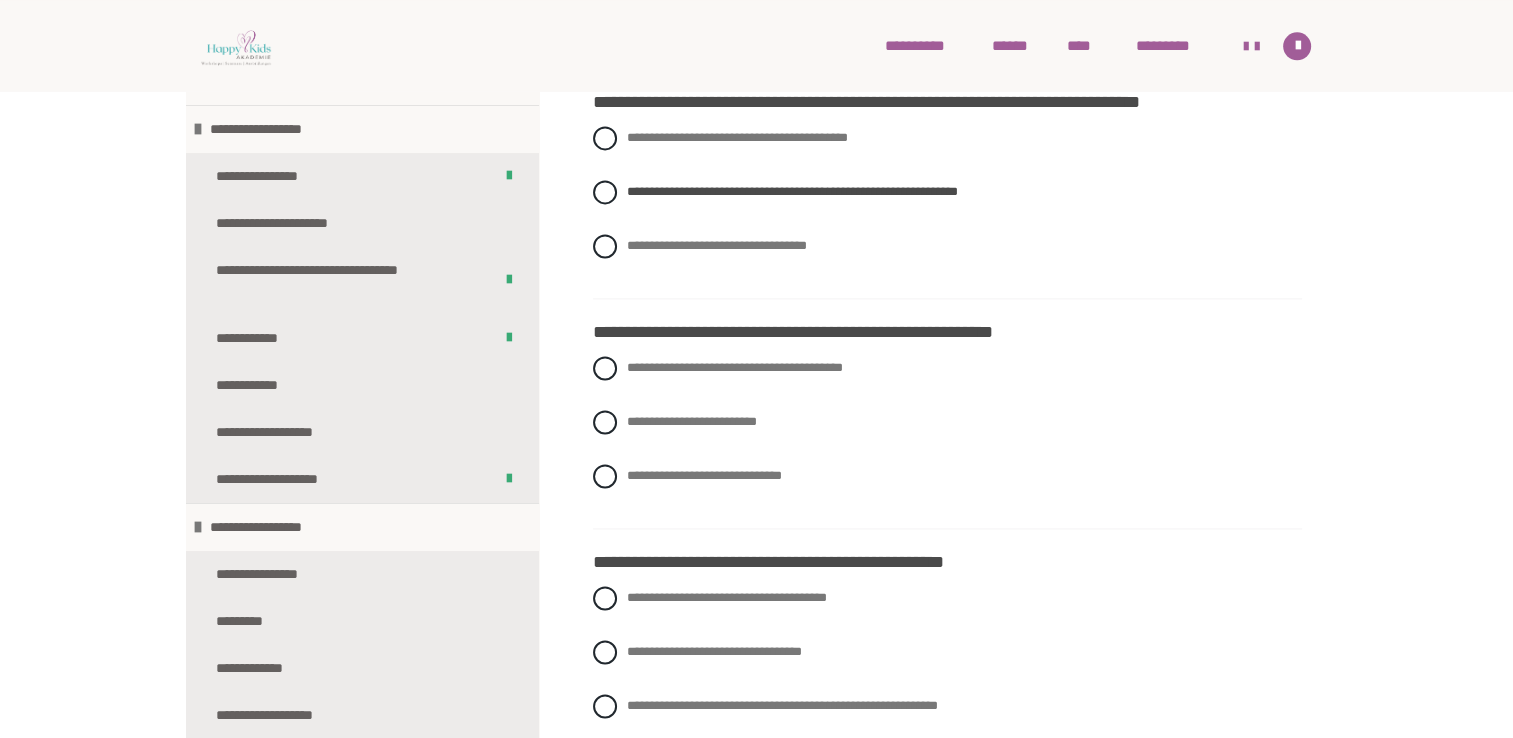 scroll, scrollTop: 2746, scrollLeft: 0, axis: vertical 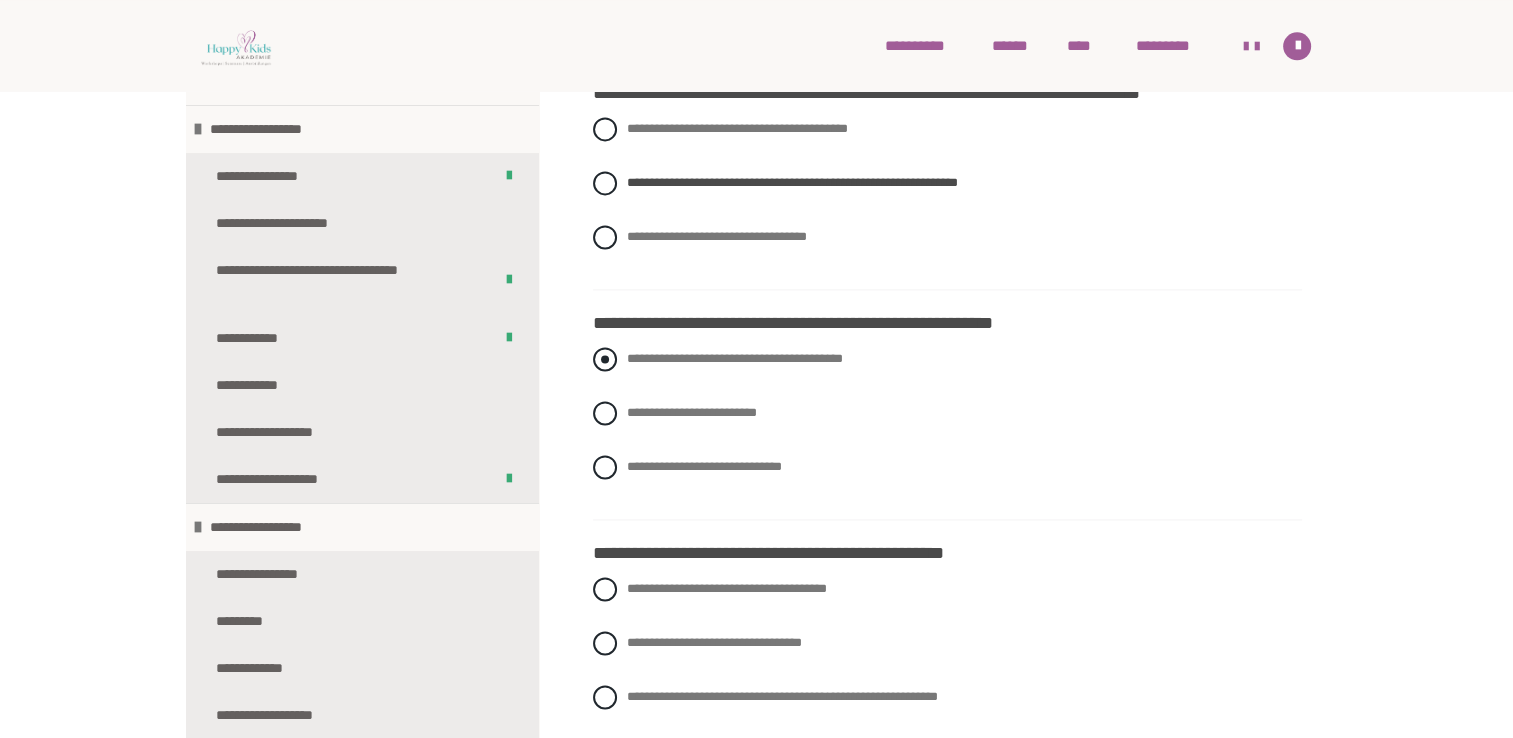 click at bounding box center [605, 359] 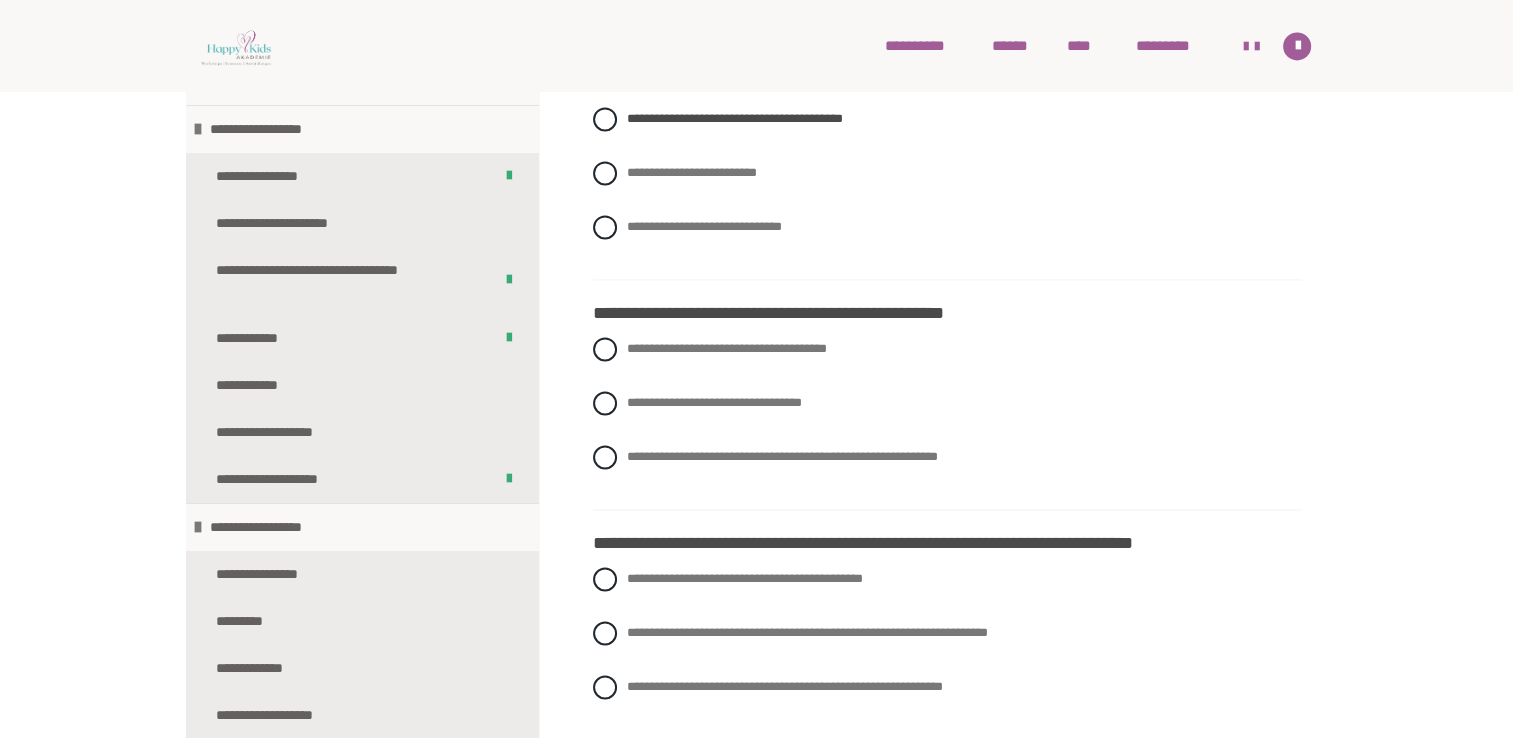 scroll, scrollTop: 3026, scrollLeft: 0, axis: vertical 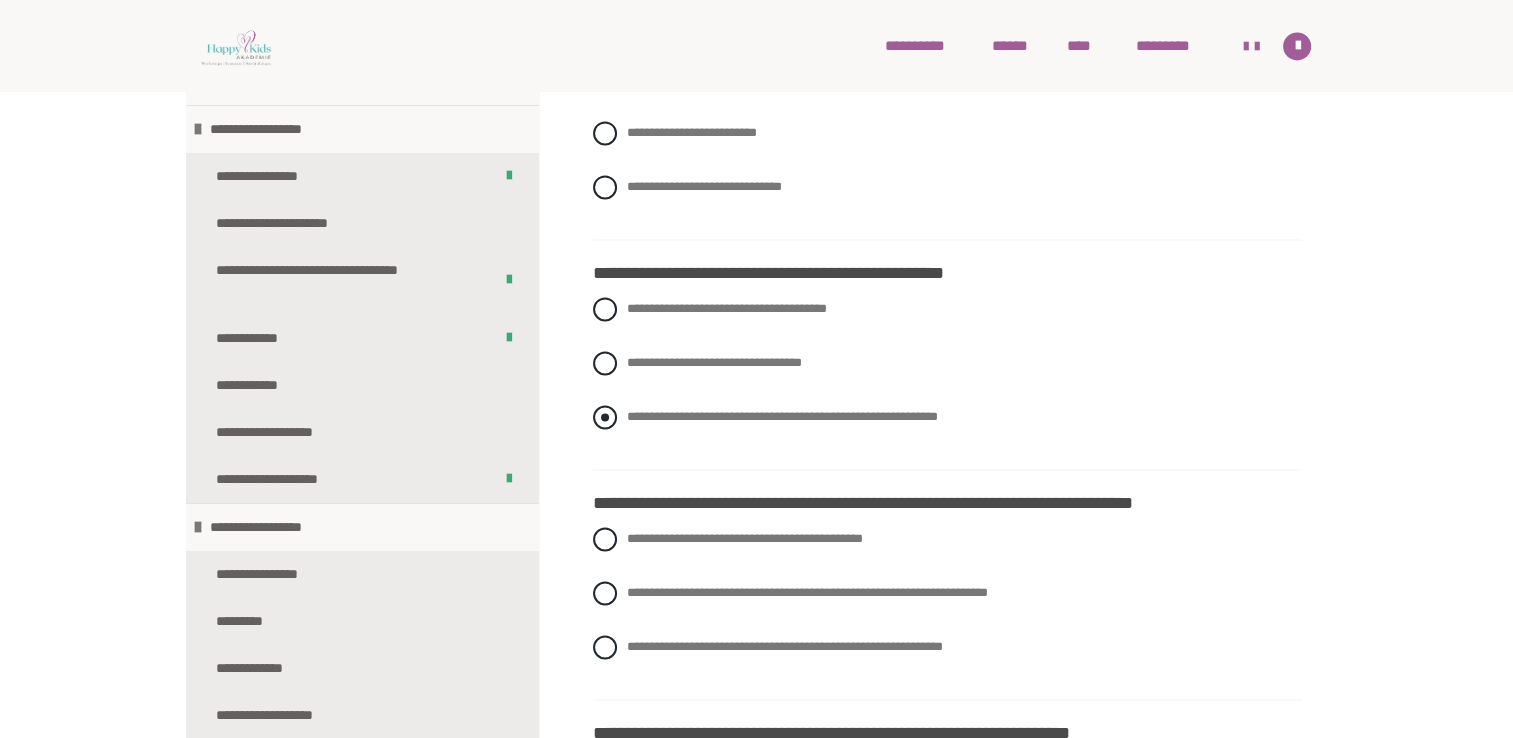 click at bounding box center (605, 417) 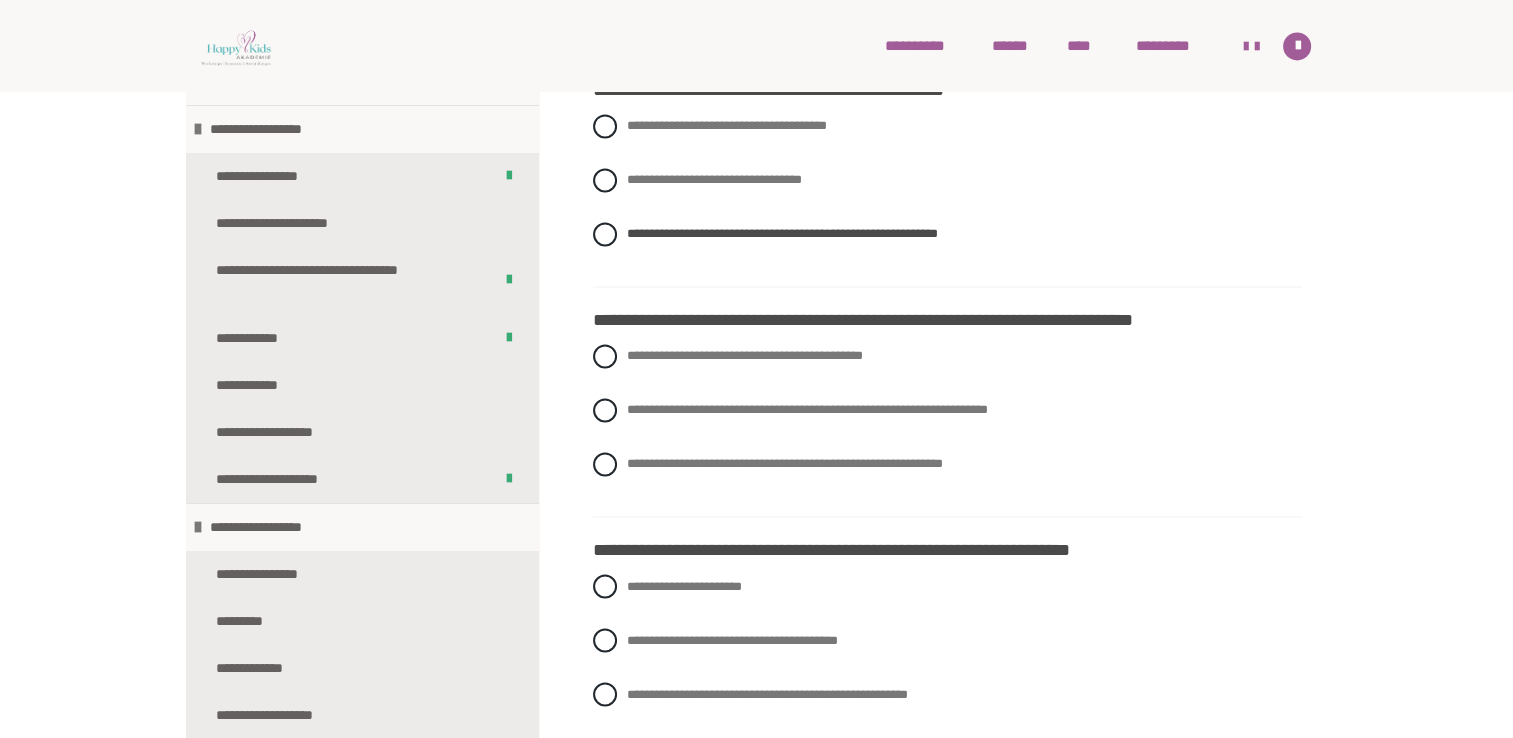 scroll, scrollTop: 3226, scrollLeft: 0, axis: vertical 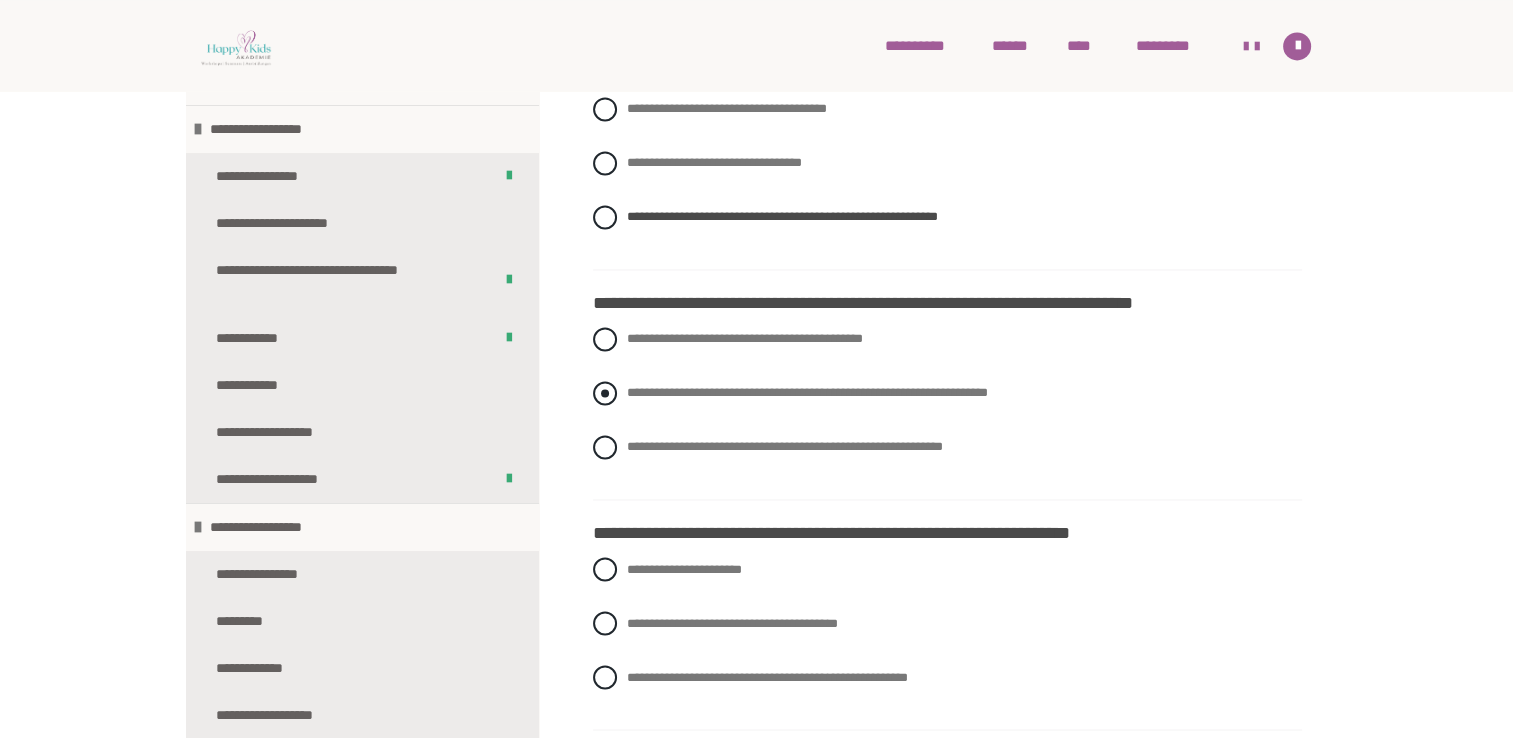 click at bounding box center [605, 393] 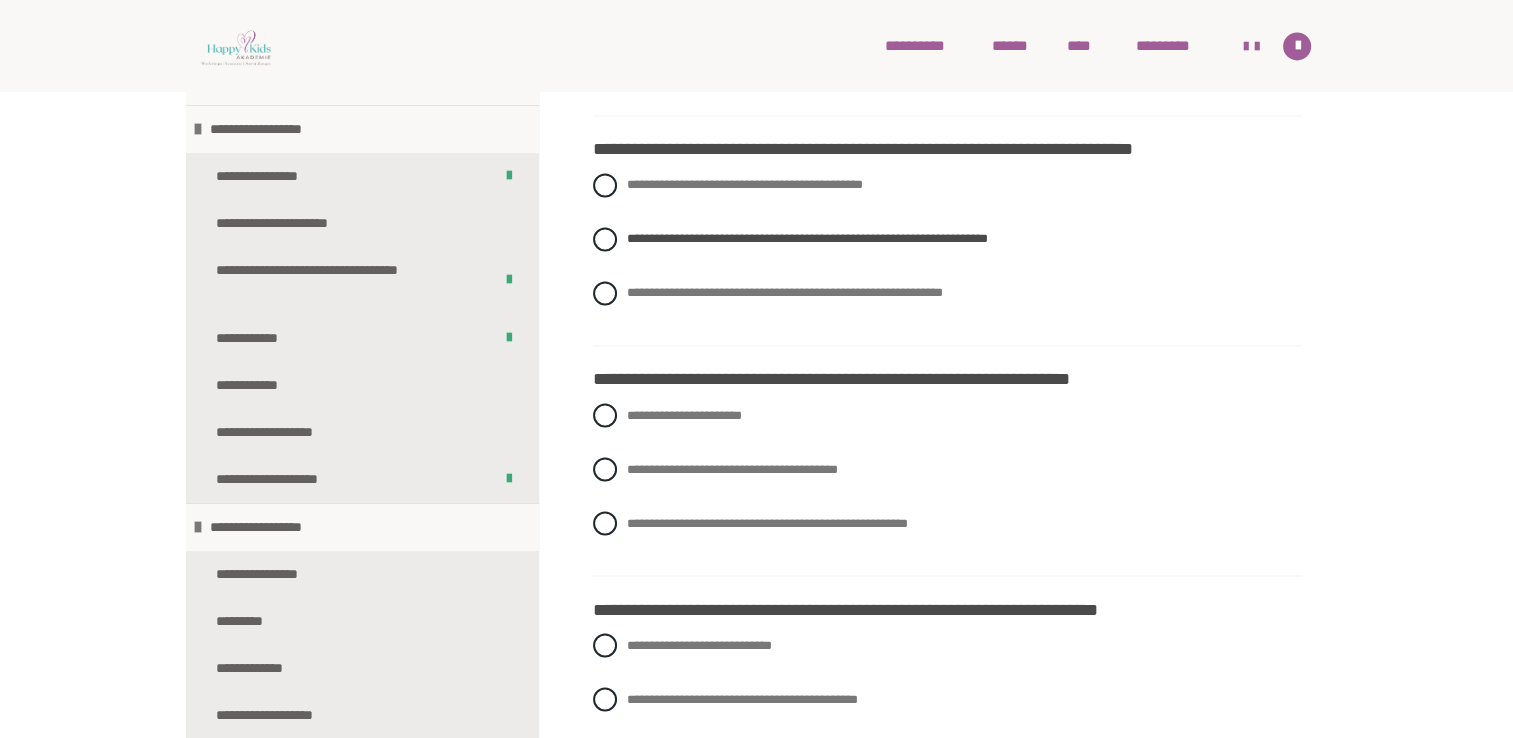 scroll, scrollTop: 3386, scrollLeft: 0, axis: vertical 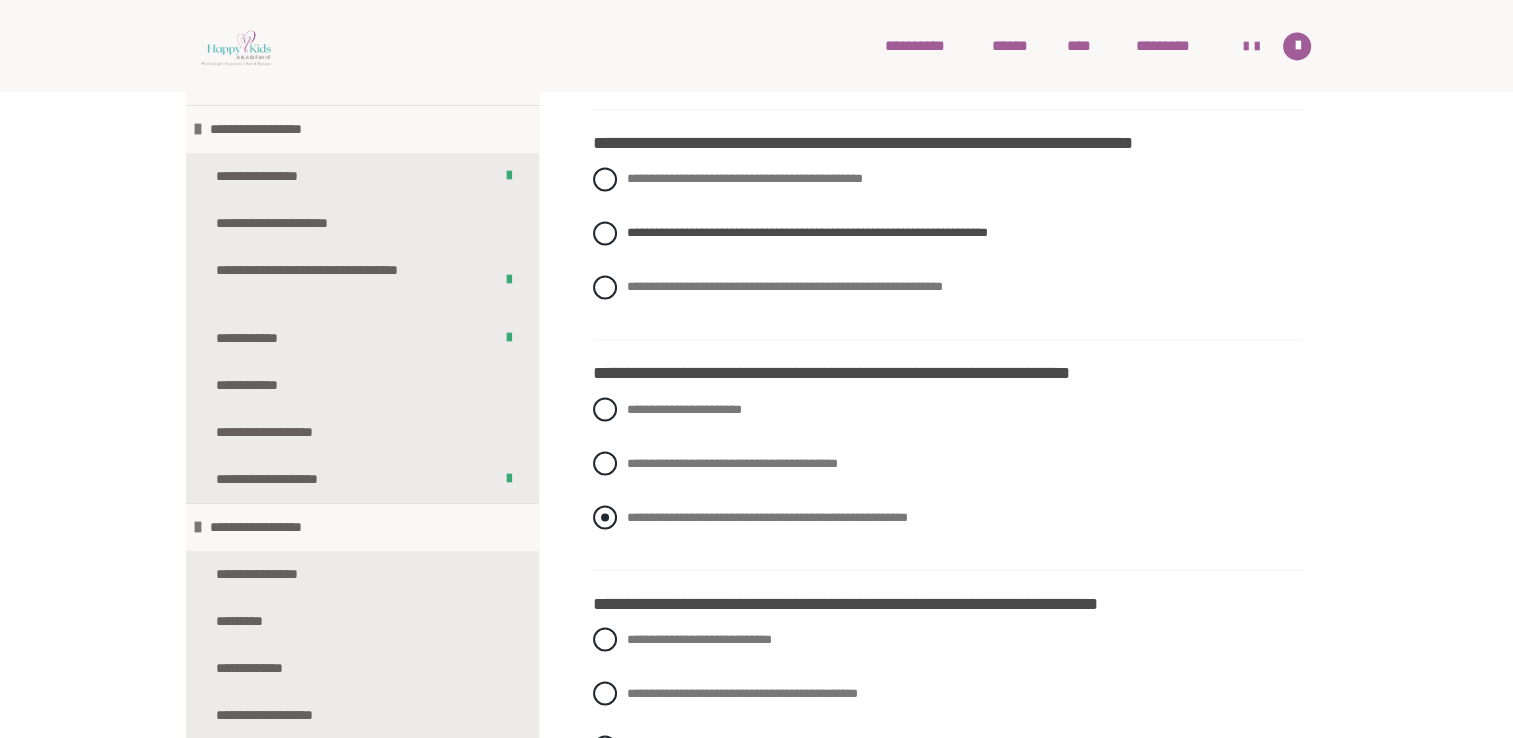 click at bounding box center [605, 517] 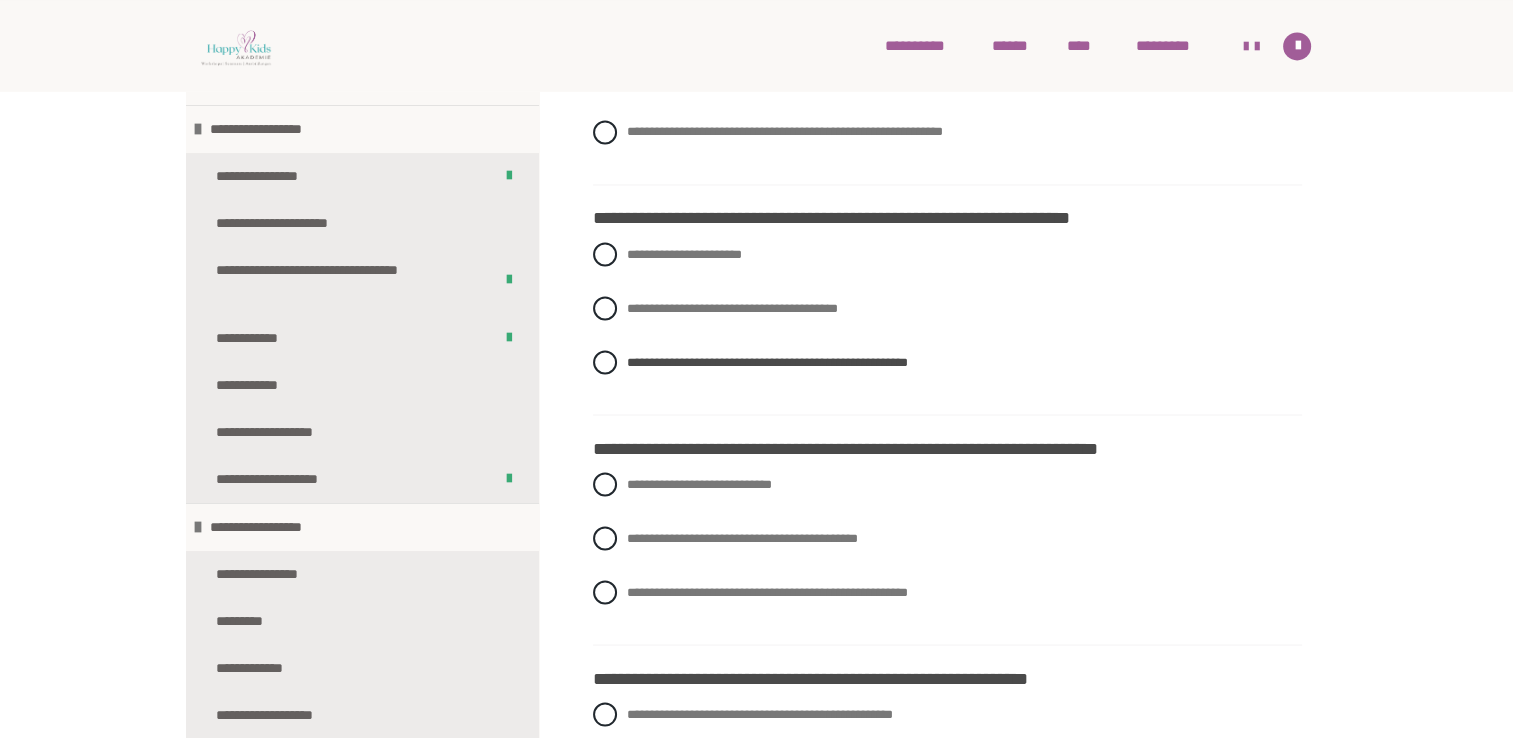 scroll, scrollTop: 3546, scrollLeft: 0, axis: vertical 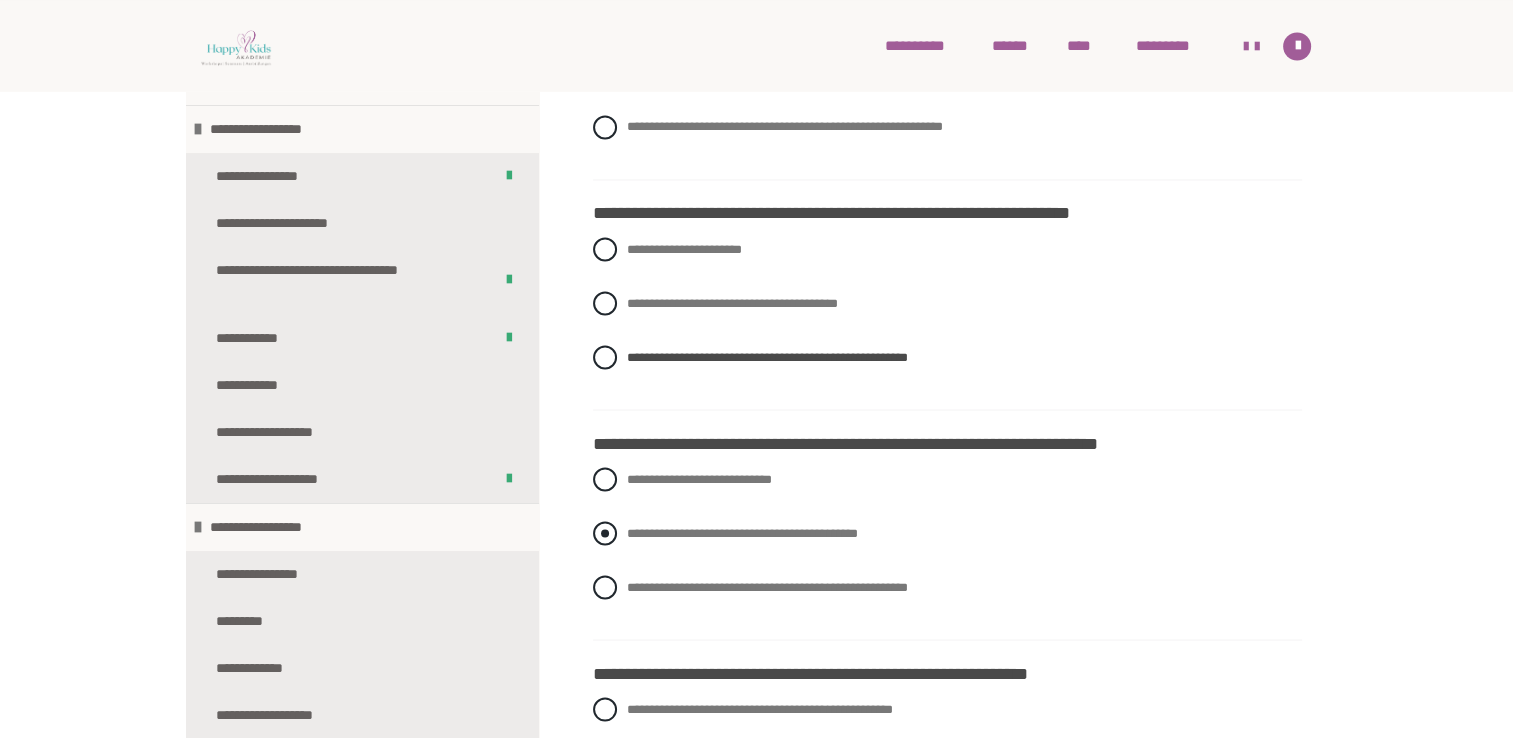 click at bounding box center (605, 533) 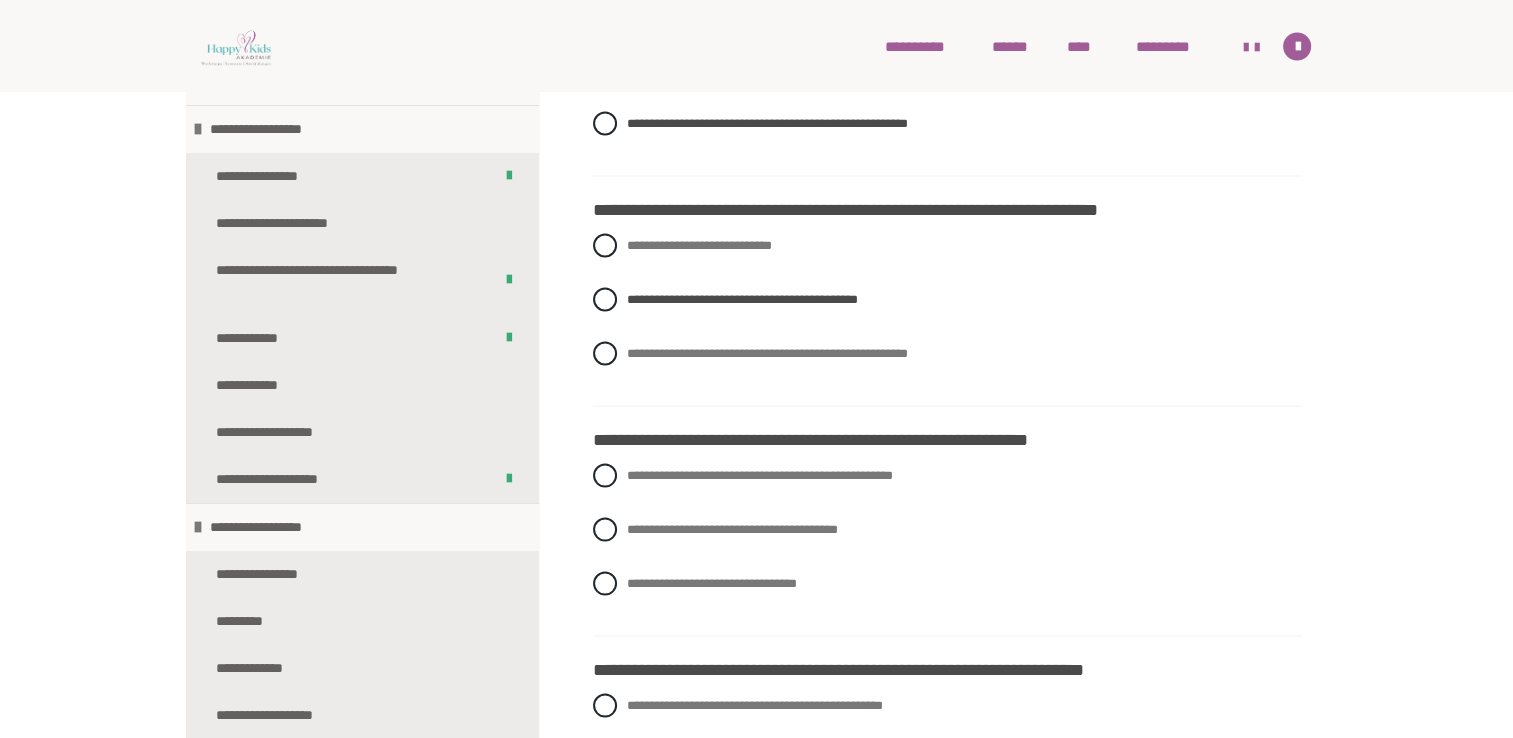 scroll, scrollTop: 3786, scrollLeft: 0, axis: vertical 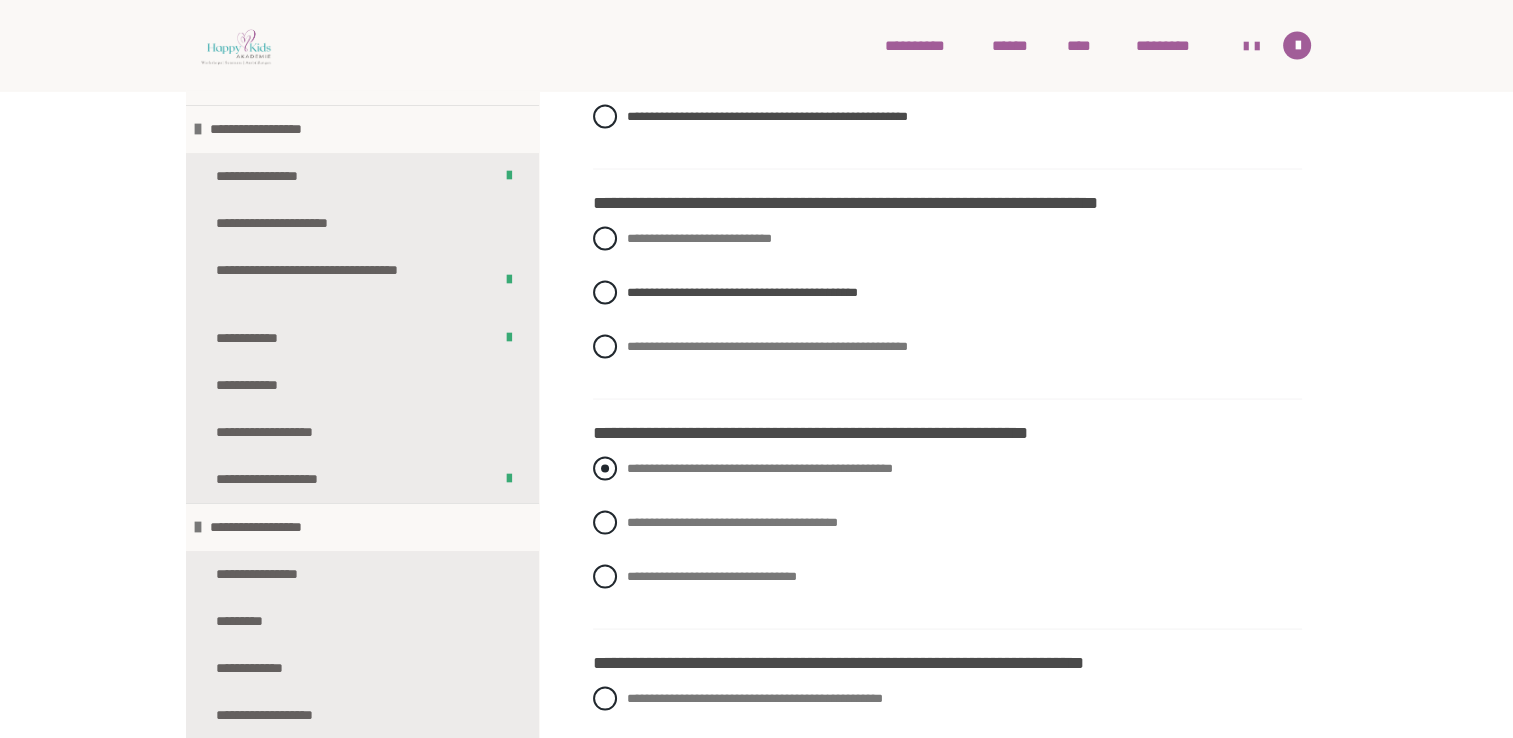 click at bounding box center [605, 469] 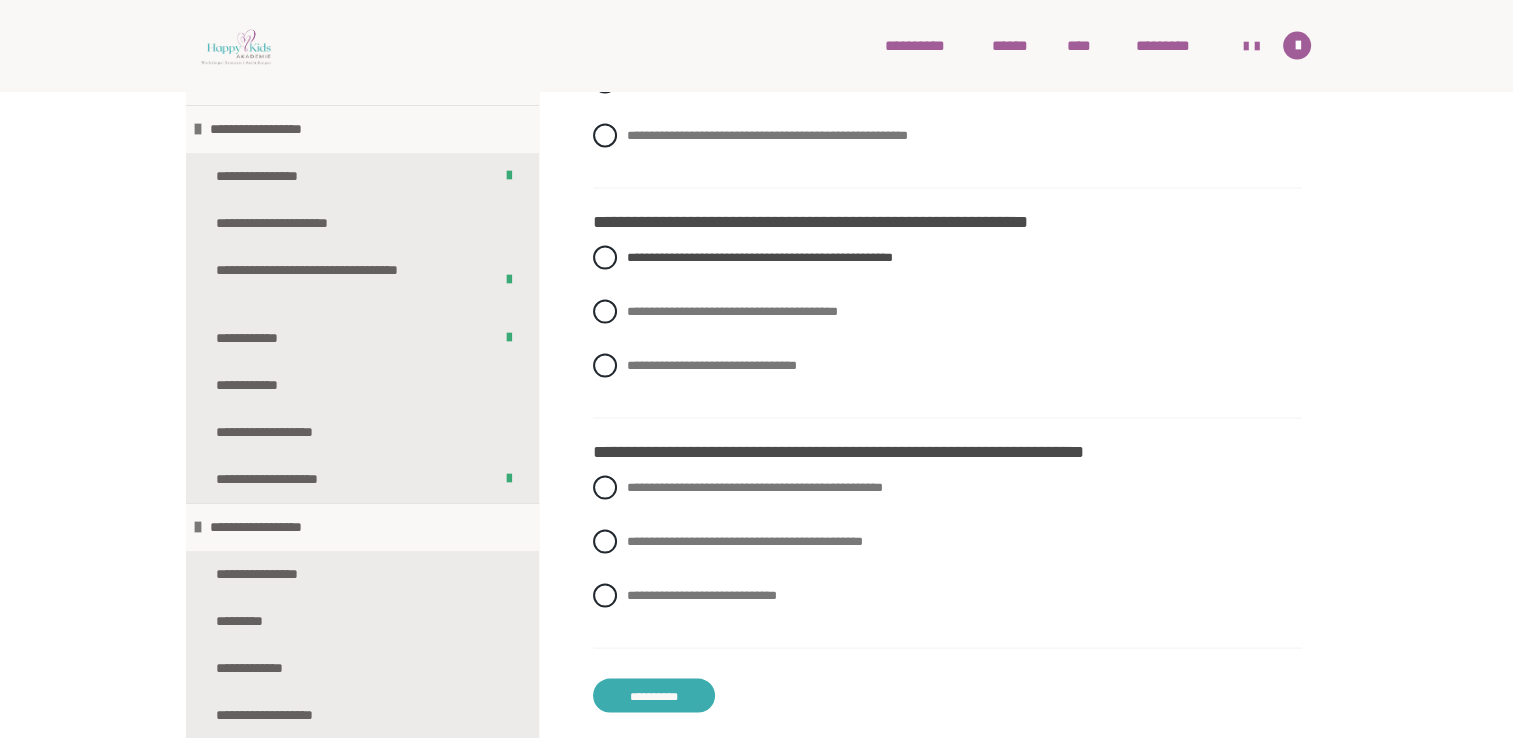 scroll, scrollTop: 4026, scrollLeft: 0, axis: vertical 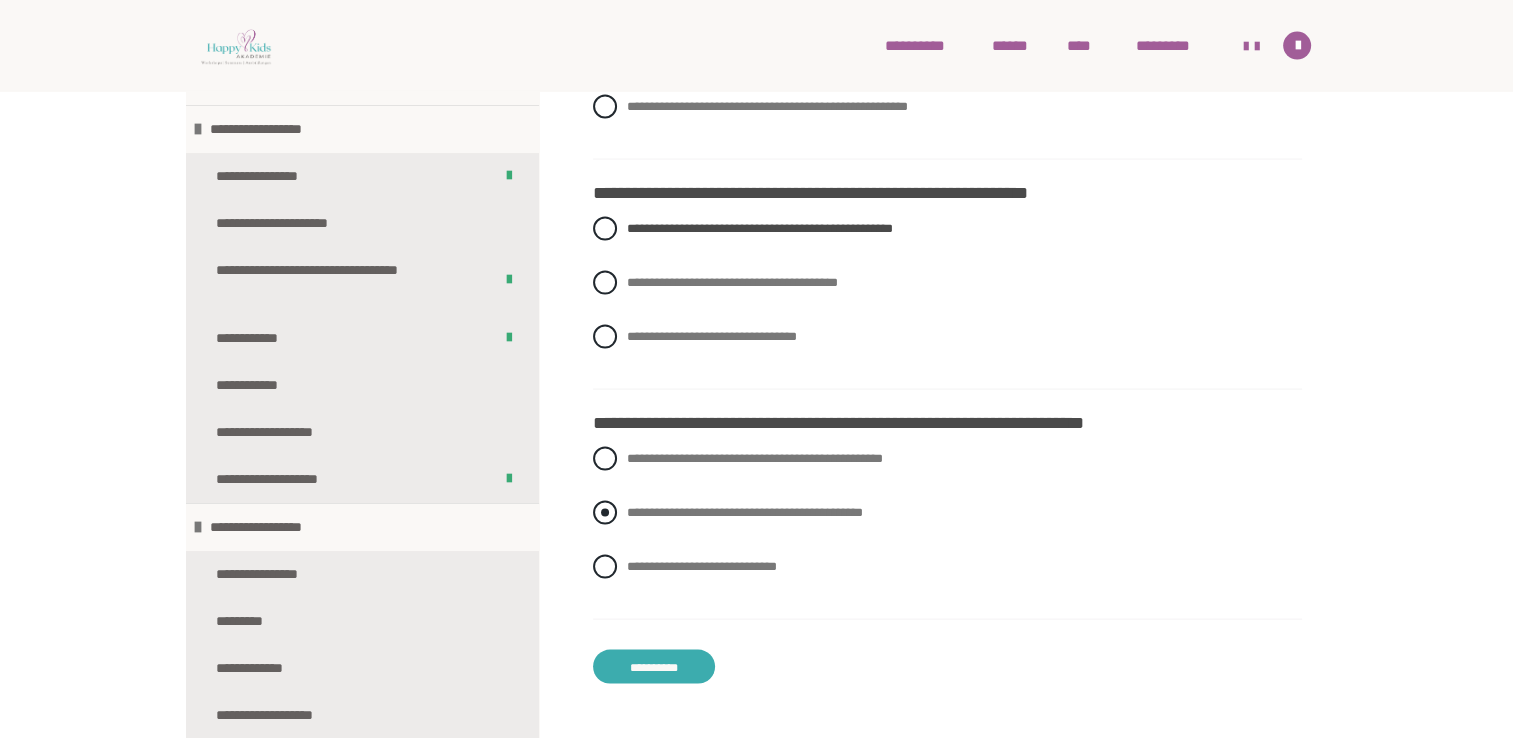 click at bounding box center [605, 513] 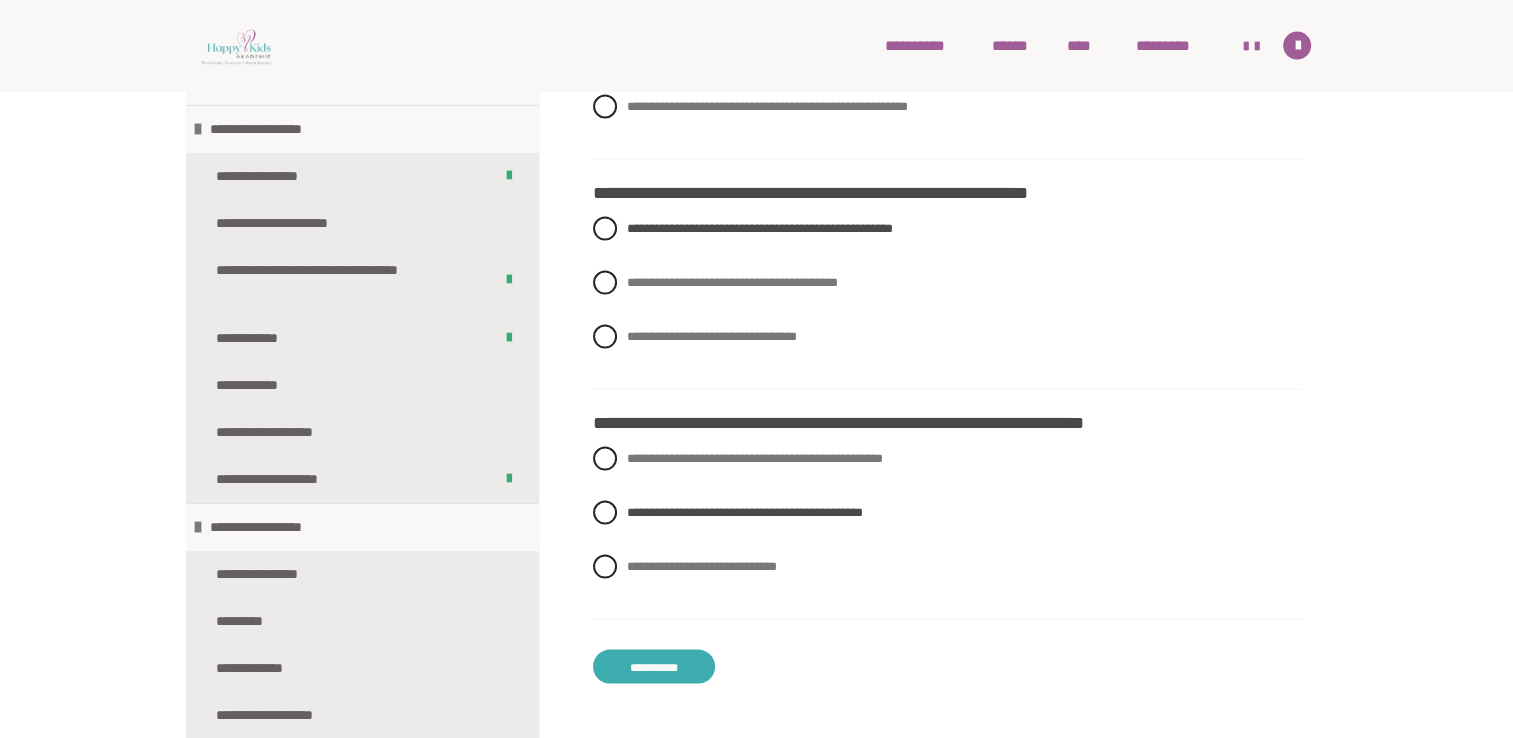 click on "**********" at bounding box center (654, 667) 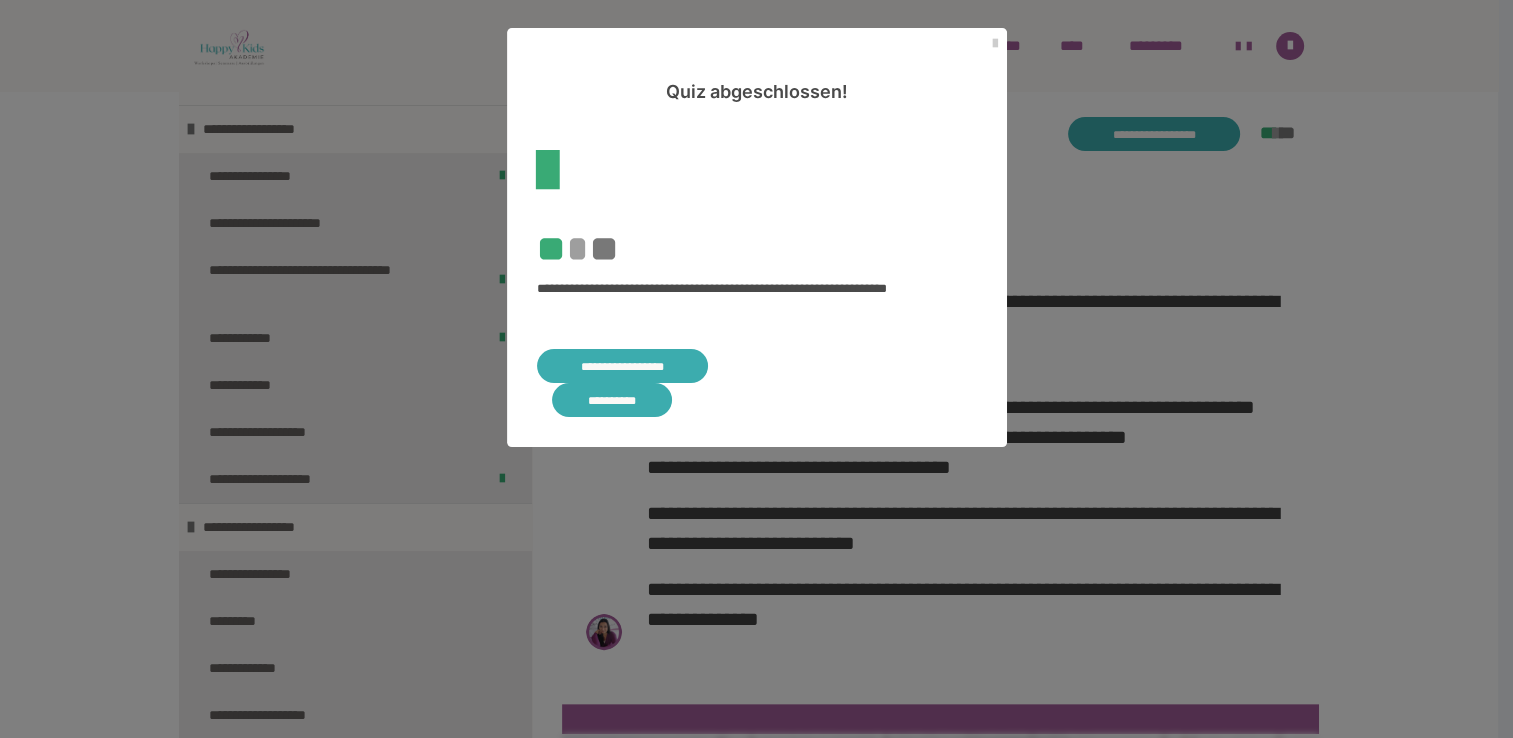 scroll, scrollTop: 1677, scrollLeft: 0, axis: vertical 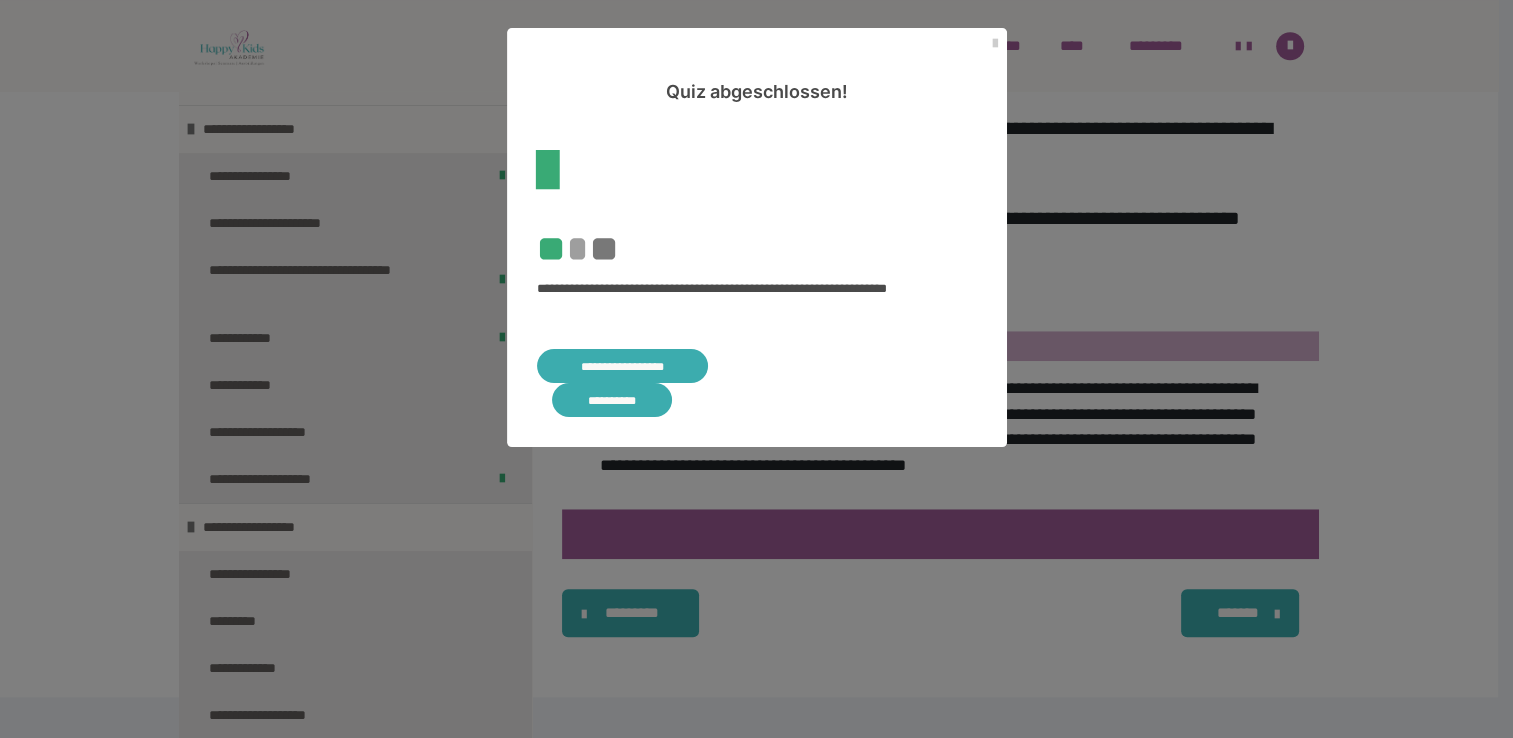 click on "**********" at bounding box center (623, 366) 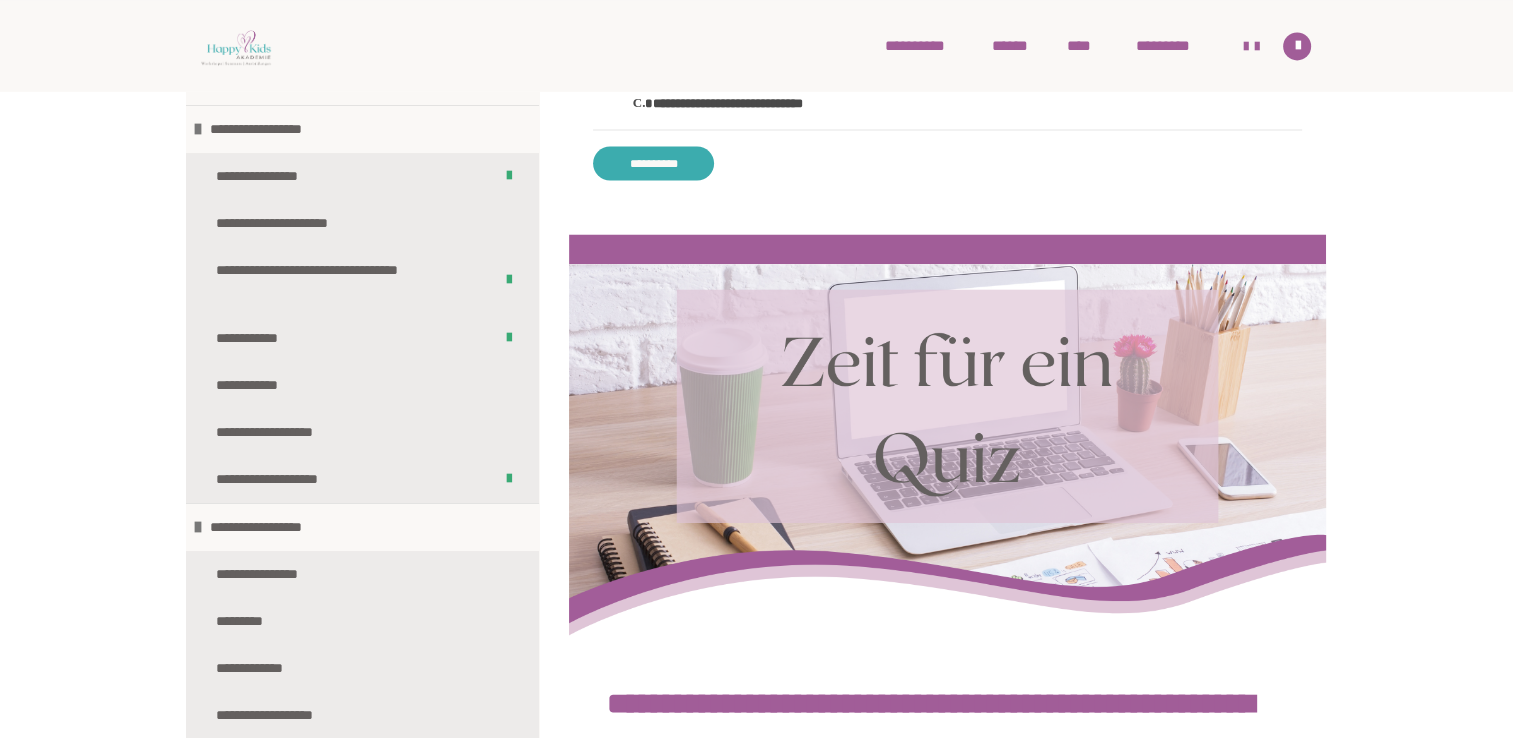 scroll, scrollTop: 3439, scrollLeft: 0, axis: vertical 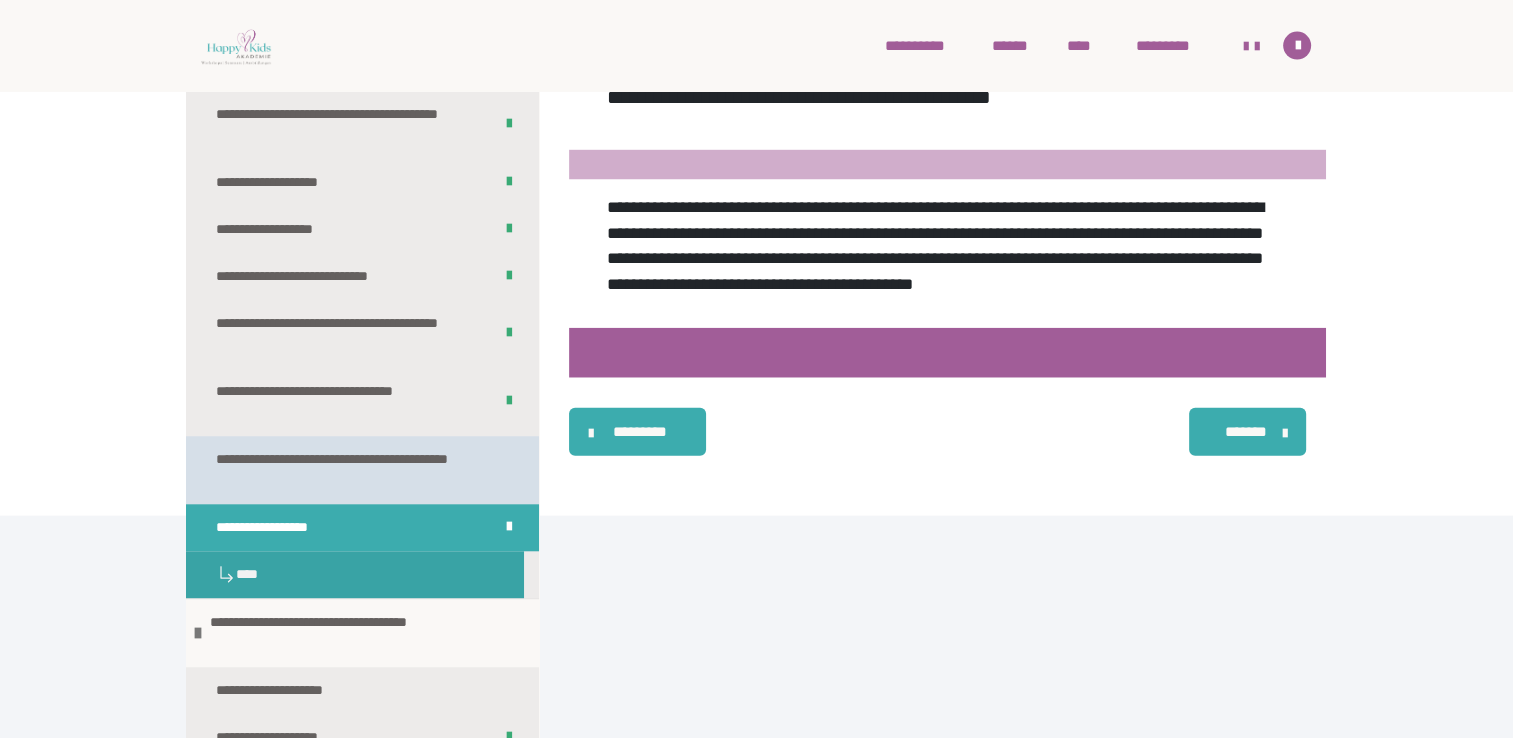 click on "**********" at bounding box center [347, 470] 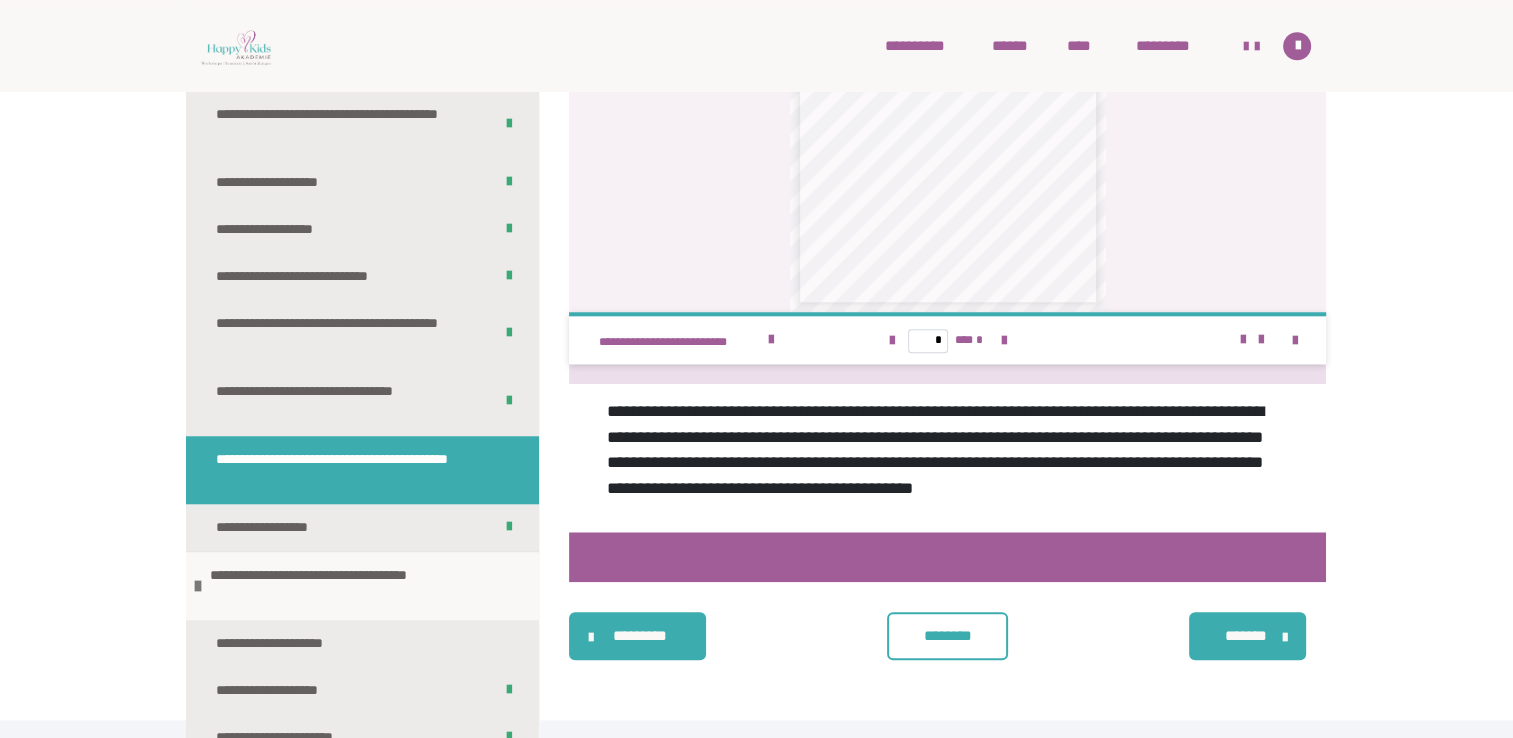 scroll, scrollTop: 1947, scrollLeft: 0, axis: vertical 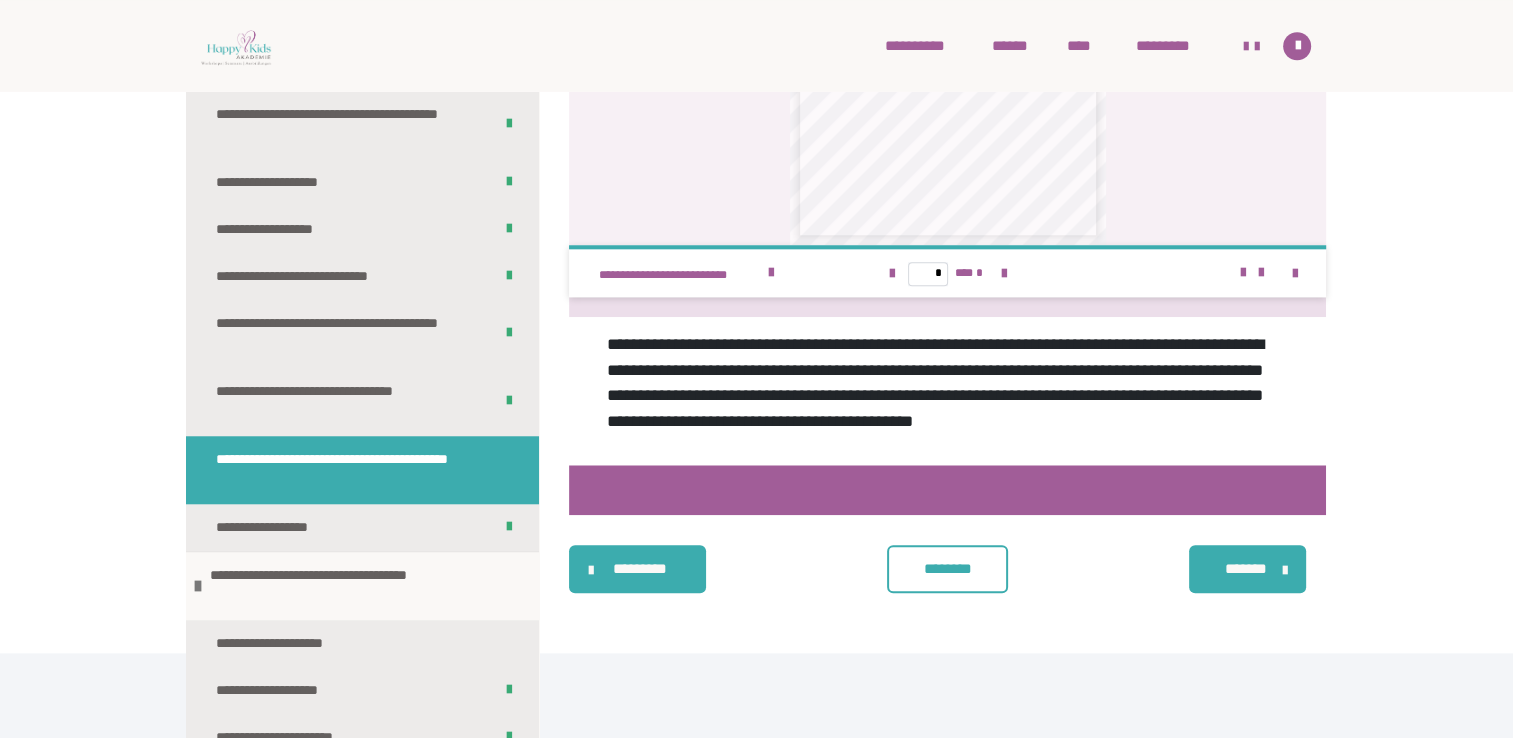 click on "********" at bounding box center (947, 569) 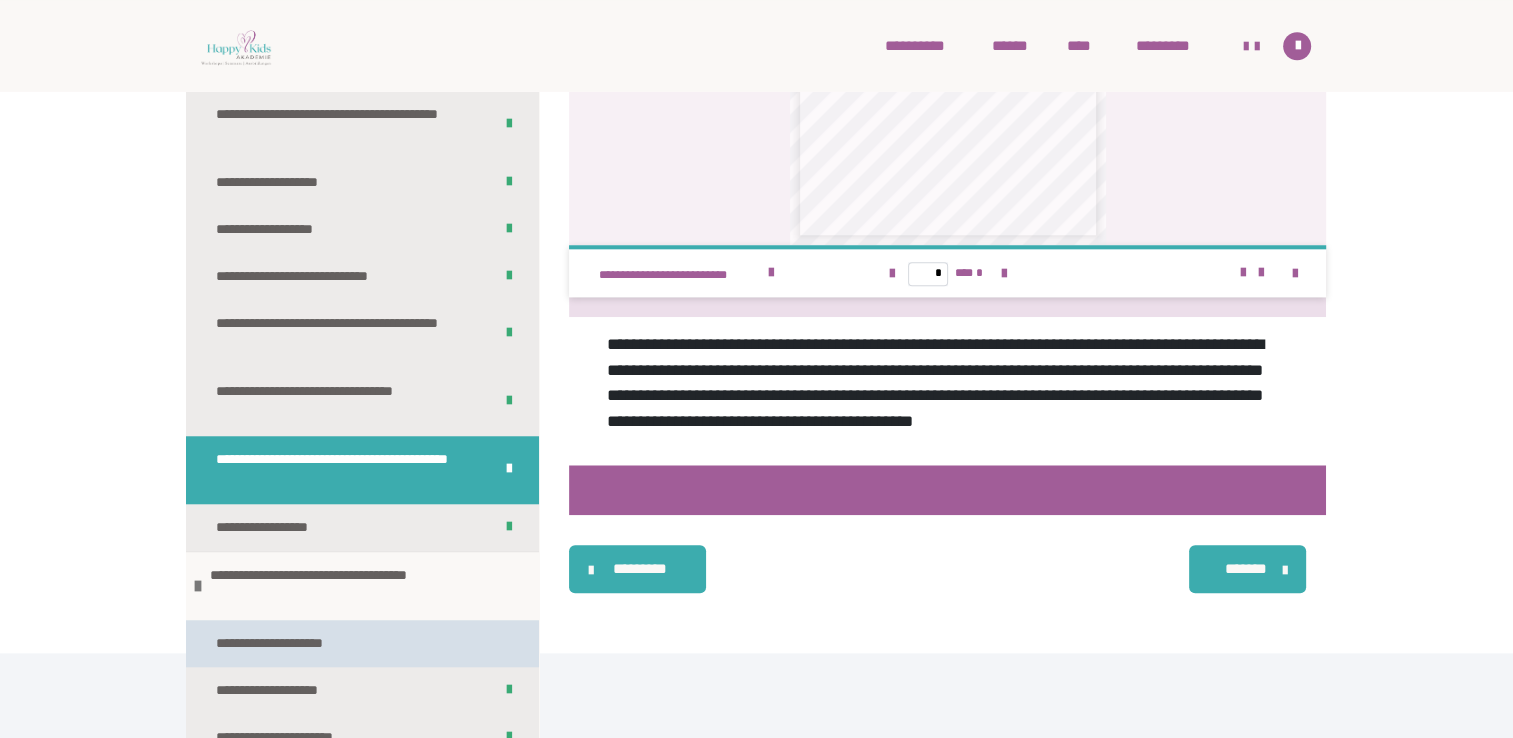 click on "**********" at bounding box center (362, 643) 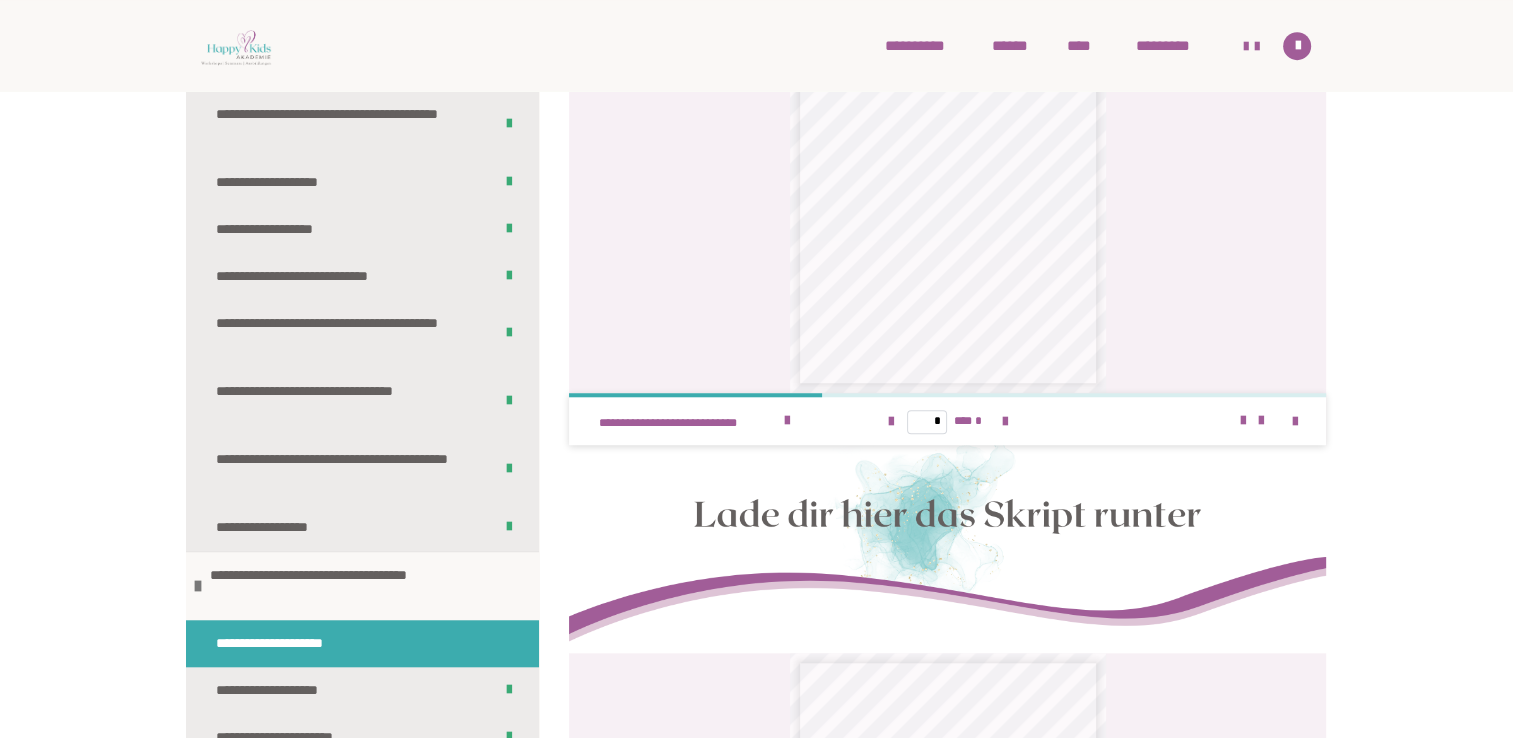 scroll, scrollTop: 1551, scrollLeft: 0, axis: vertical 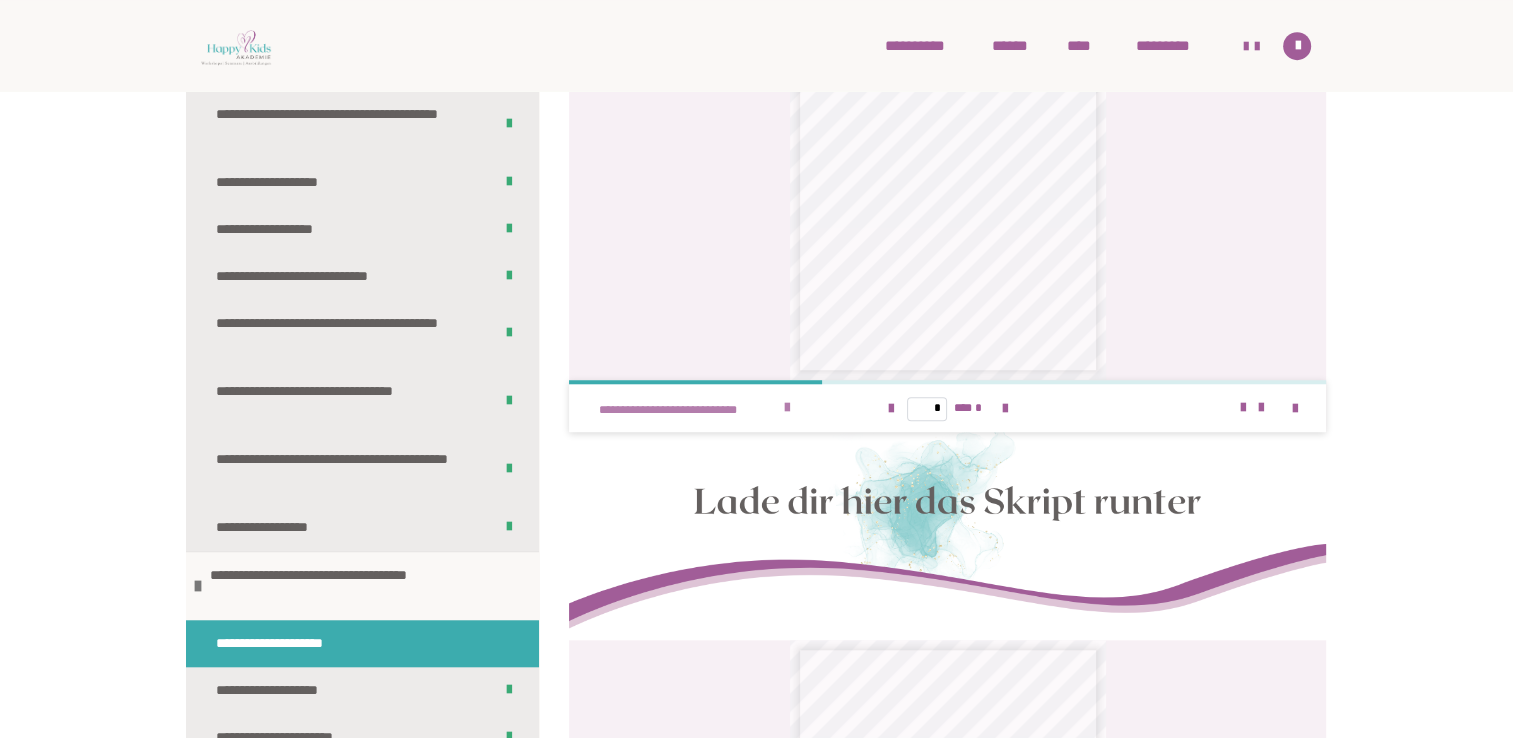click at bounding box center [787, 408] 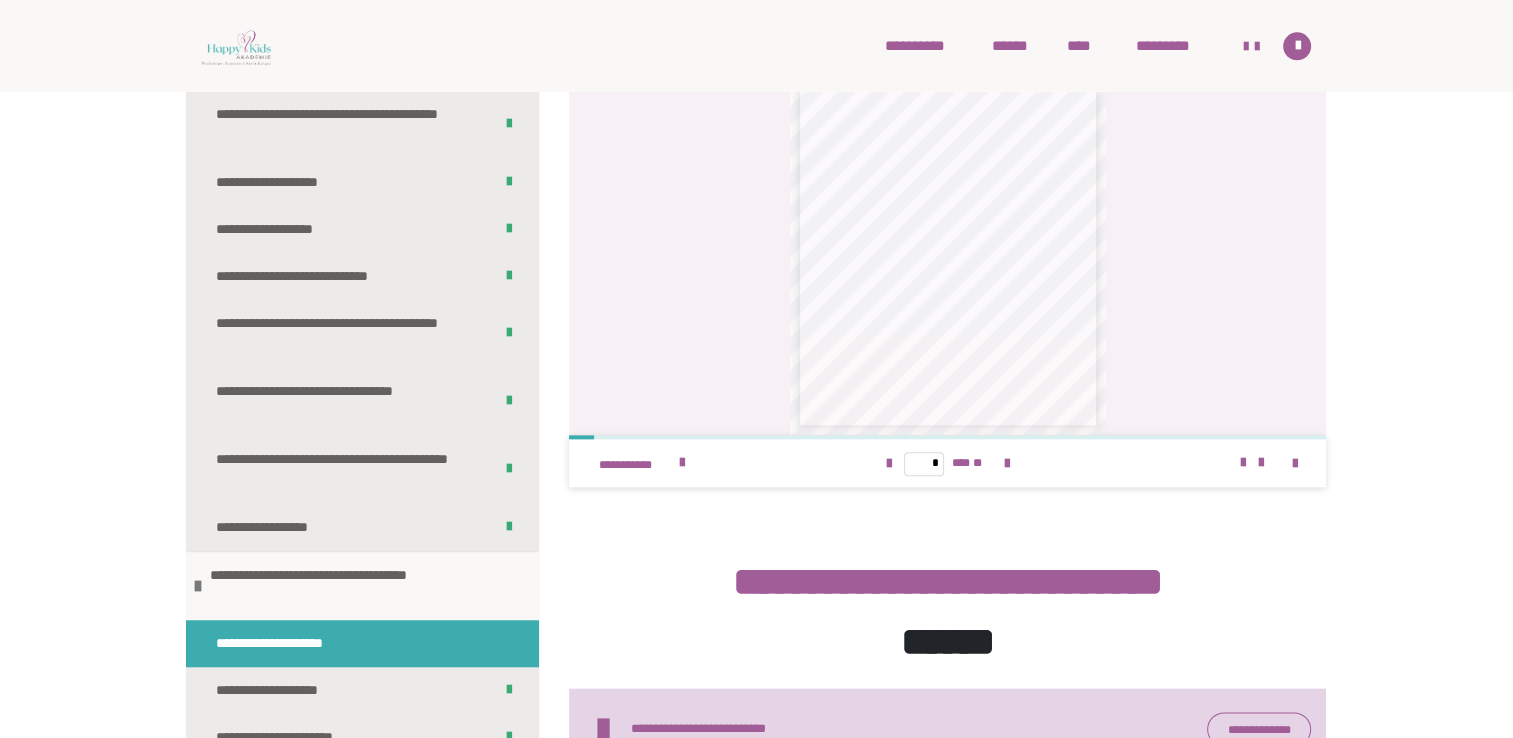 scroll, scrollTop: 2257, scrollLeft: 0, axis: vertical 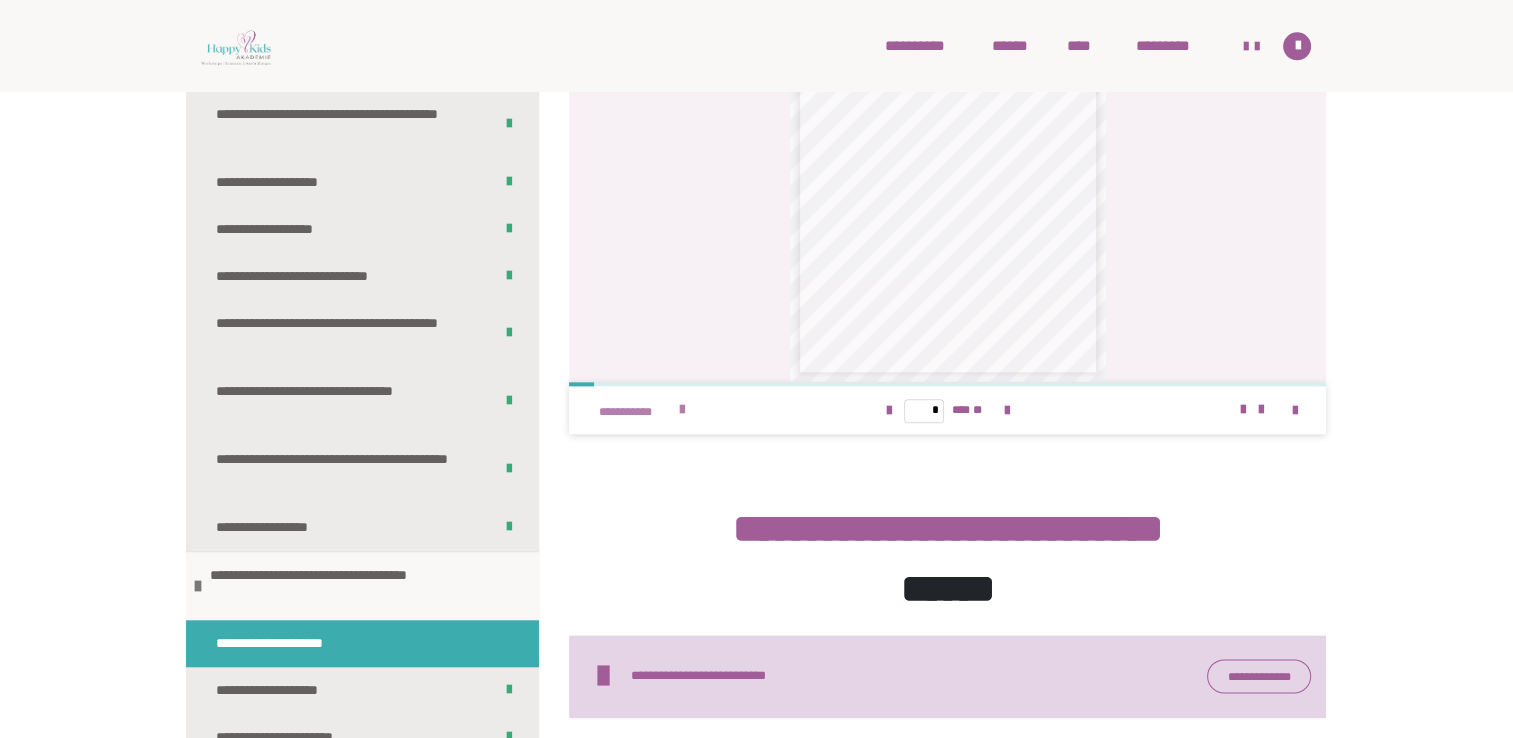 click at bounding box center [682, 410] 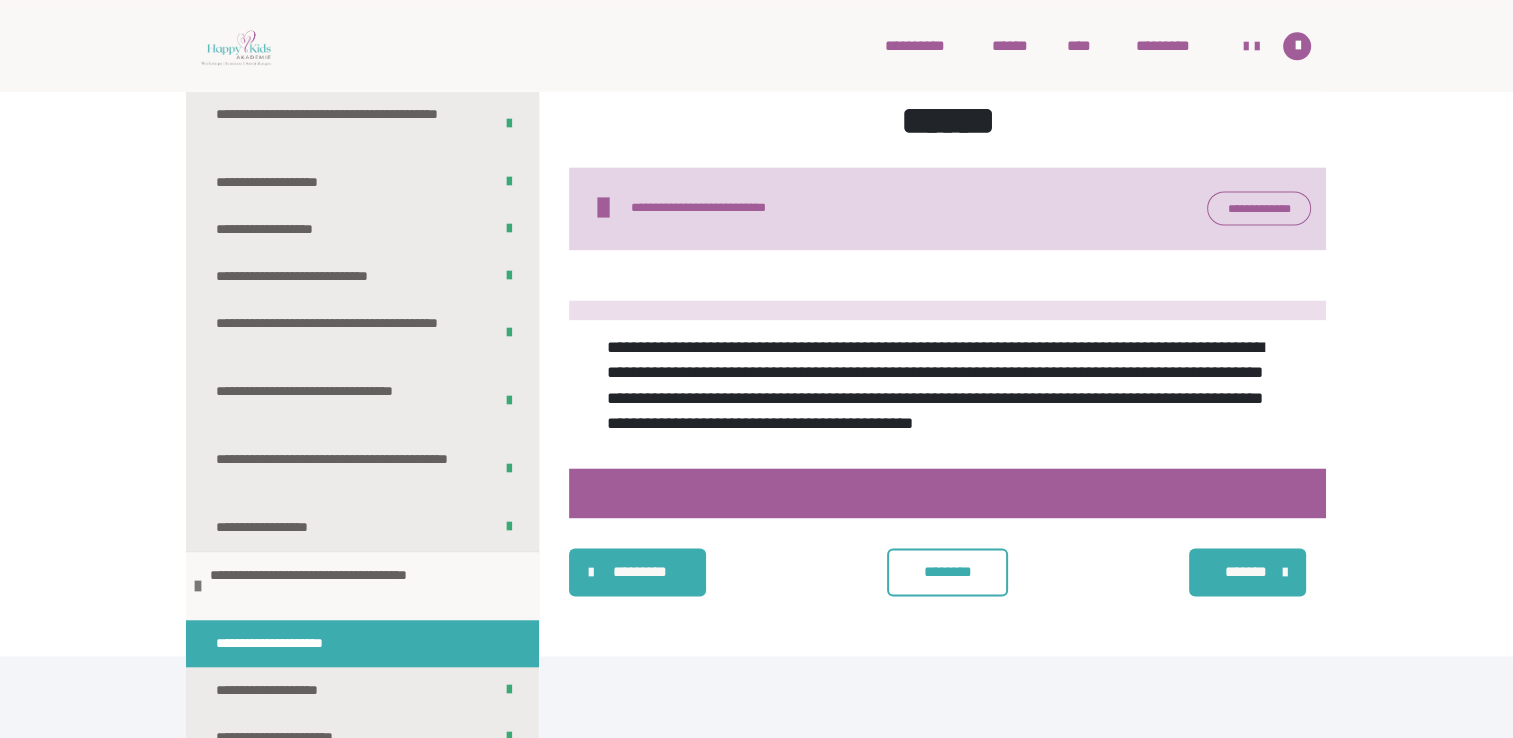 scroll, scrollTop: 2737, scrollLeft: 0, axis: vertical 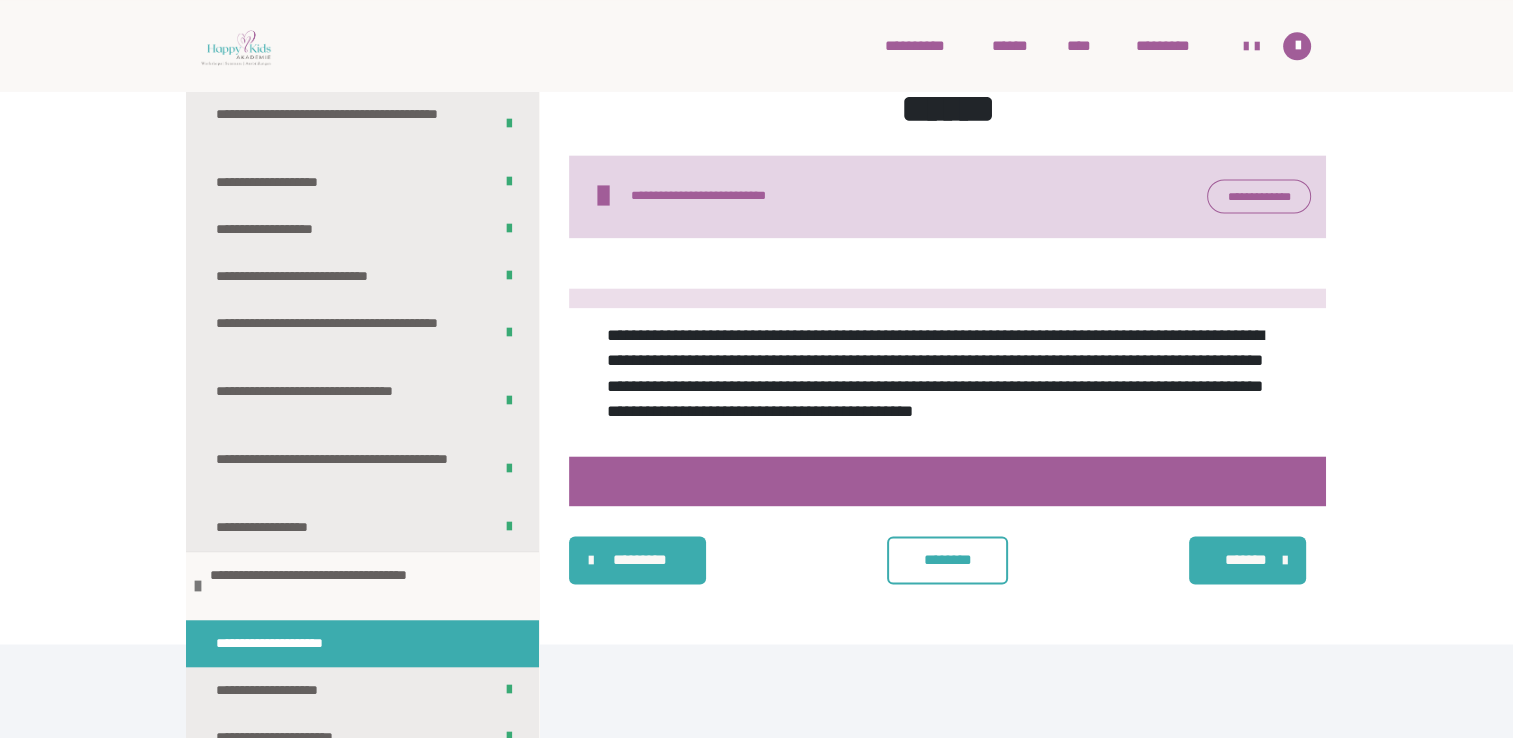 click on "**********" at bounding box center (1259, 196) 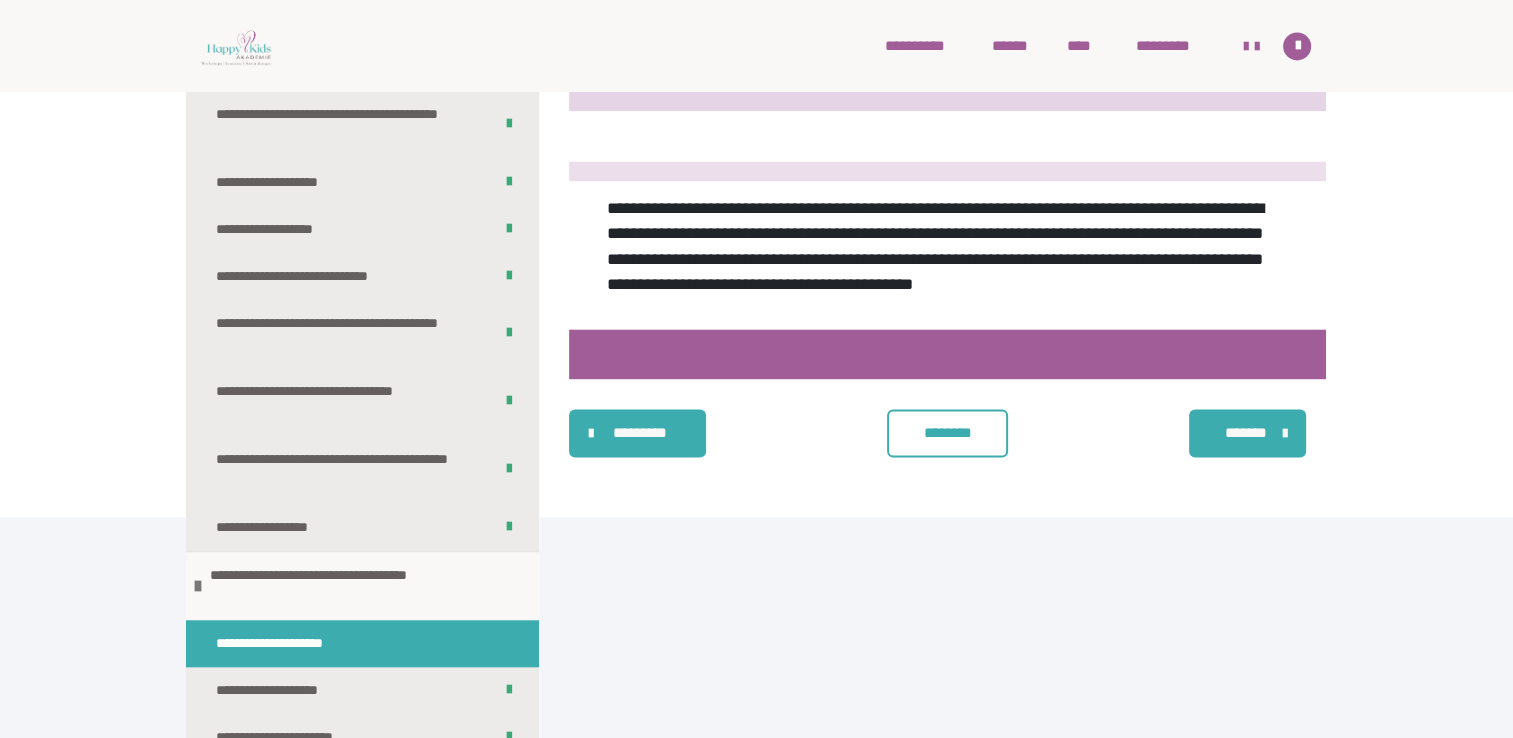 scroll, scrollTop: 2878, scrollLeft: 0, axis: vertical 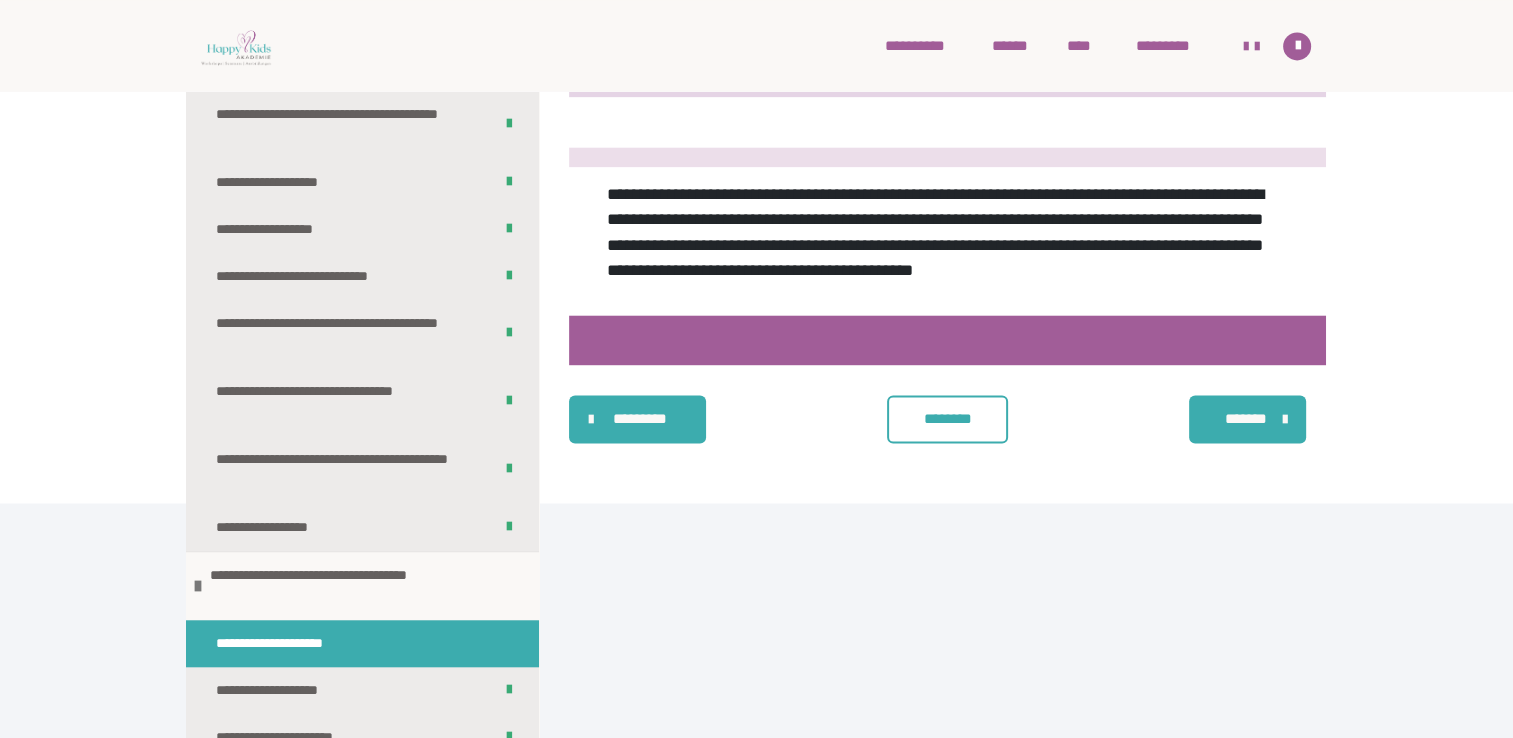 click on "********" at bounding box center [947, 419] 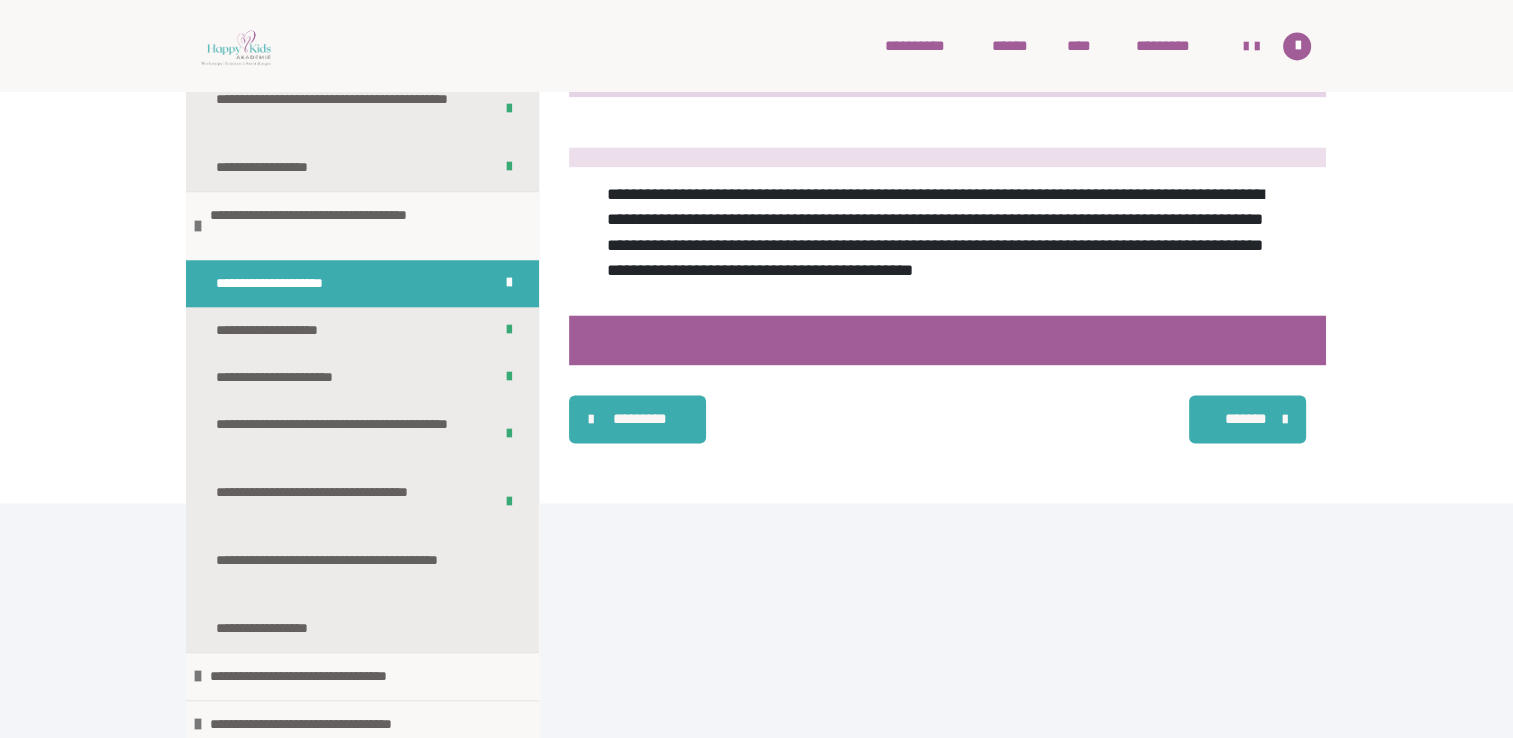 scroll, scrollTop: 2080, scrollLeft: 0, axis: vertical 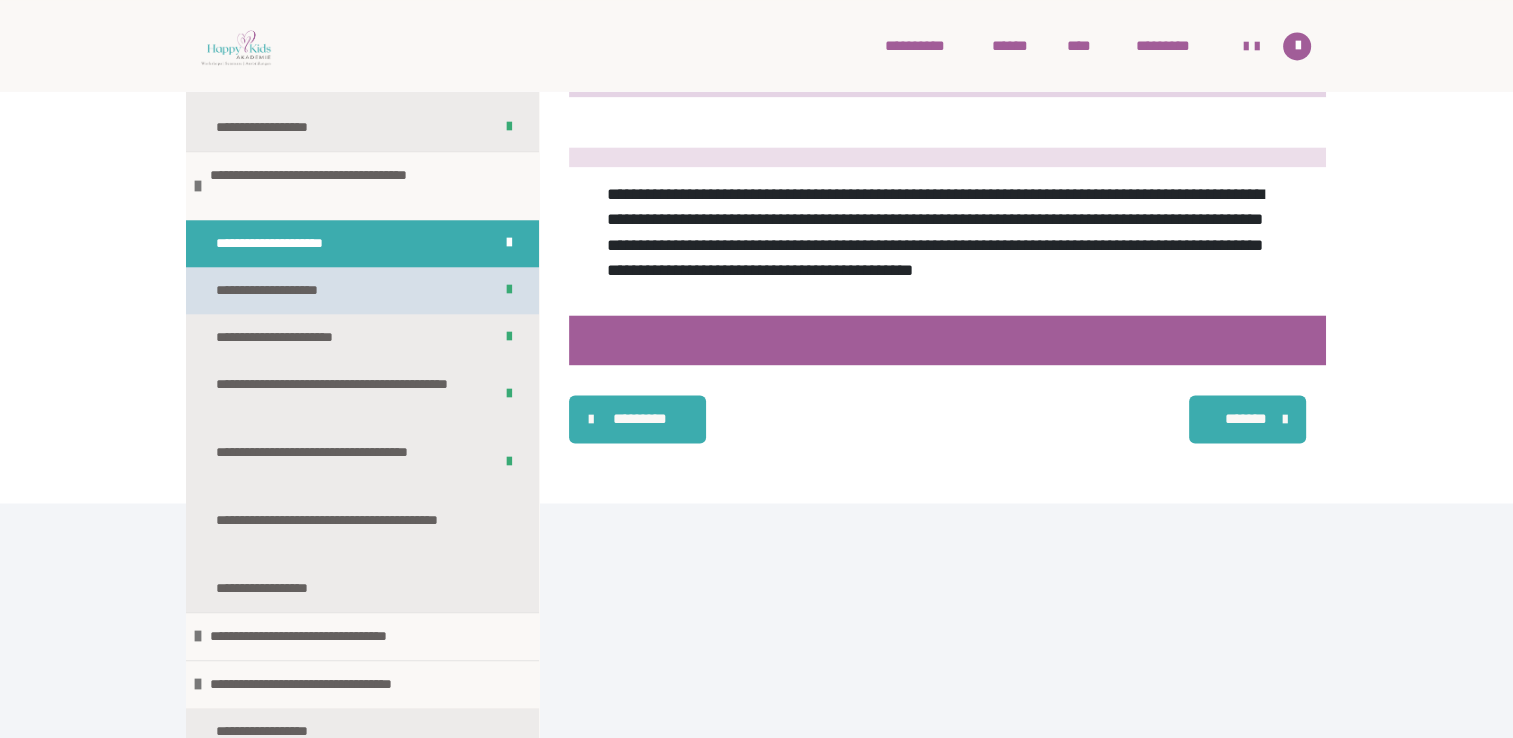 click on "**********" at bounding box center [286, 290] 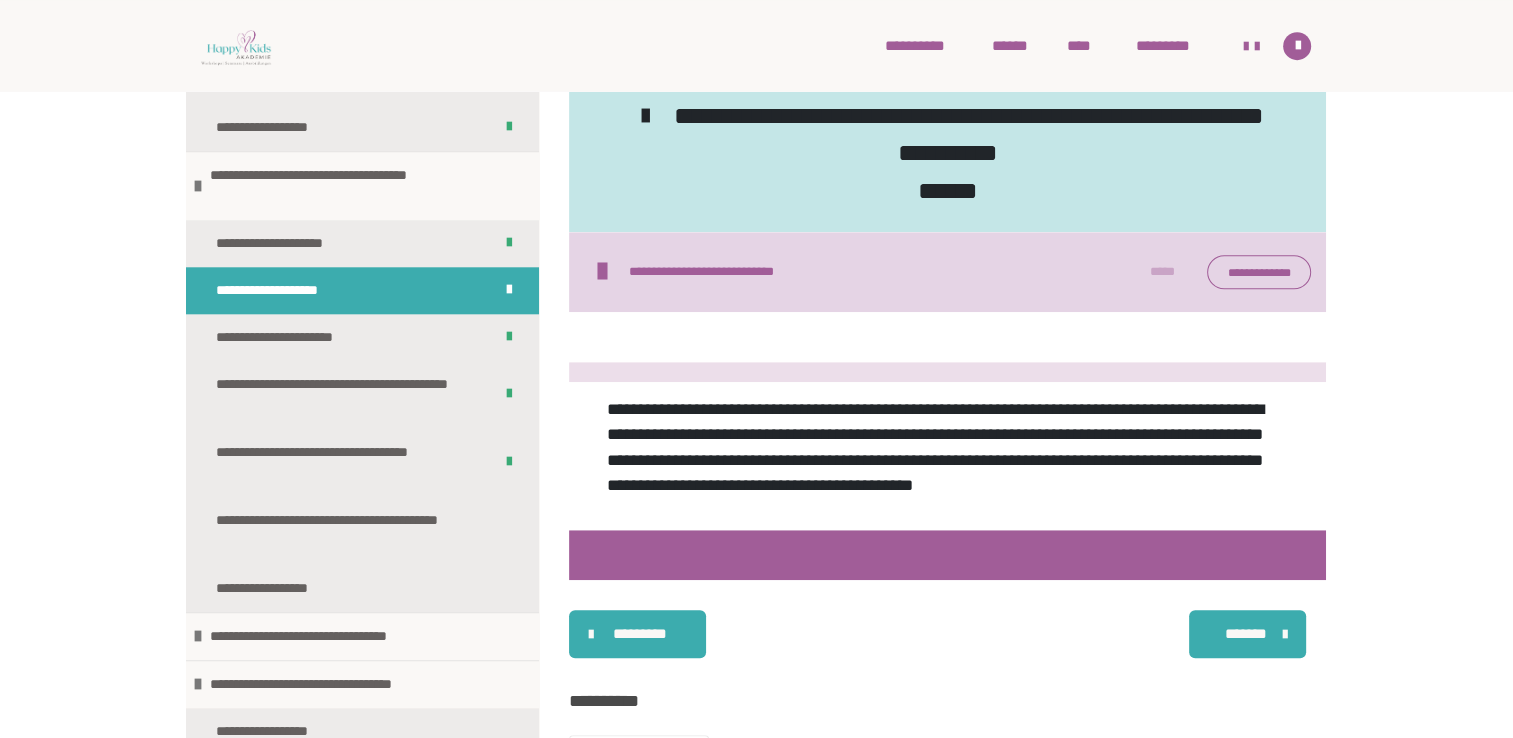 scroll, scrollTop: 1280, scrollLeft: 0, axis: vertical 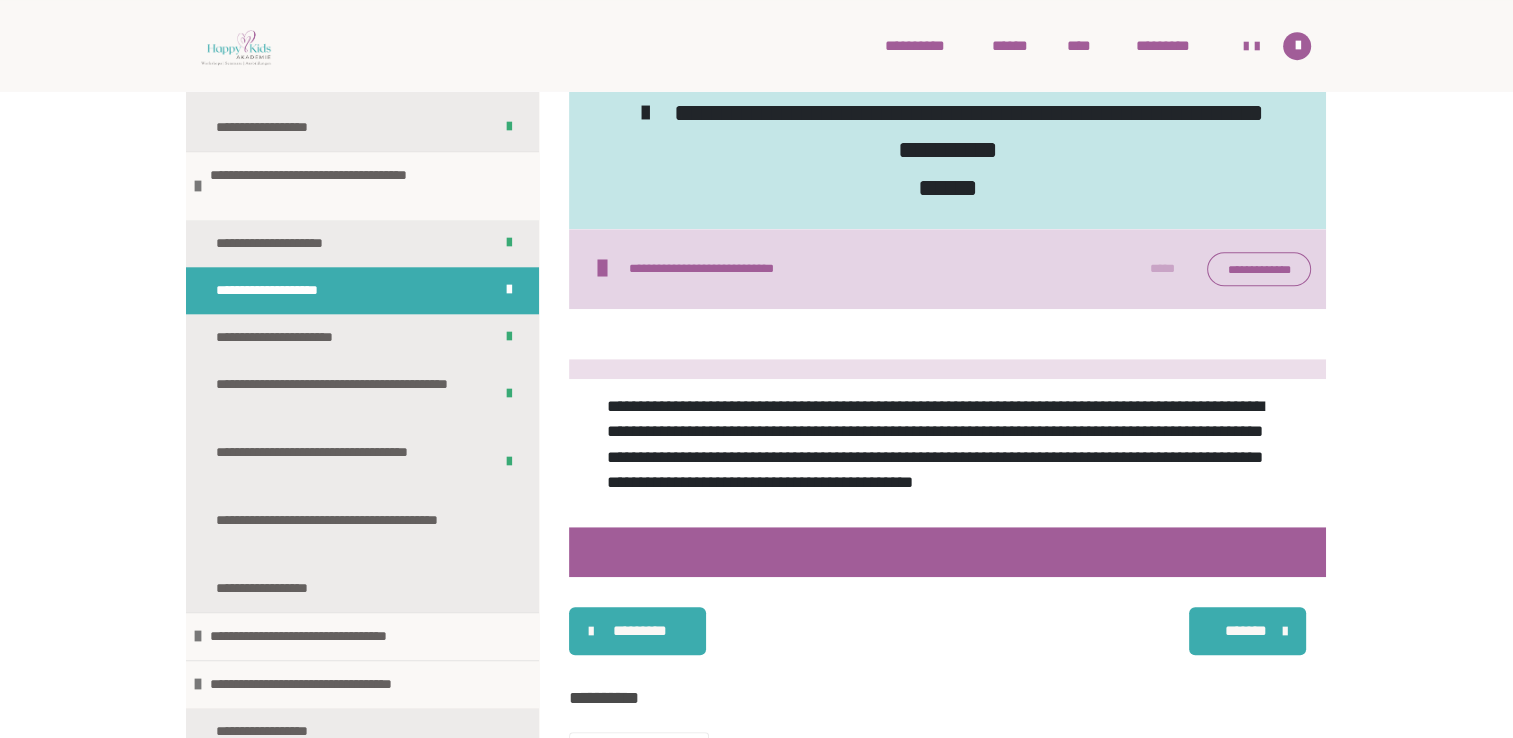 click on "**********" at bounding box center [1259, 269] 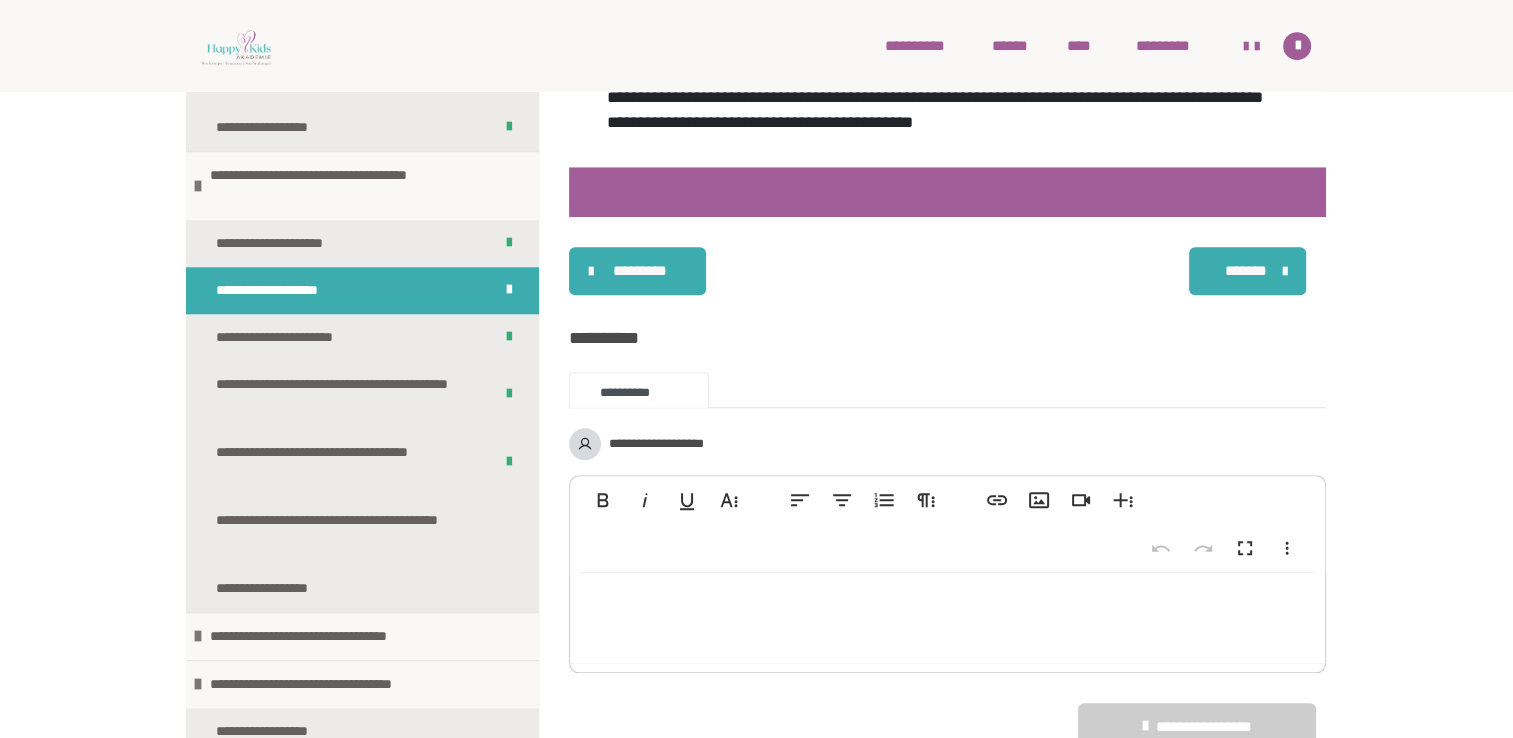 scroll, scrollTop: 1667, scrollLeft: 0, axis: vertical 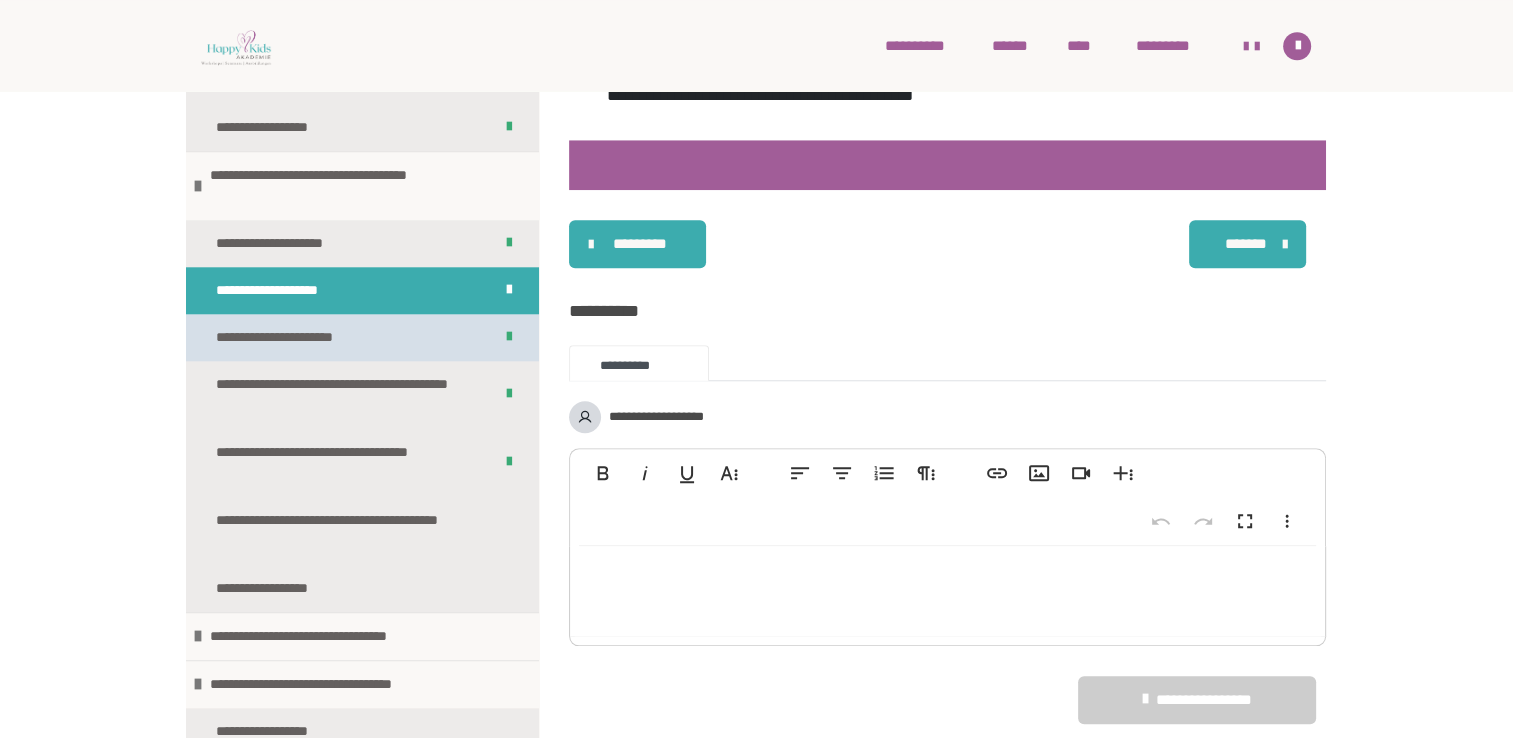 click on "**********" at bounding box center [302, 337] 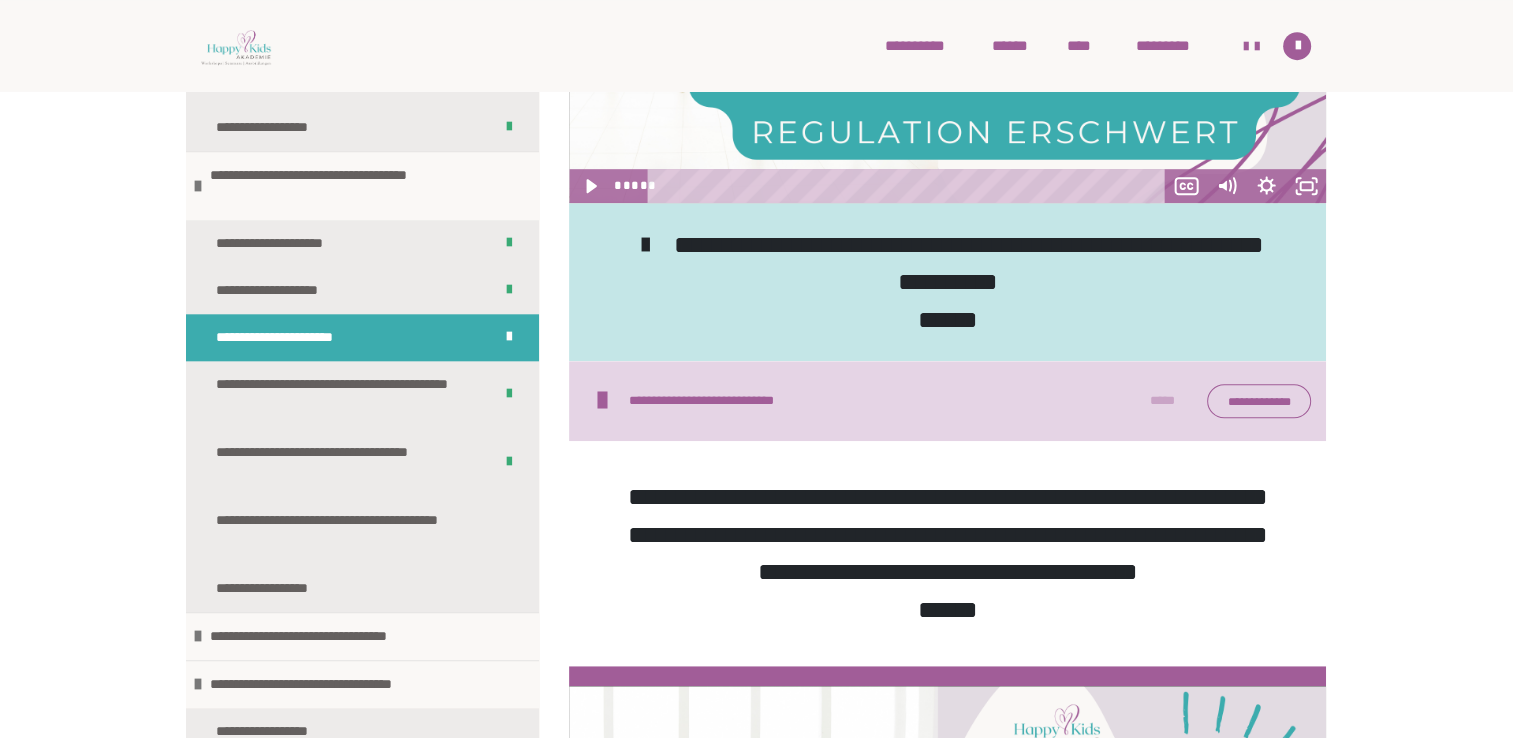 scroll, scrollTop: 1200, scrollLeft: 0, axis: vertical 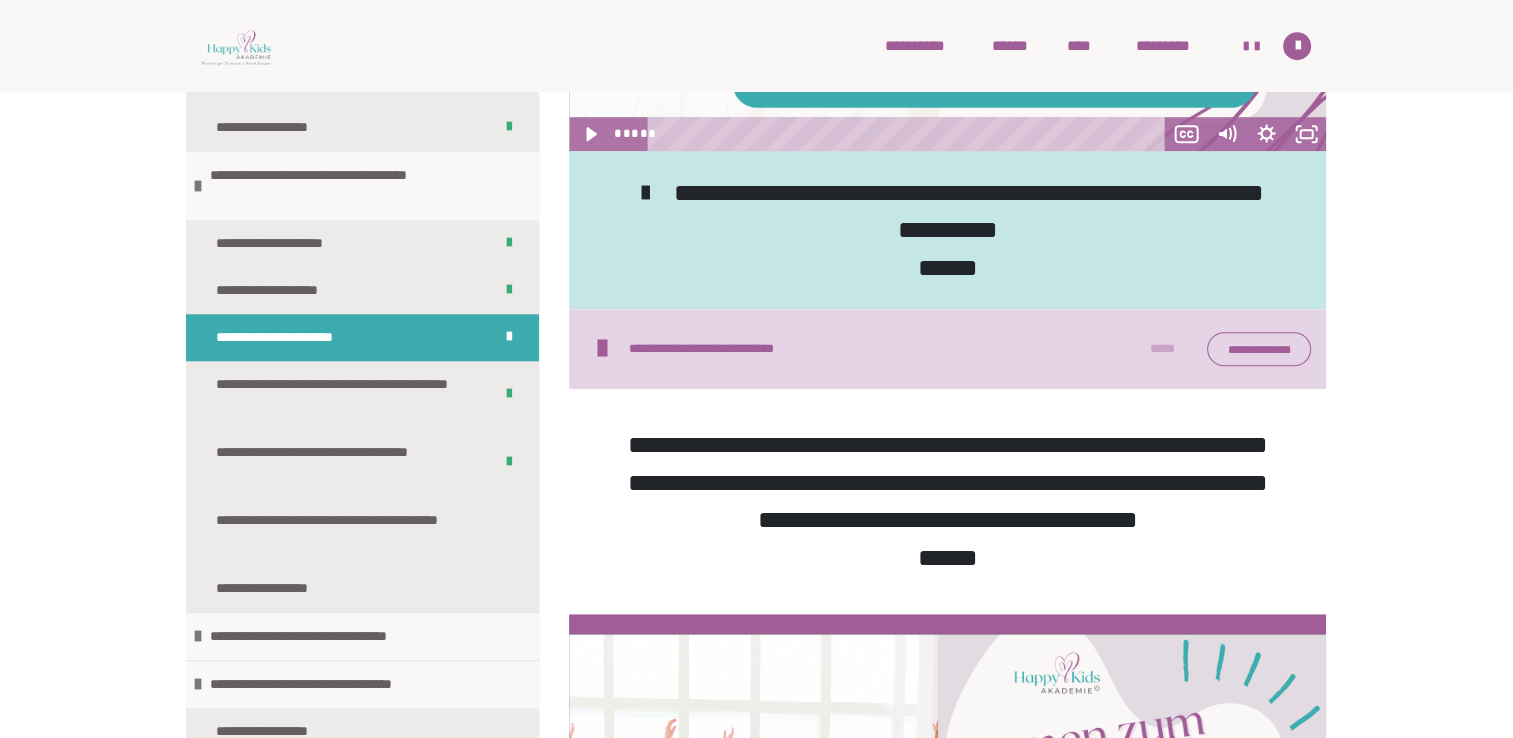 click on "**********" at bounding box center [1259, 349] 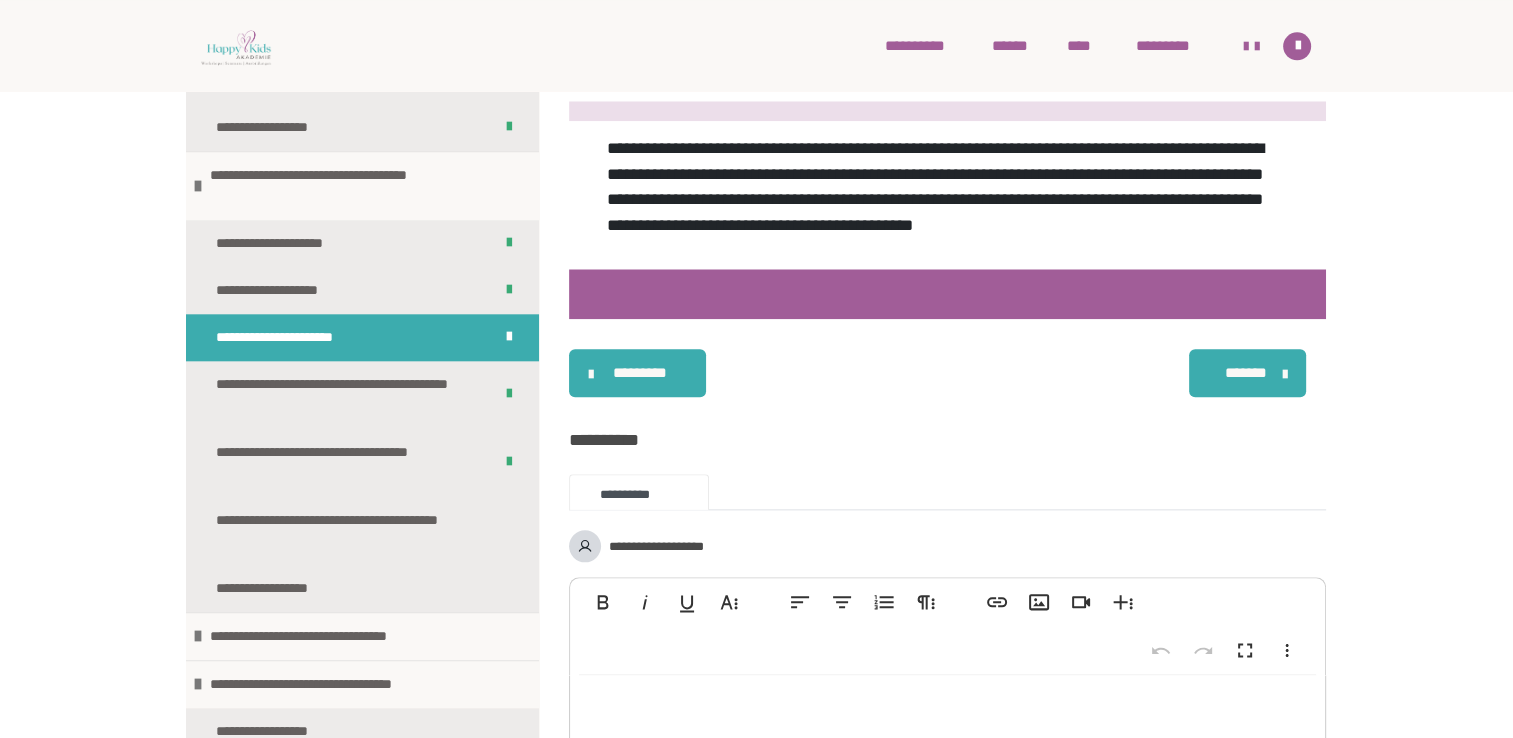 scroll, scrollTop: 2240, scrollLeft: 0, axis: vertical 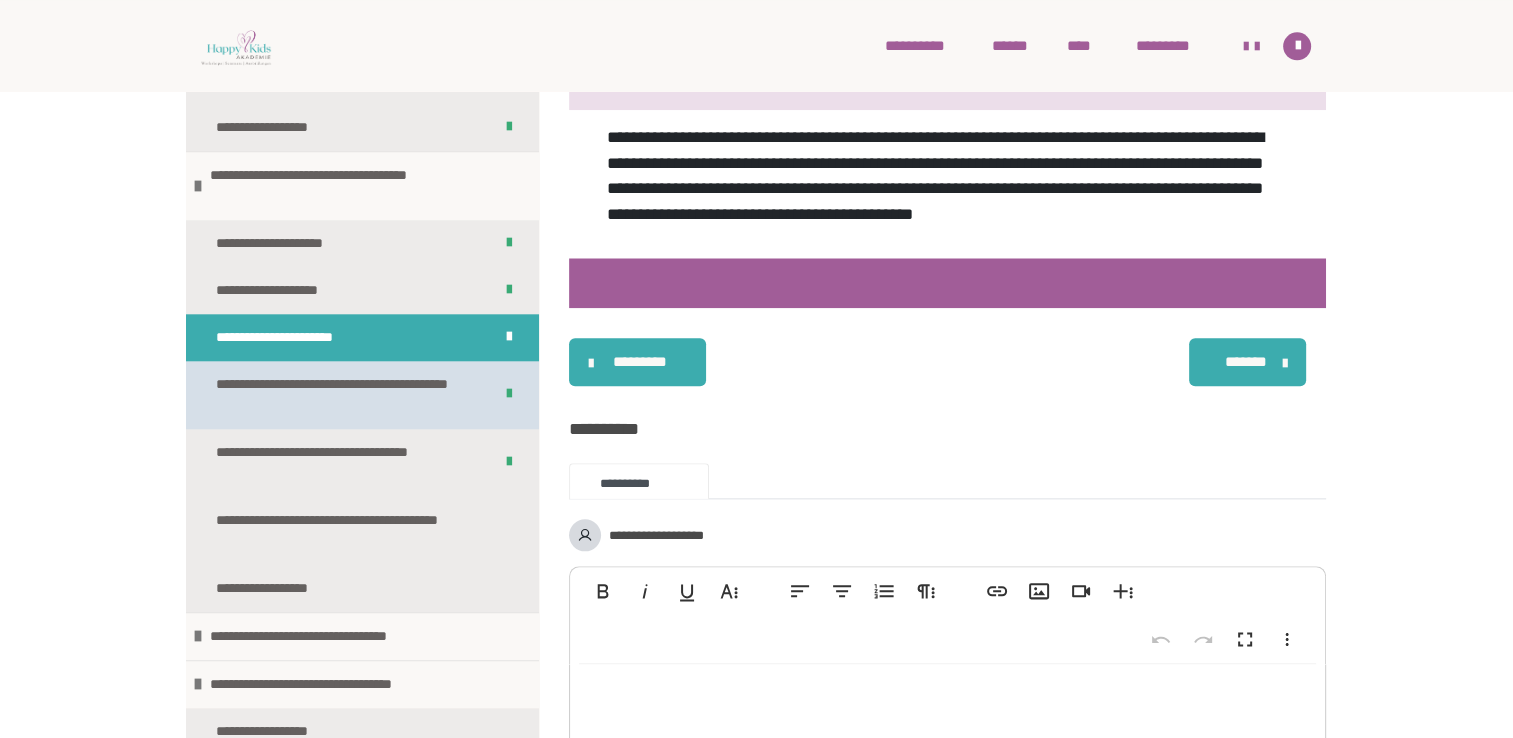 click on "**********" at bounding box center [339, 395] 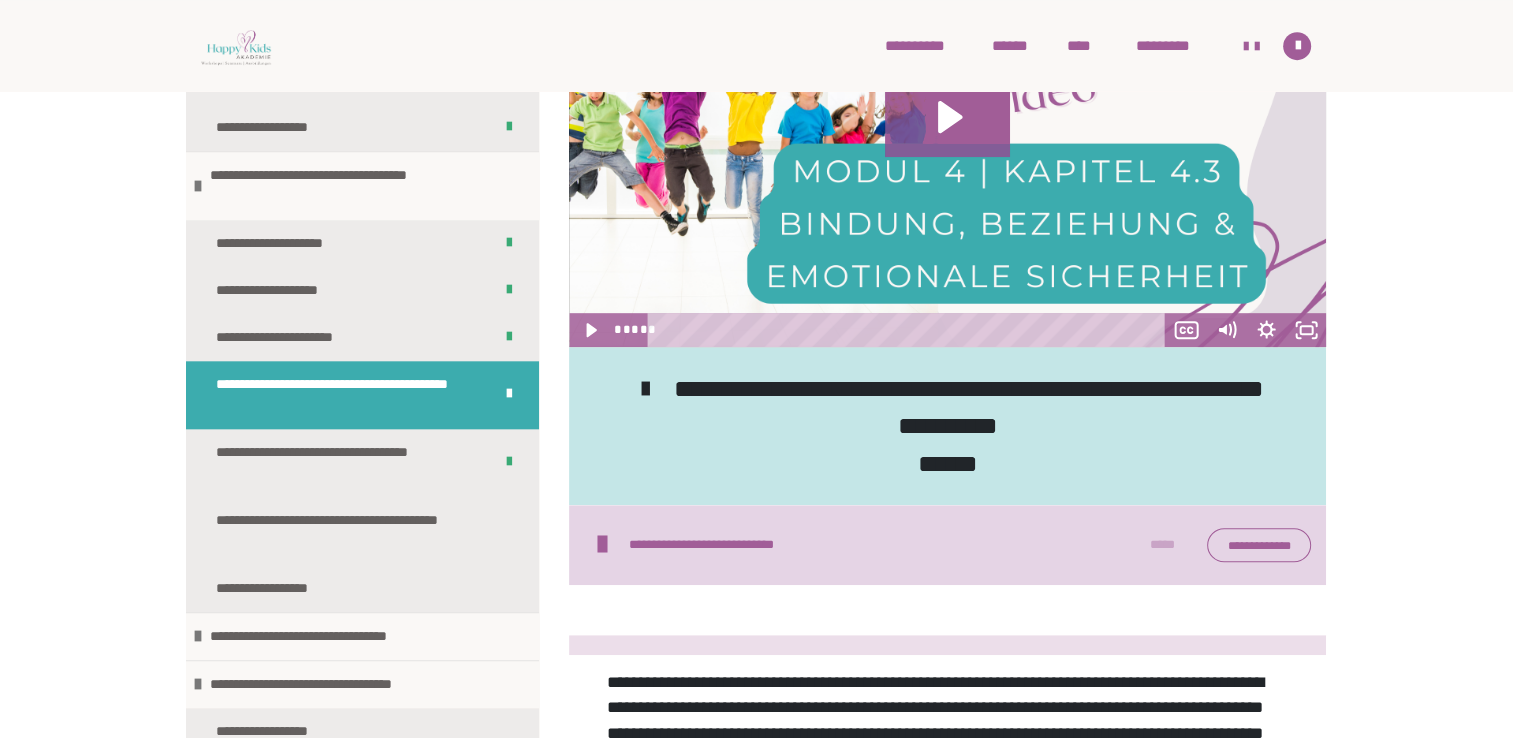 scroll, scrollTop: 1014, scrollLeft: 0, axis: vertical 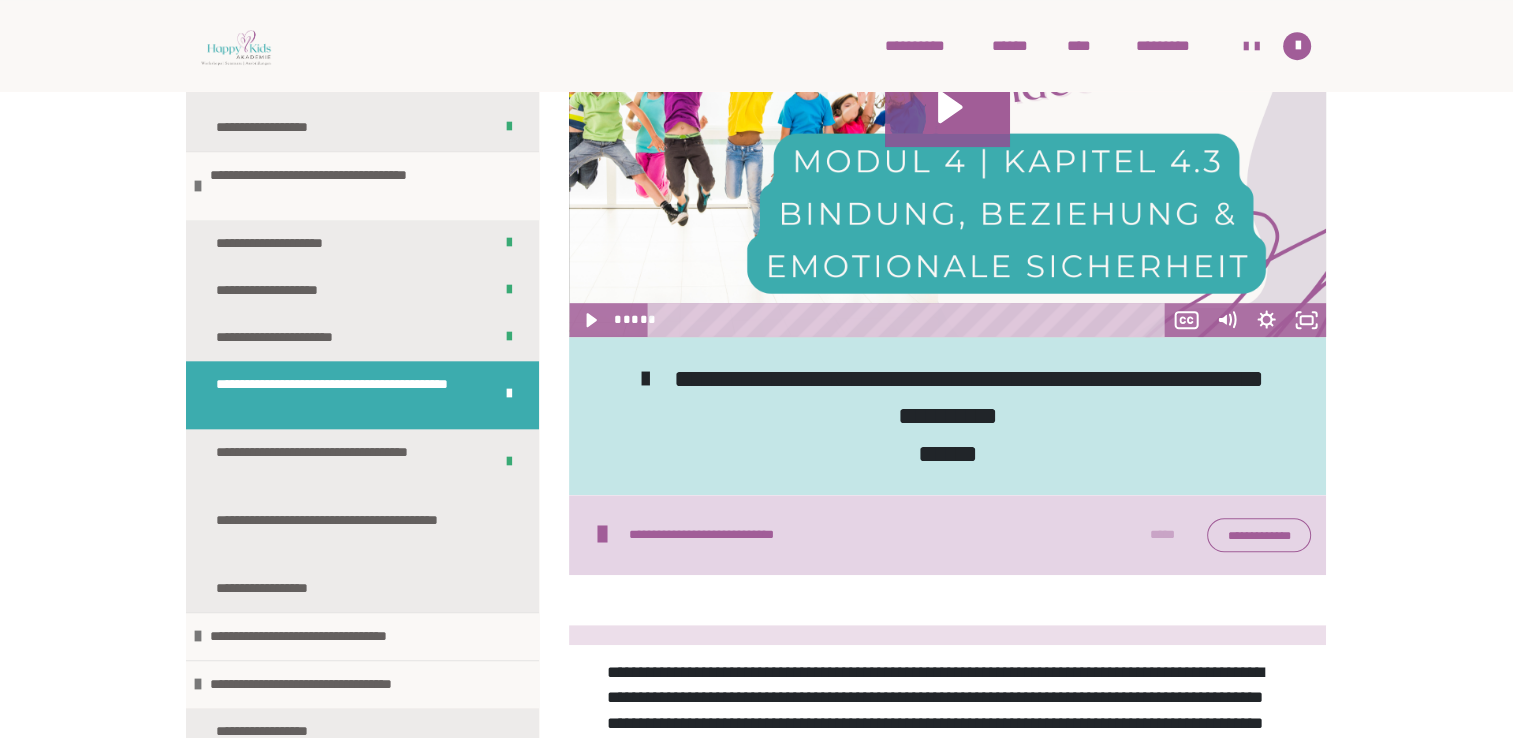 click on "**********" at bounding box center [1259, 535] 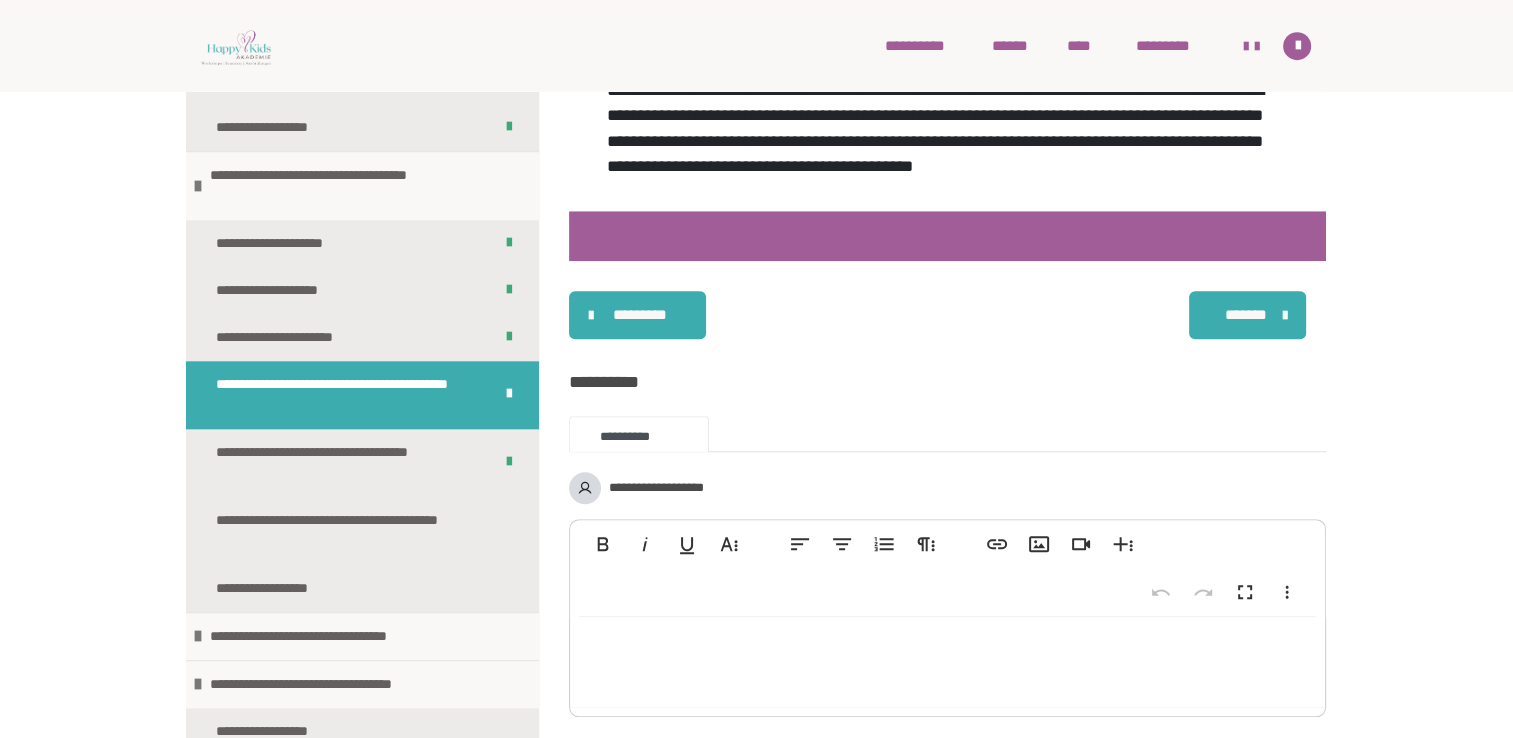 scroll, scrollTop: 1614, scrollLeft: 0, axis: vertical 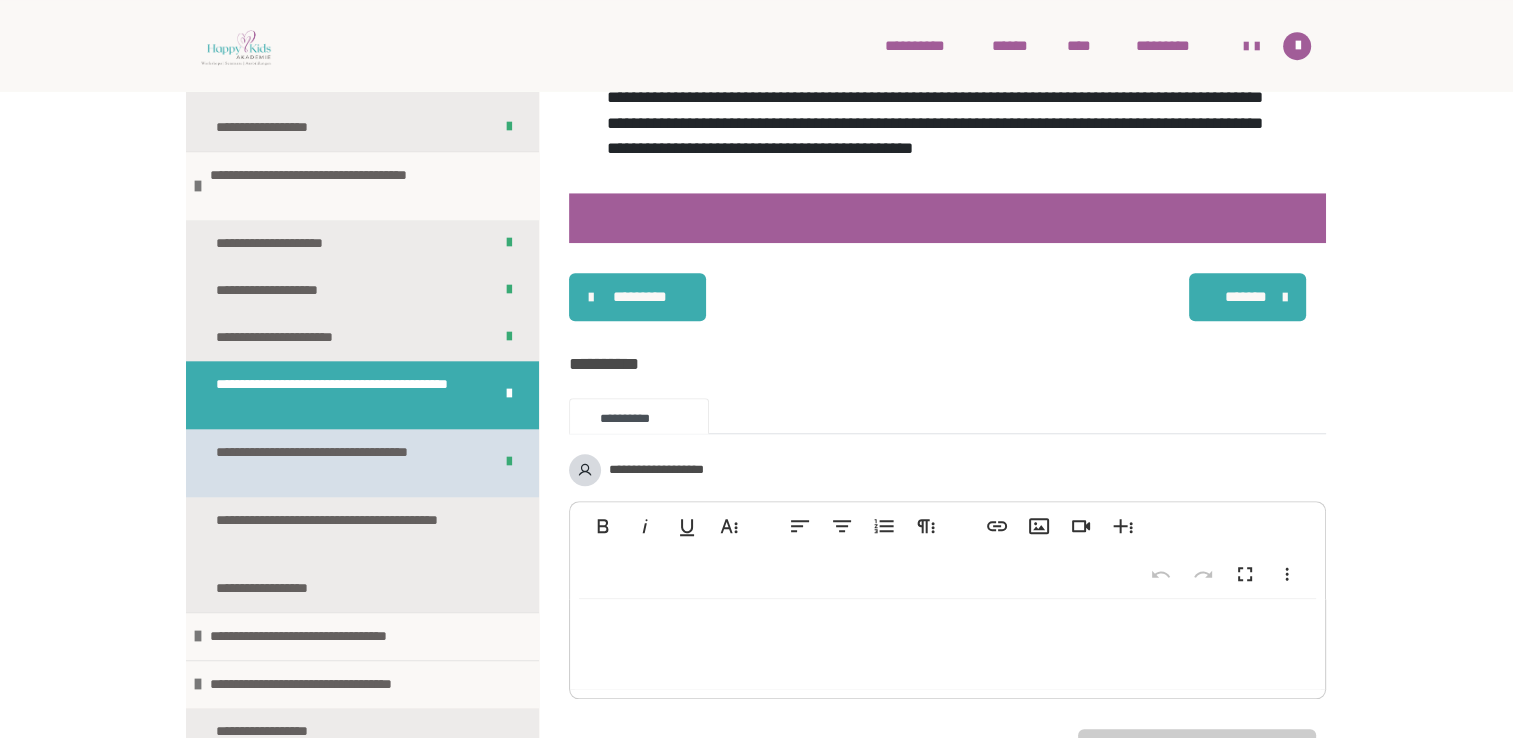 click on "**********" at bounding box center [339, 463] 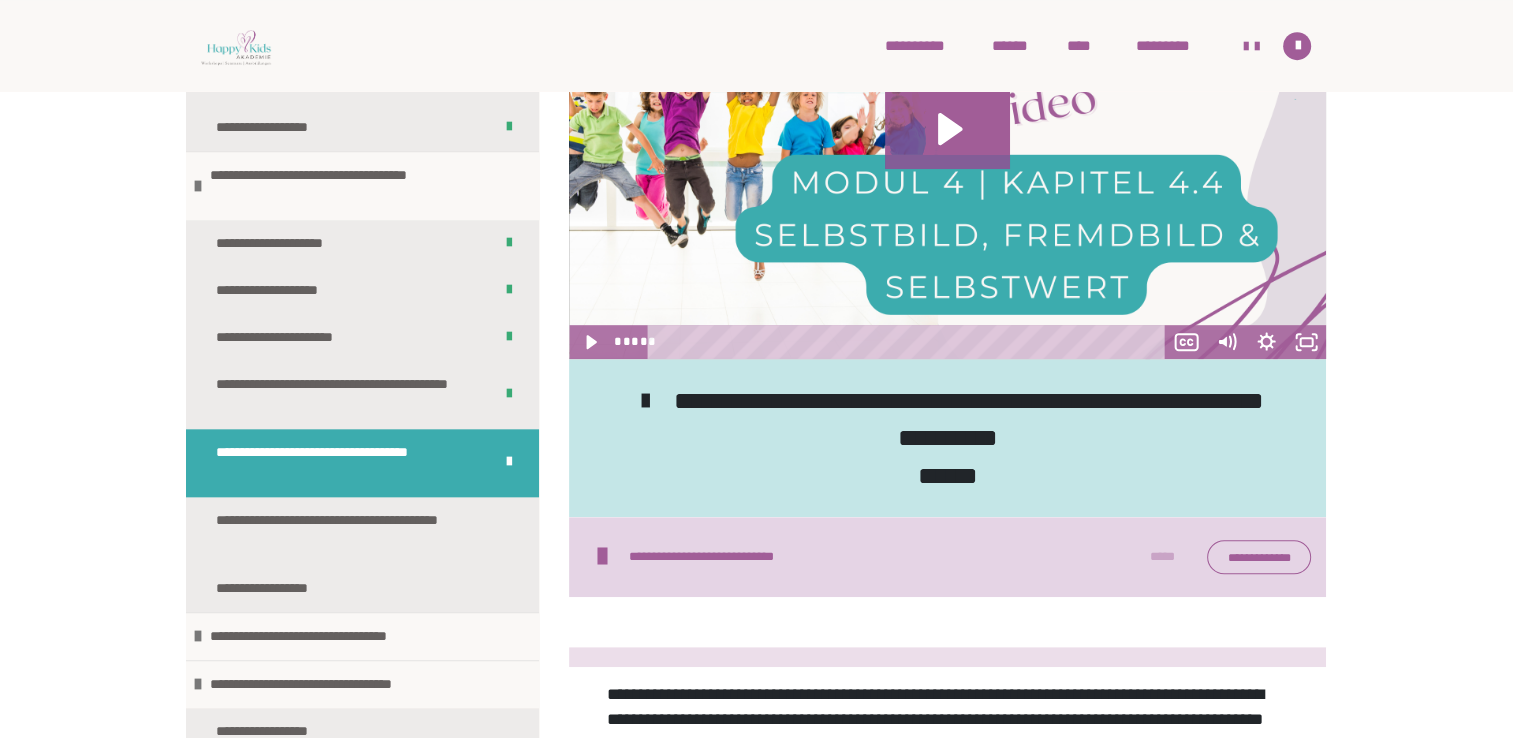 scroll, scrollTop: 1000, scrollLeft: 0, axis: vertical 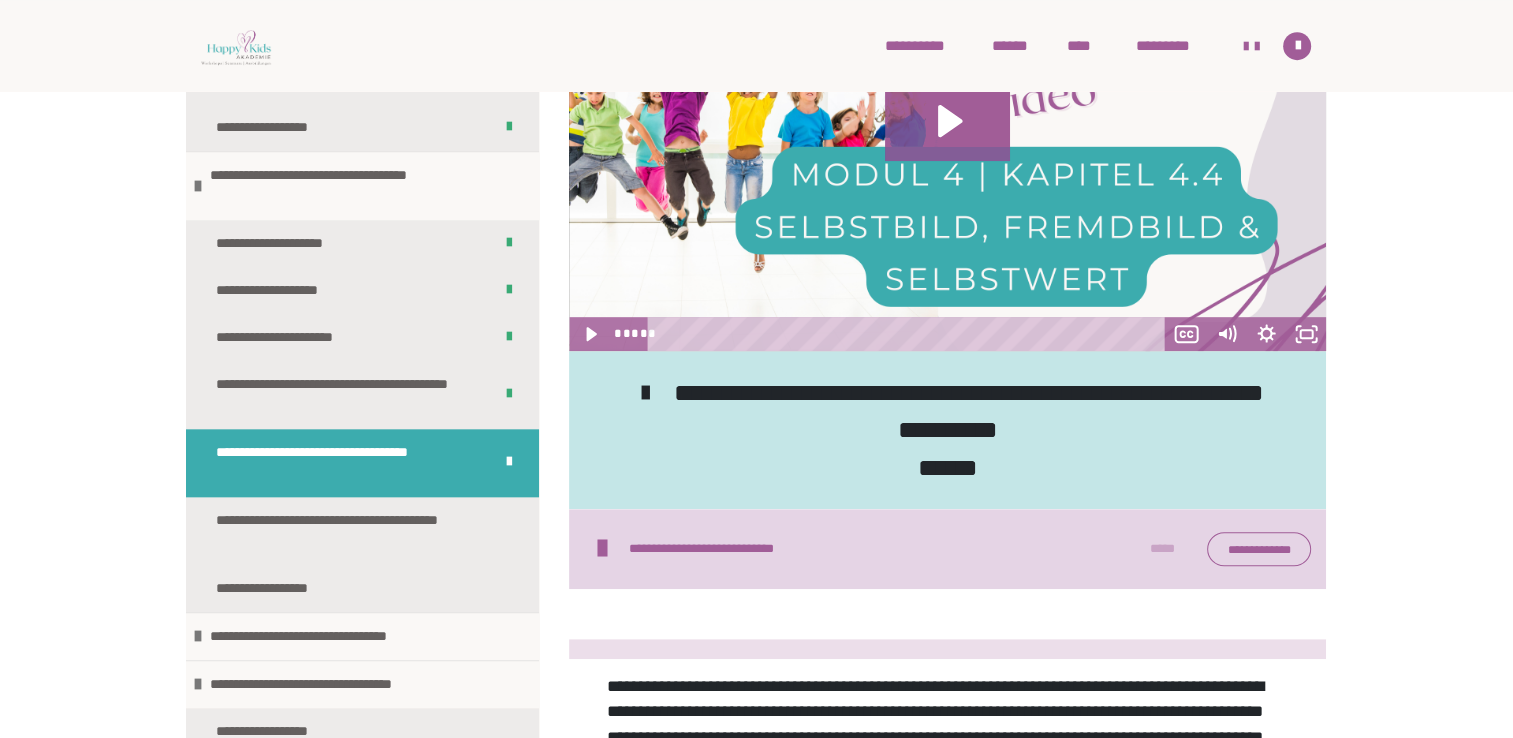 click on "**********" at bounding box center (1259, 549) 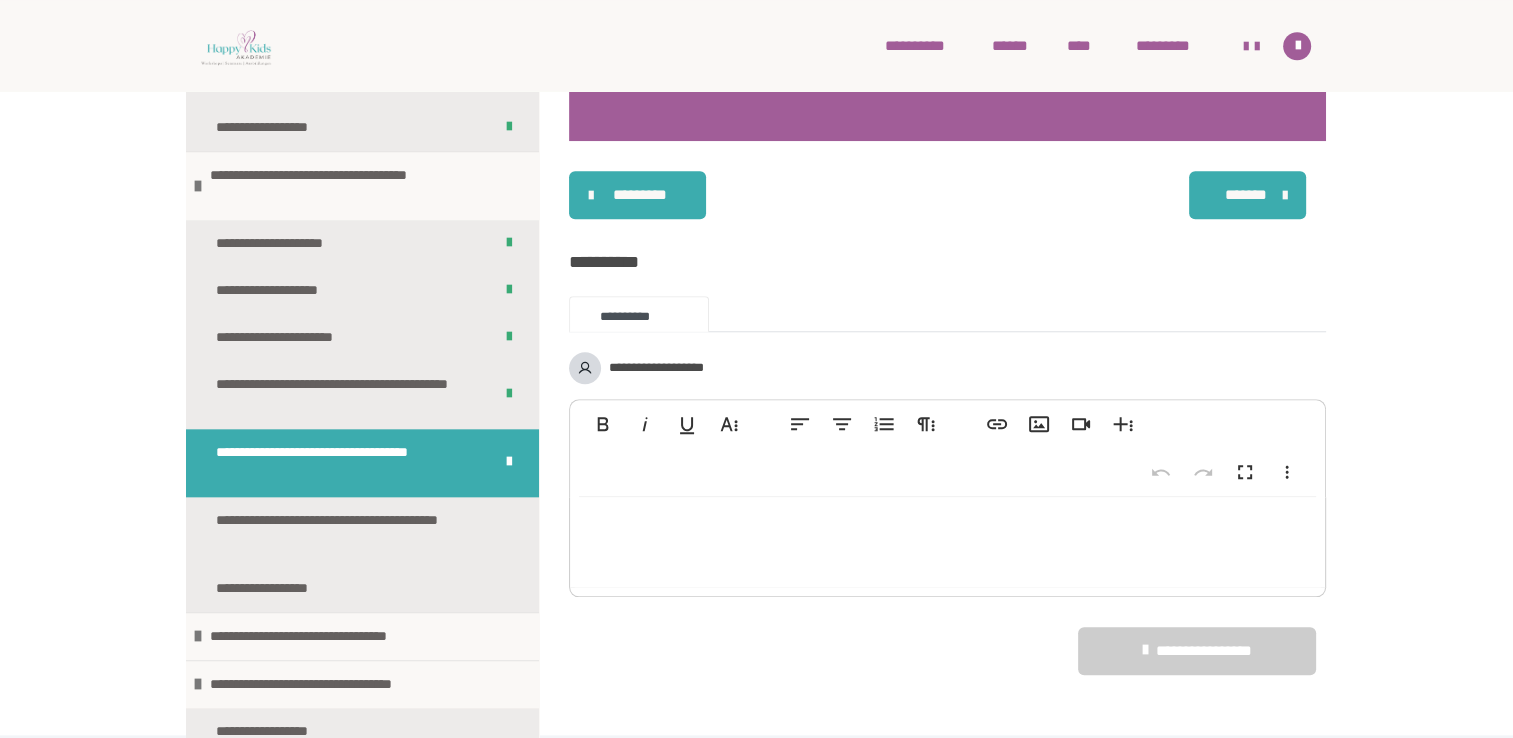 scroll, scrollTop: 1720, scrollLeft: 0, axis: vertical 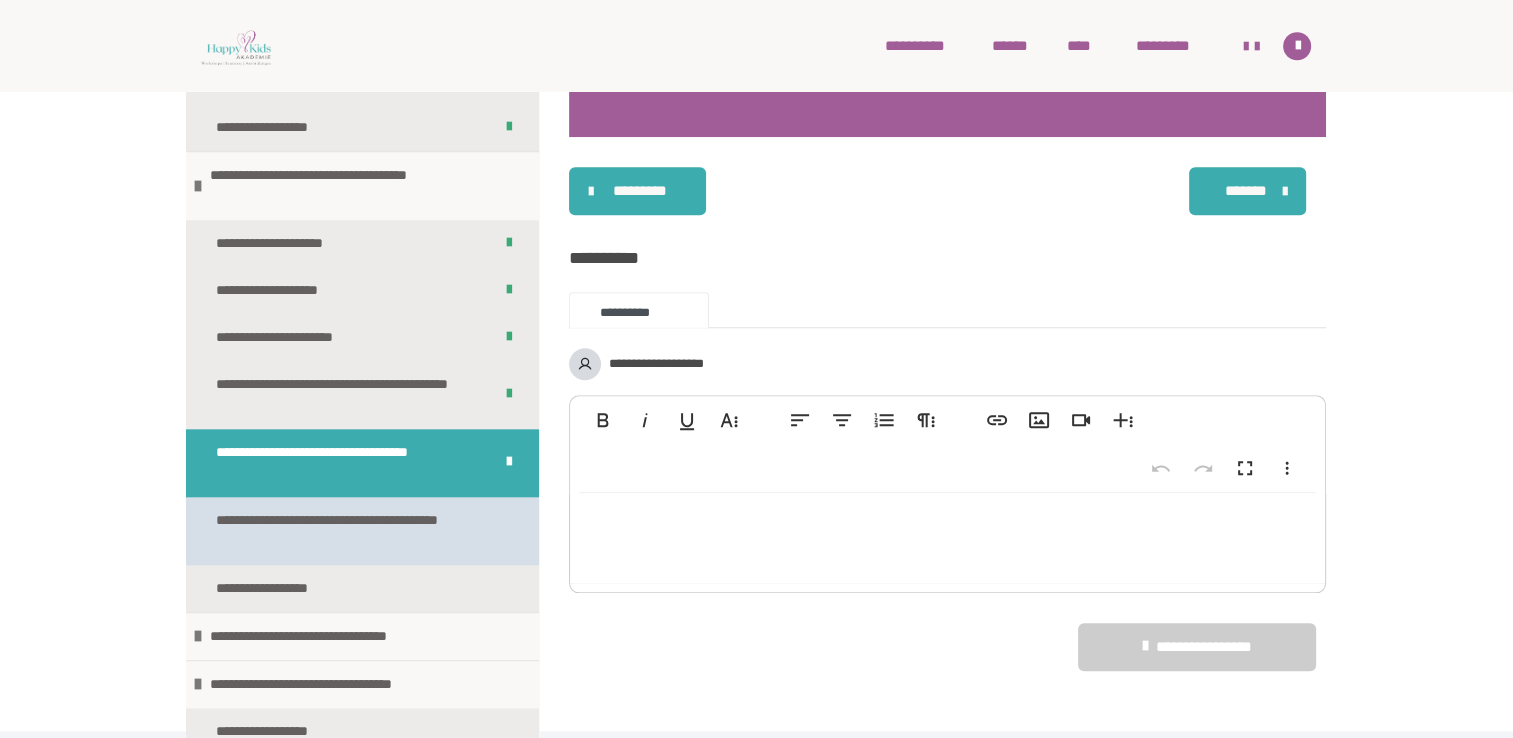 click on "**********" at bounding box center [347, 531] 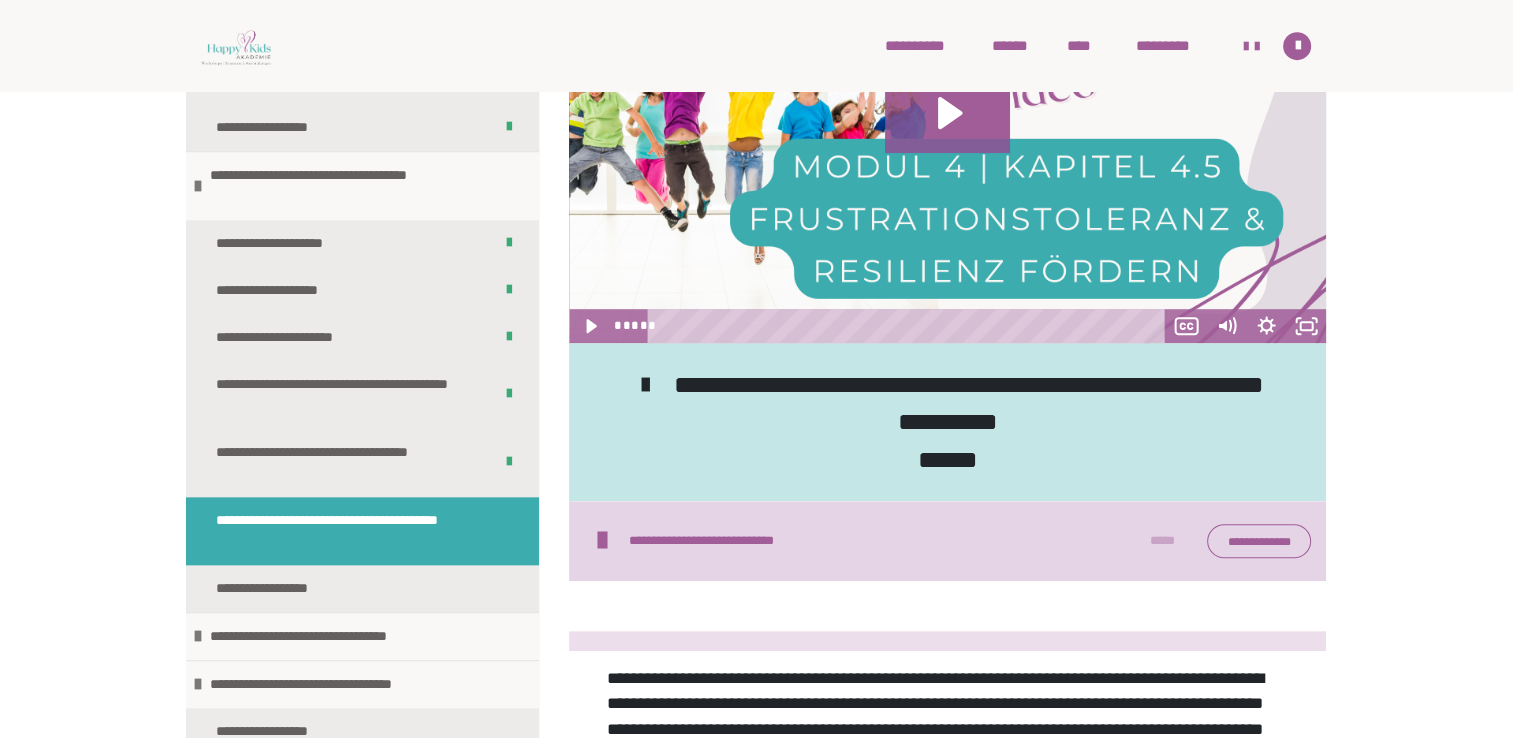 scroll, scrollTop: 1014, scrollLeft: 0, axis: vertical 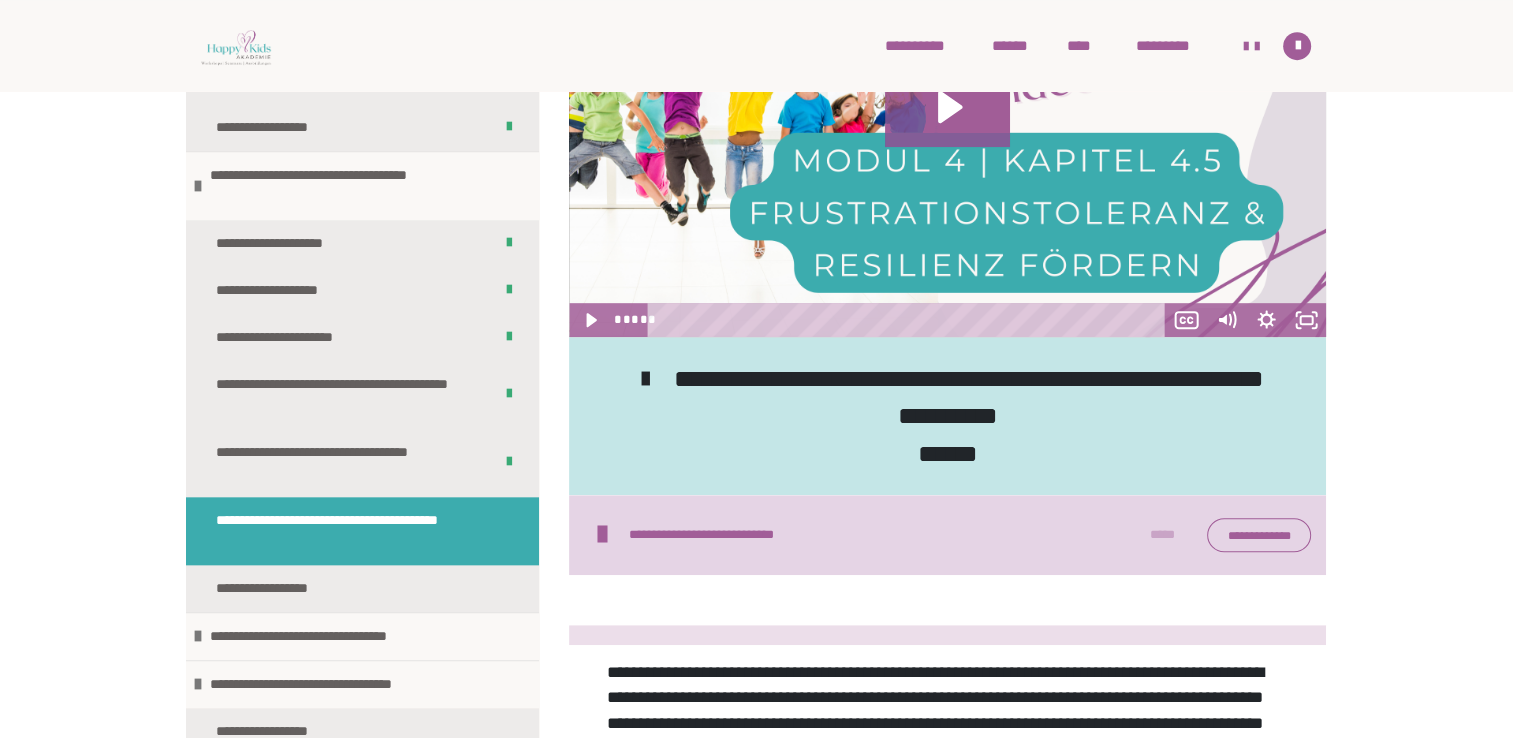 click on "**********" at bounding box center (1259, 535) 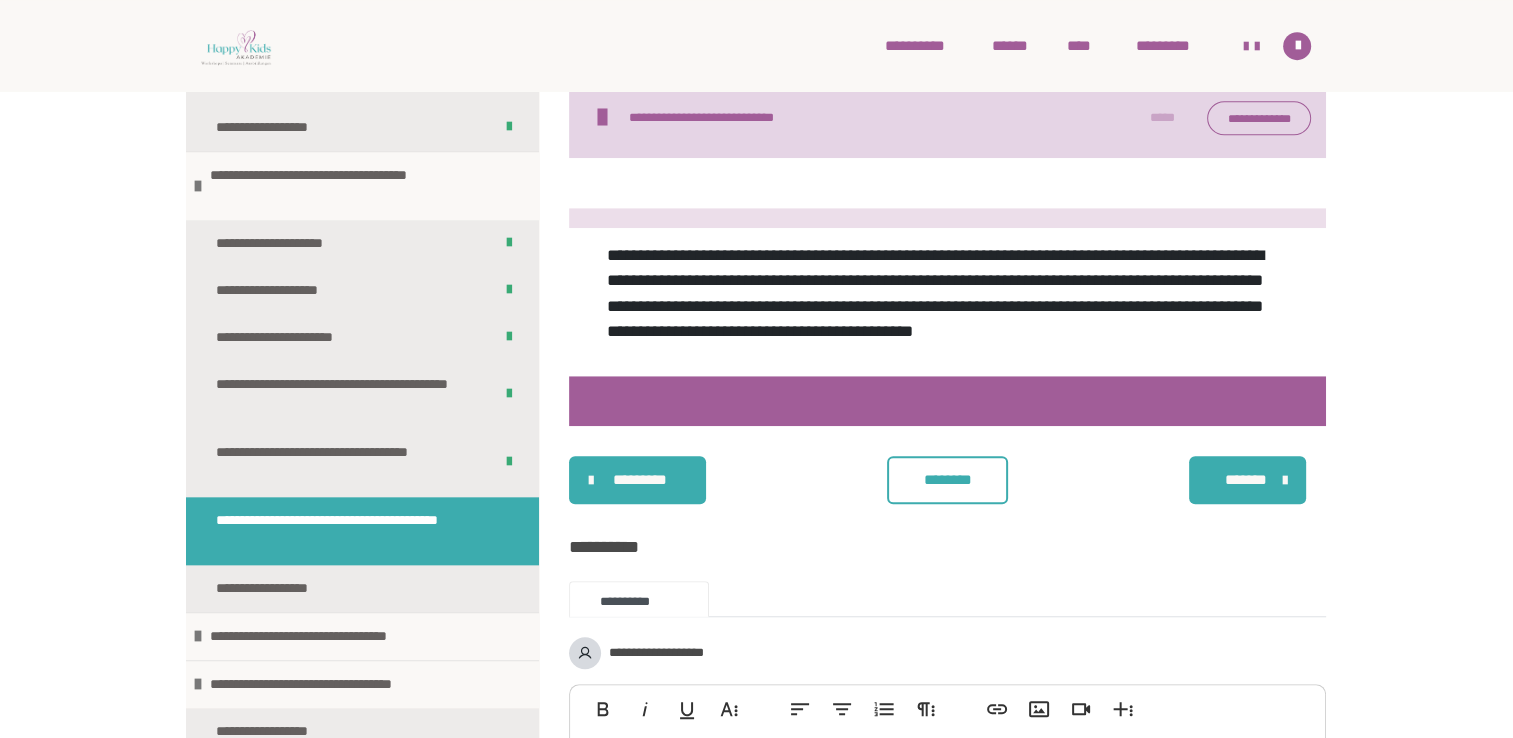 scroll, scrollTop: 1454, scrollLeft: 0, axis: vertical 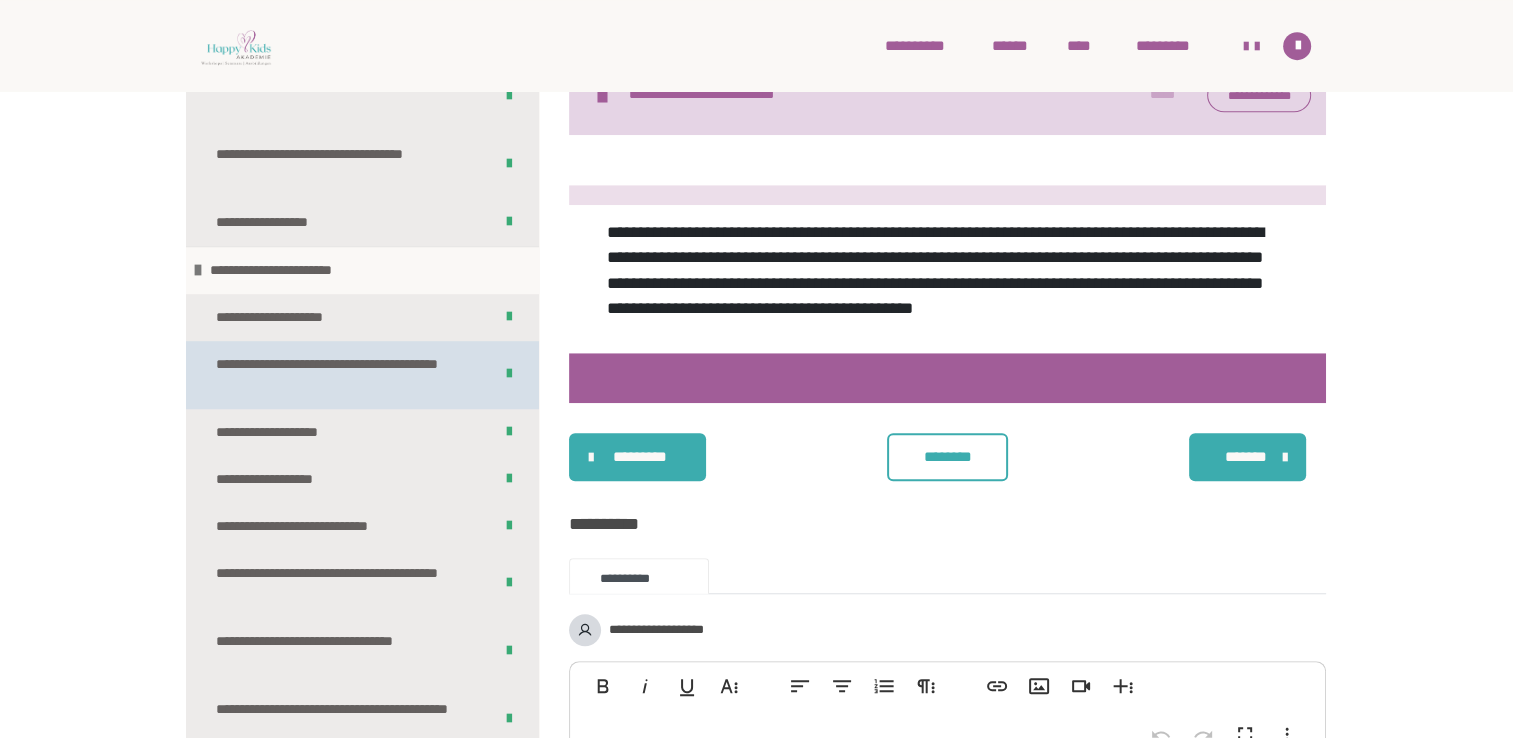 click on "**********" at bounding box center [339, 375] 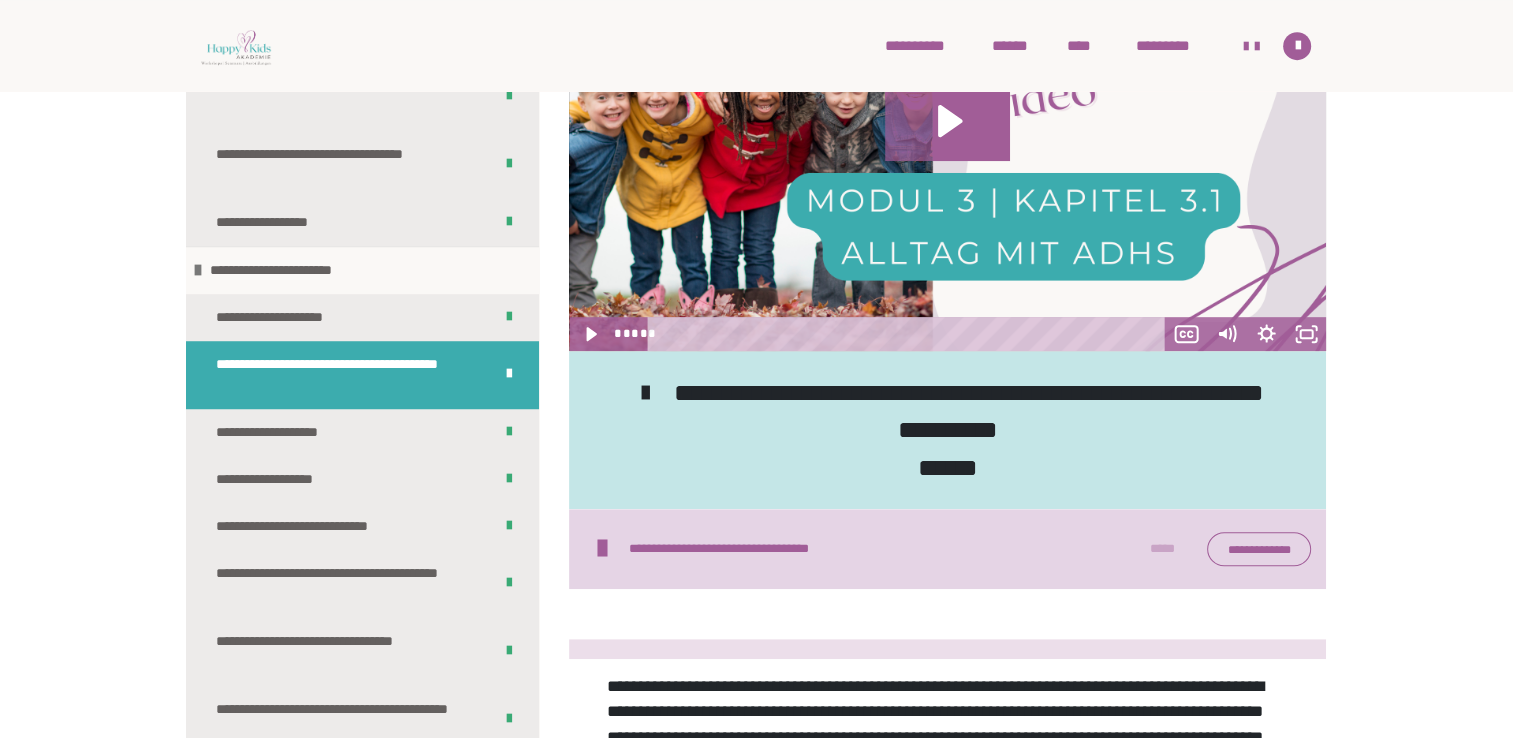 scroll, scrollTop: 1040, scrollLeft: 0, axis: vertical 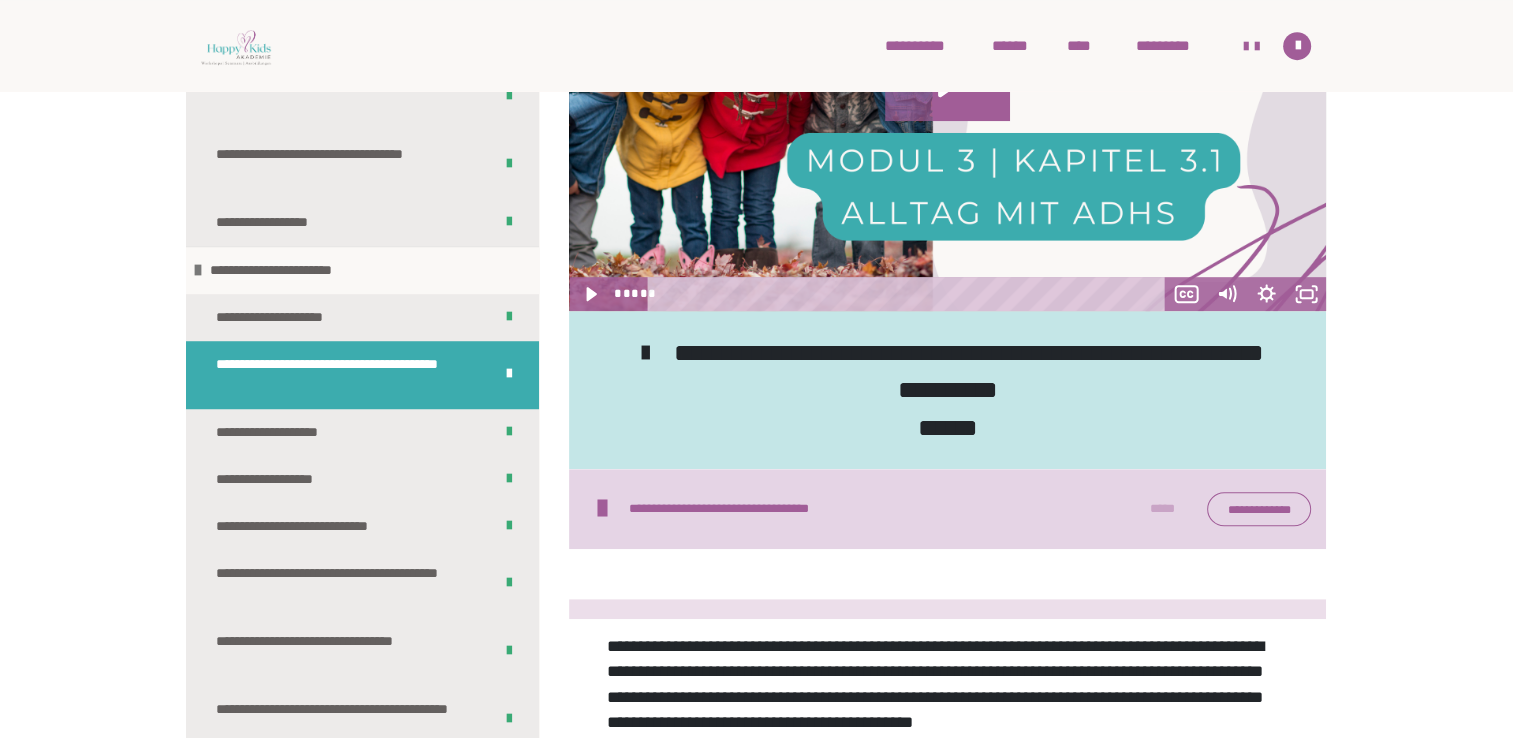 click on "**********" at bounding box center (1259, 509) 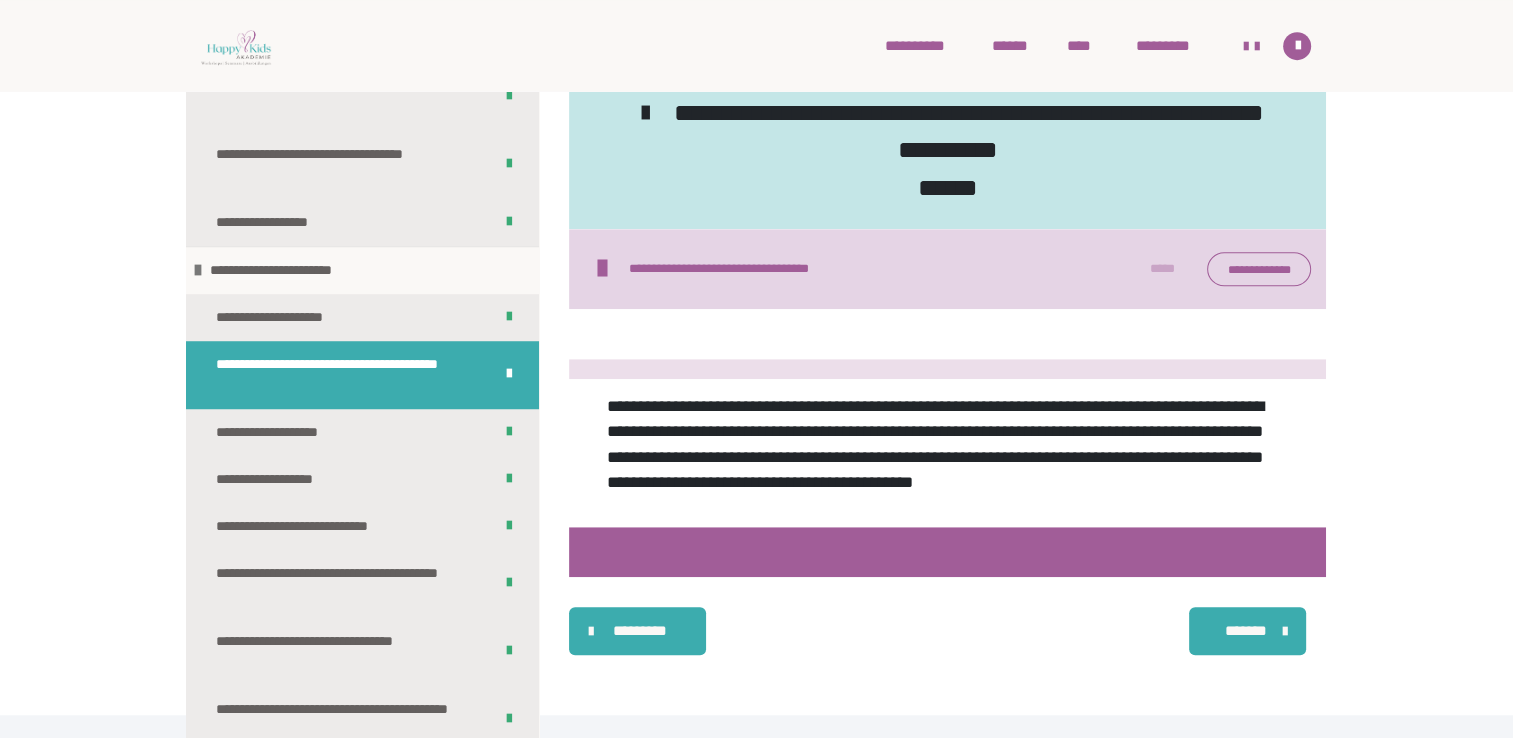 scroll, scrollTop: 1281, scrollLeft: 0, axis: vertical 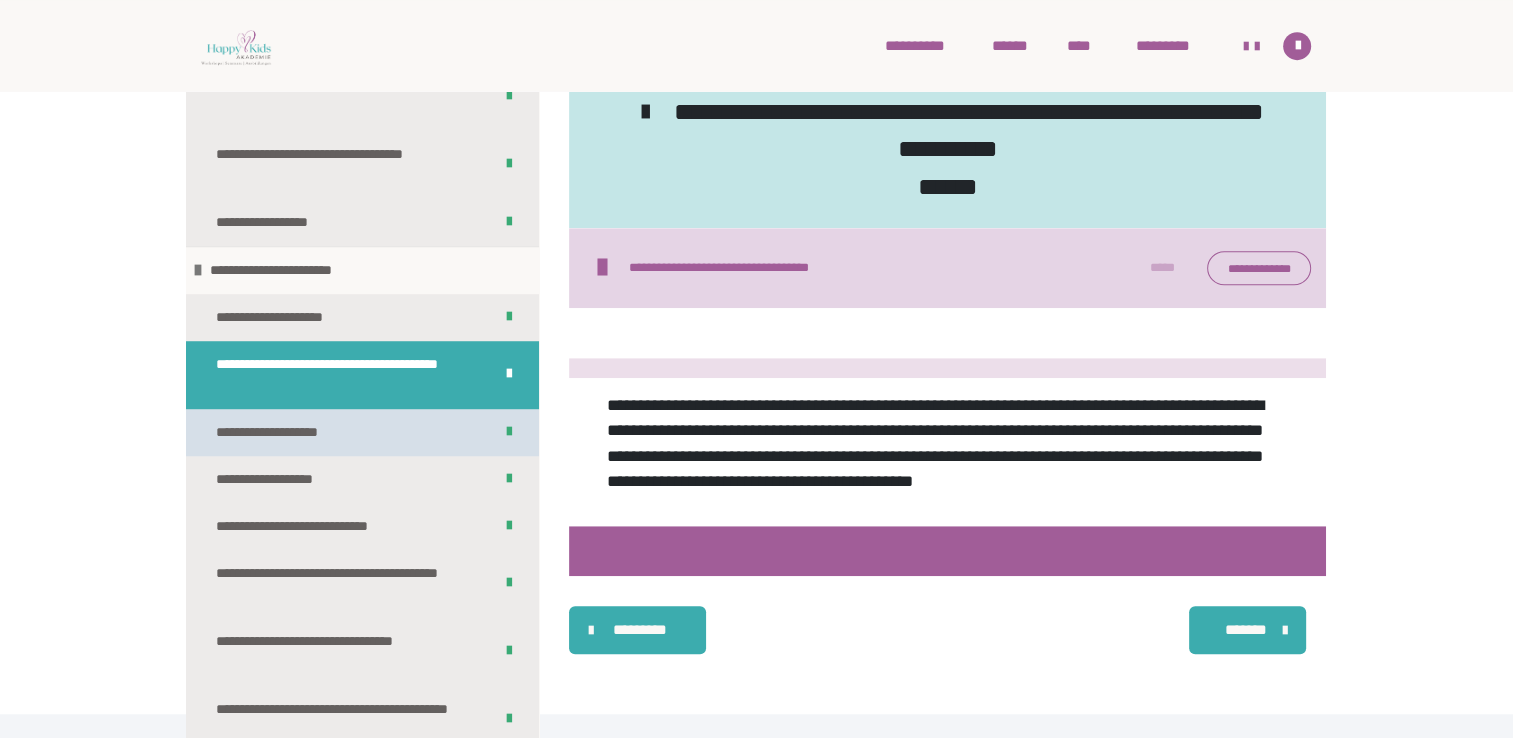 click on "**********" at bounding box center (286, 432) 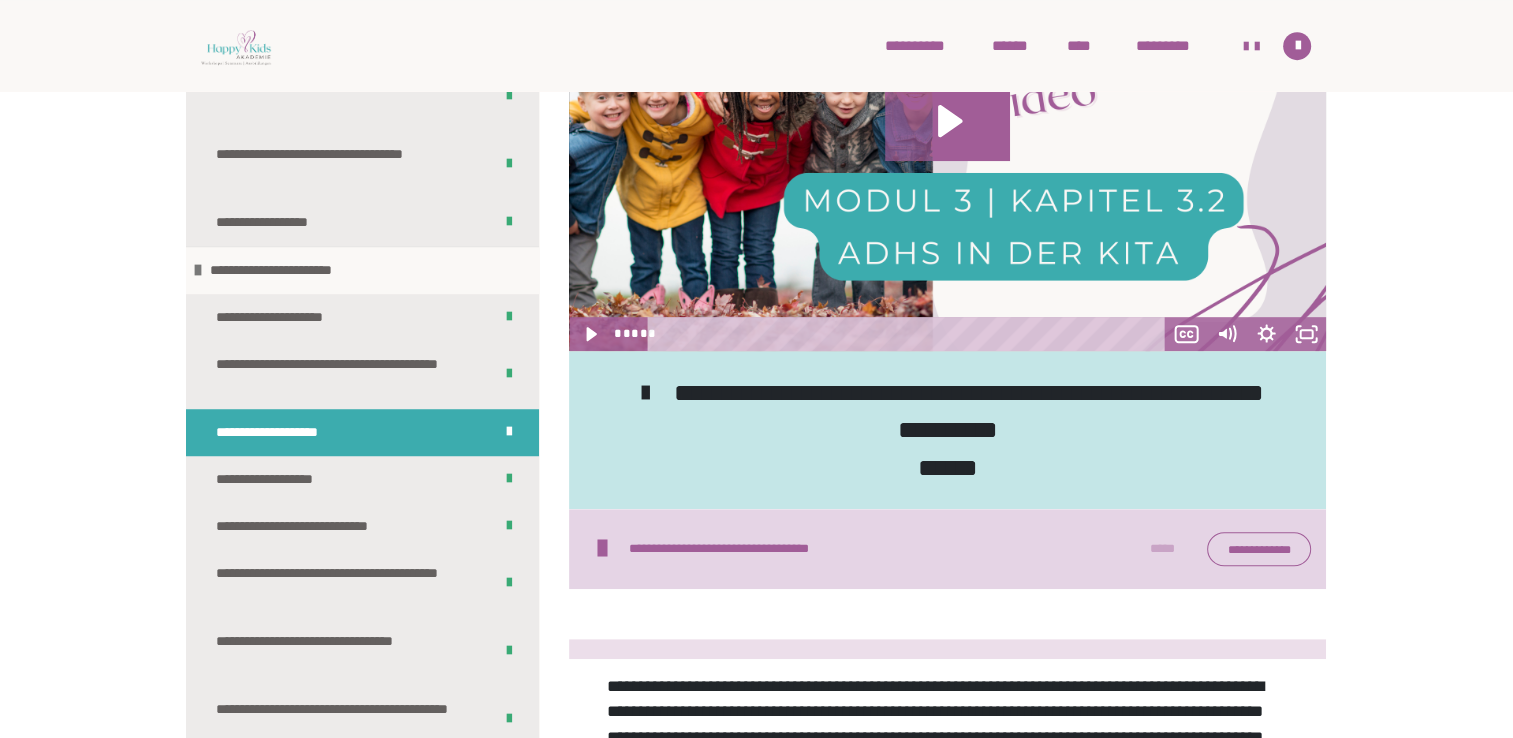 scroll, scrollTop: 1000, scrollLeft: 0, axis: vertical 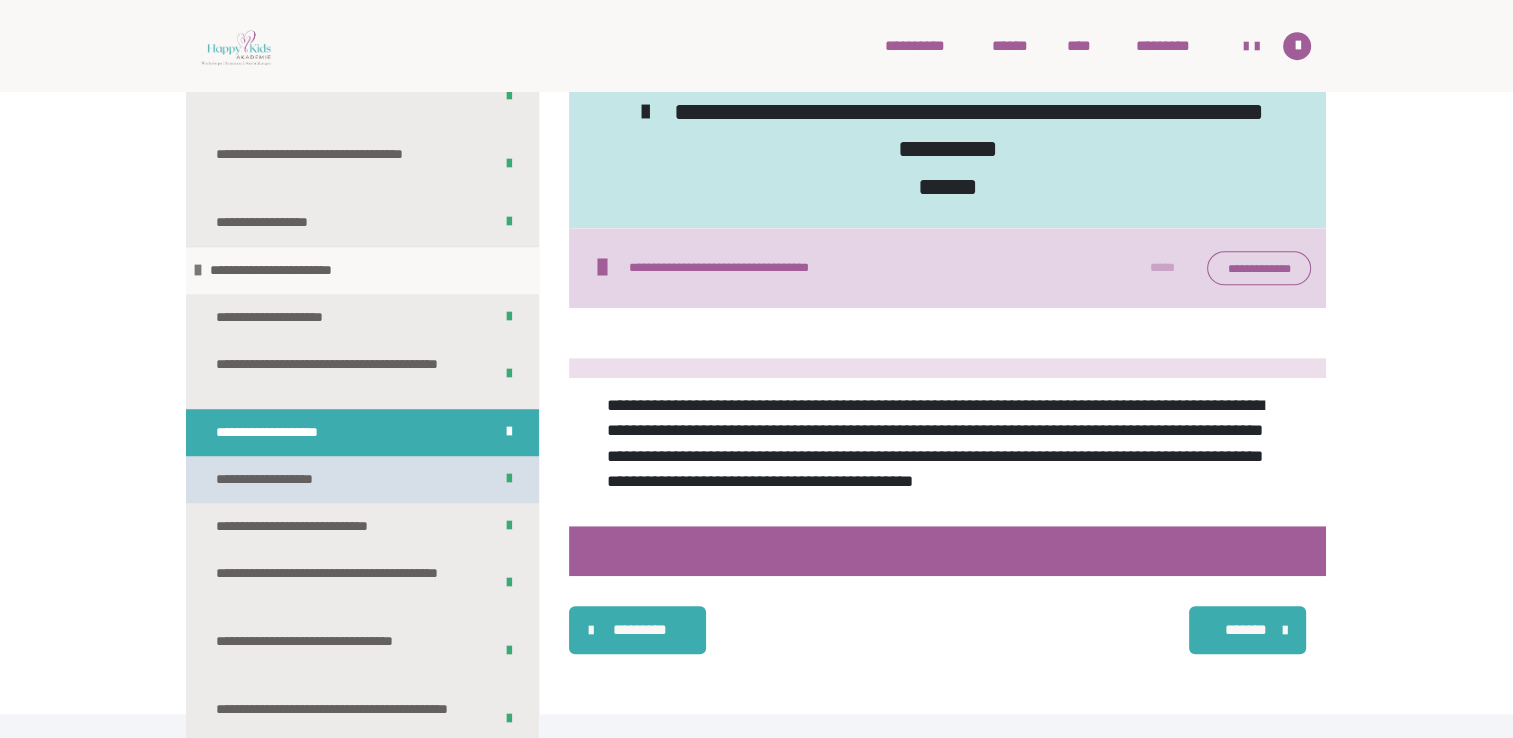 click on "**********" at bounding box center (289, 479) 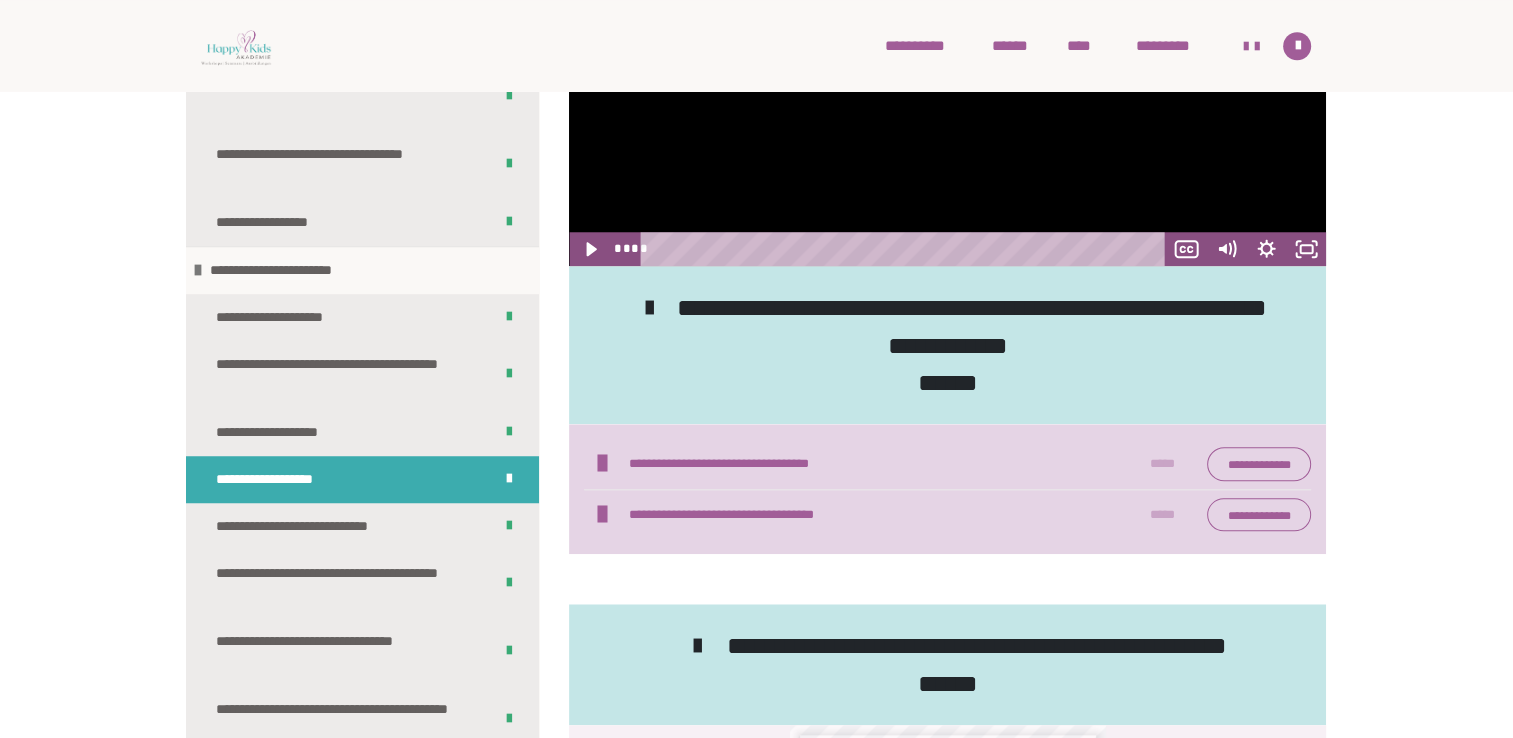 scroll, scrollTop: 1854, scrollLeft: 0, axis: vertical 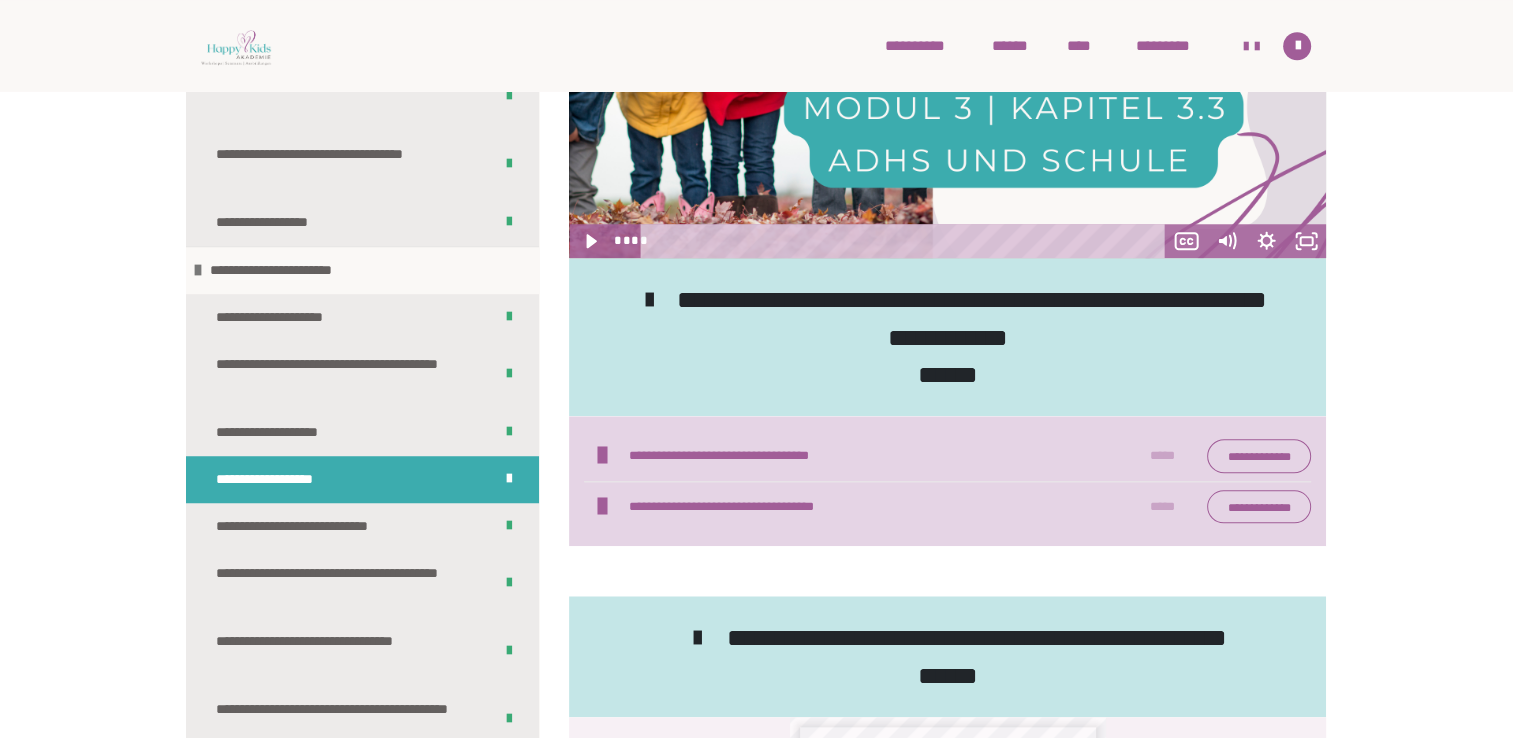 click on "**********" at bounding box center [1259, 456] 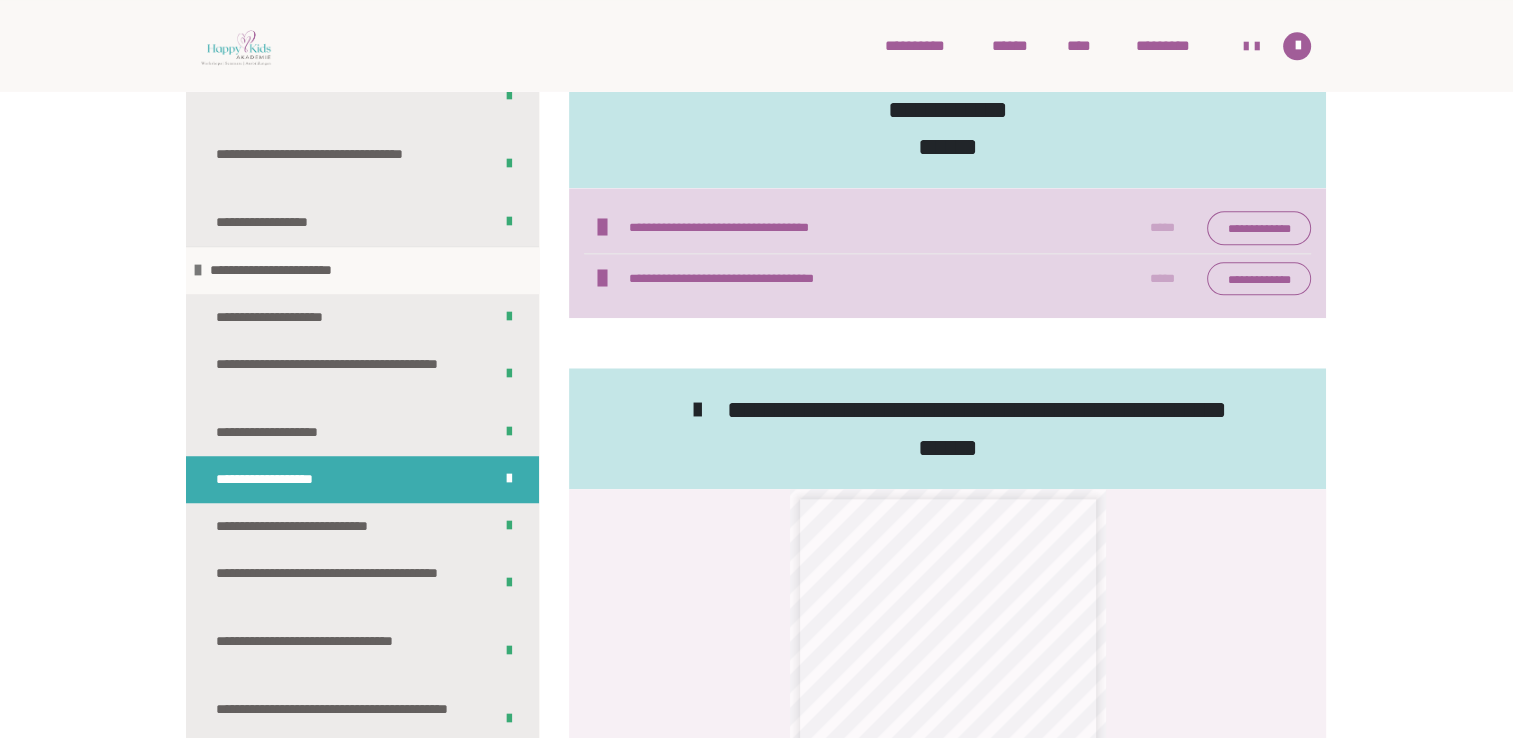 scroll, scrollTop: 2094, scrollLeft: 0, axis: vertical 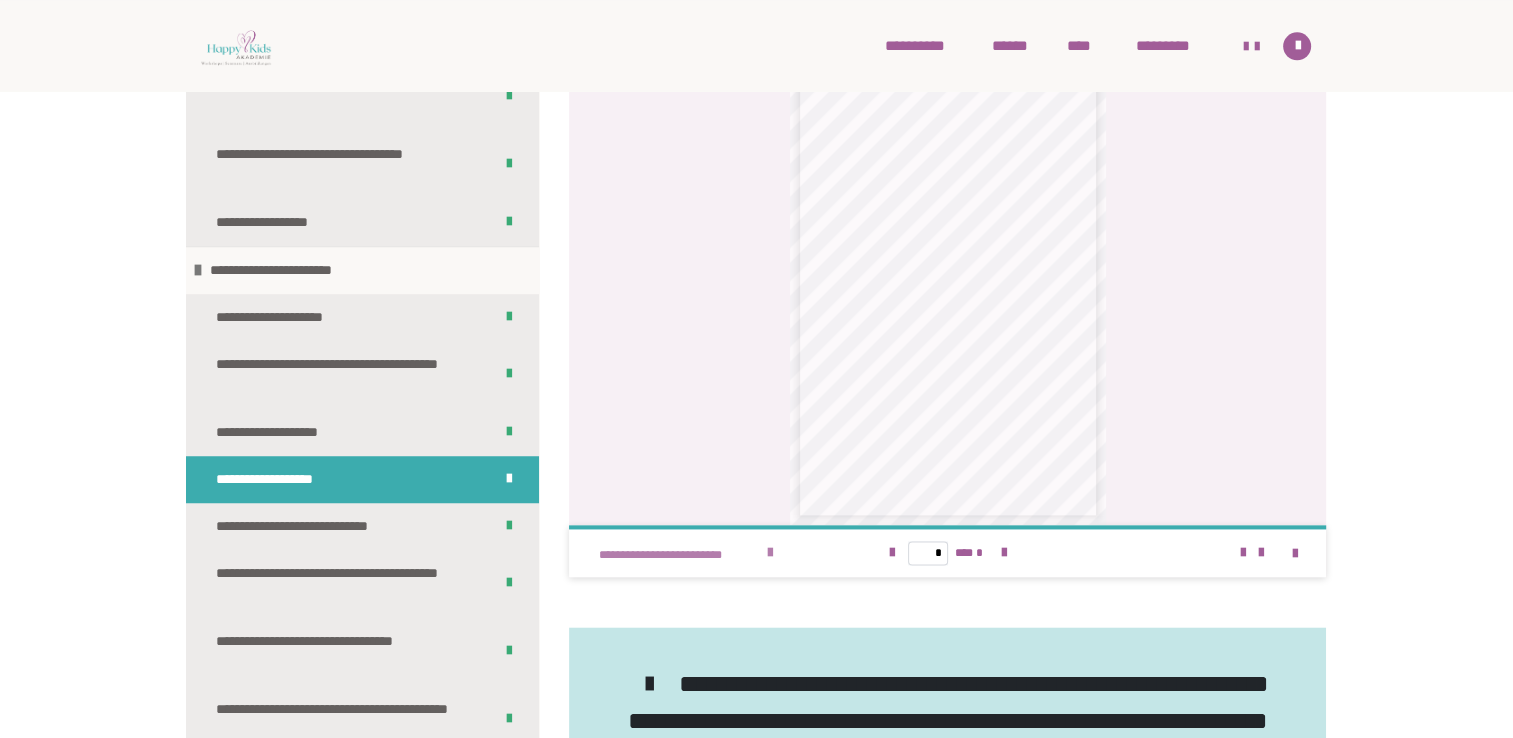 click at bounding box center [770, 553] 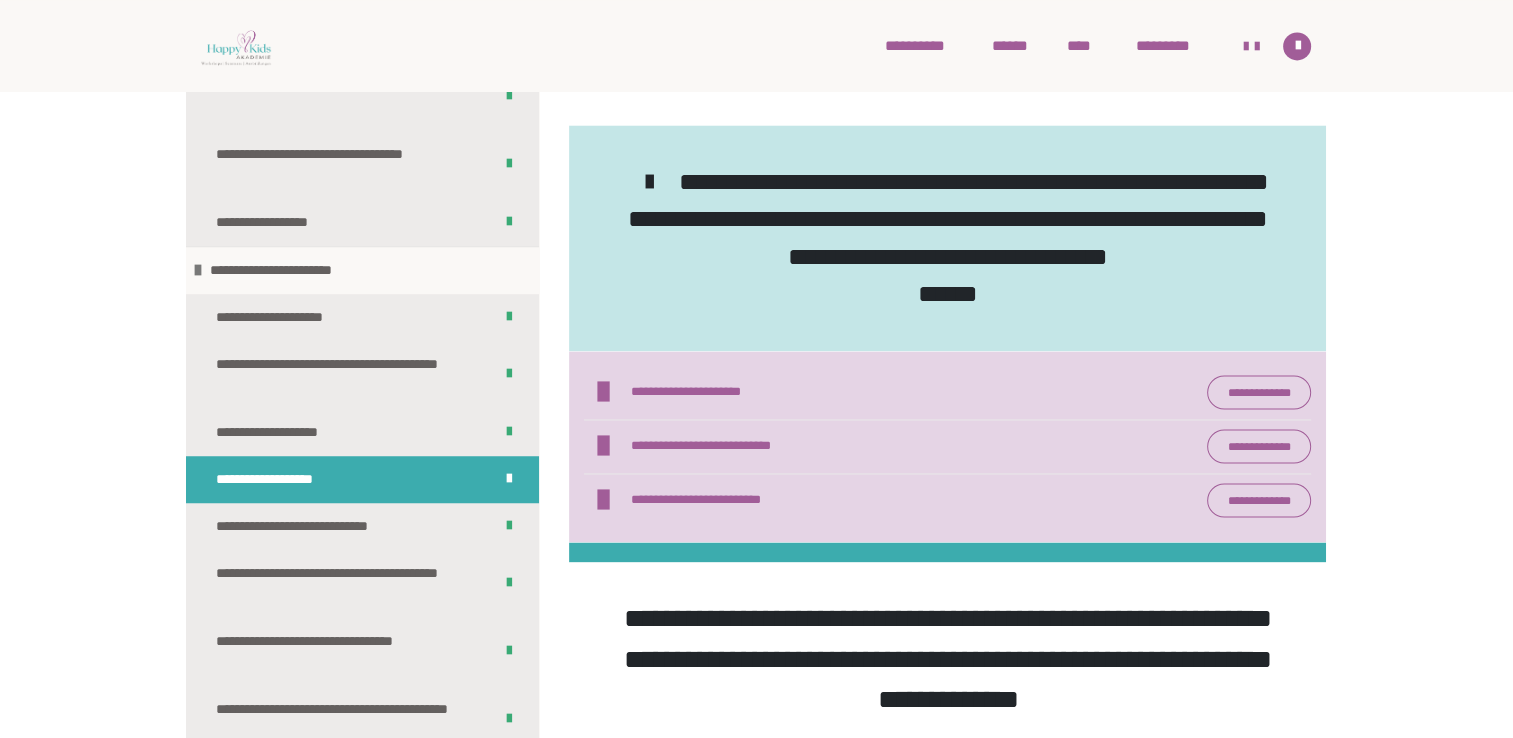 scroll, scrollTop: 3014, scrollLeft: 0, axis: vertical 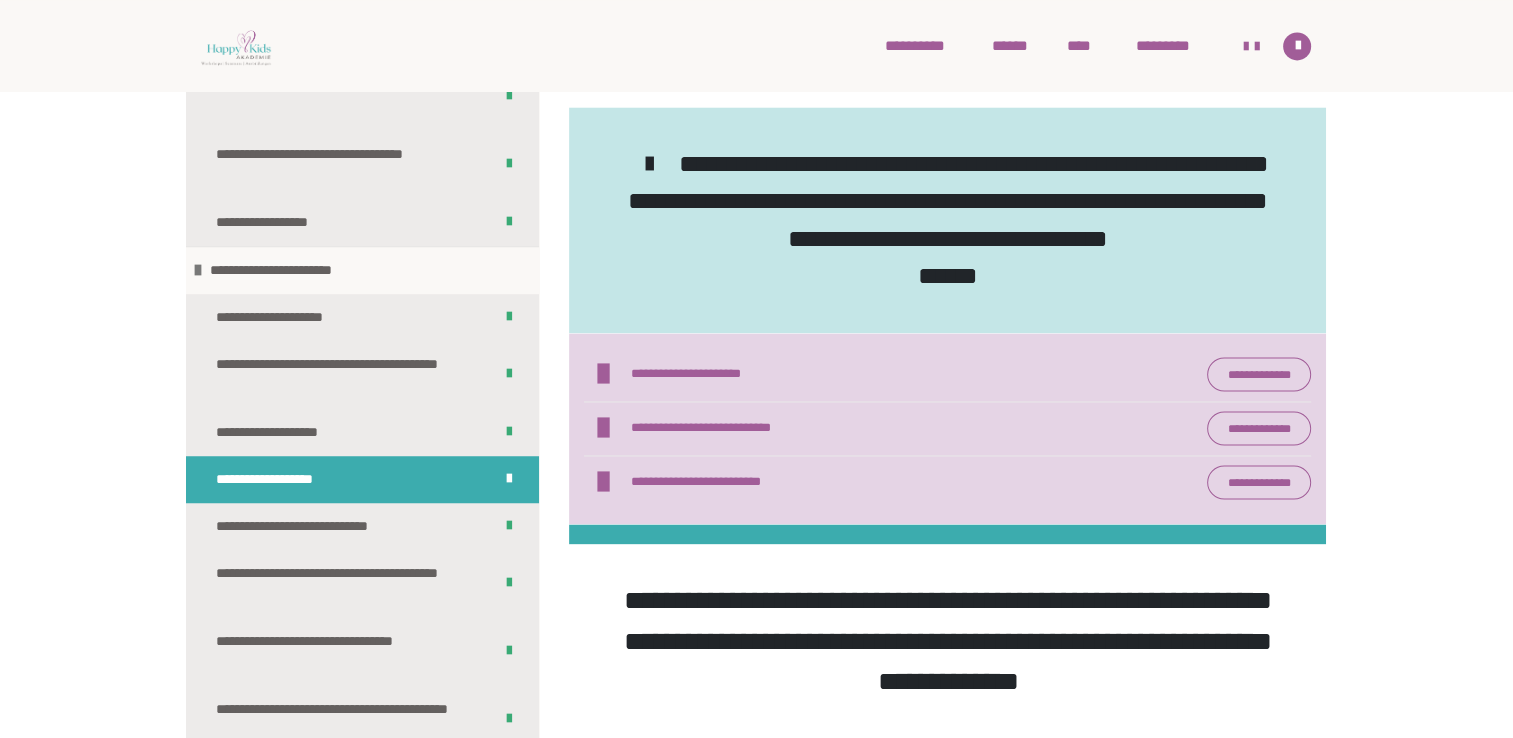 click on "**********" at bounding box center (1259, 374) 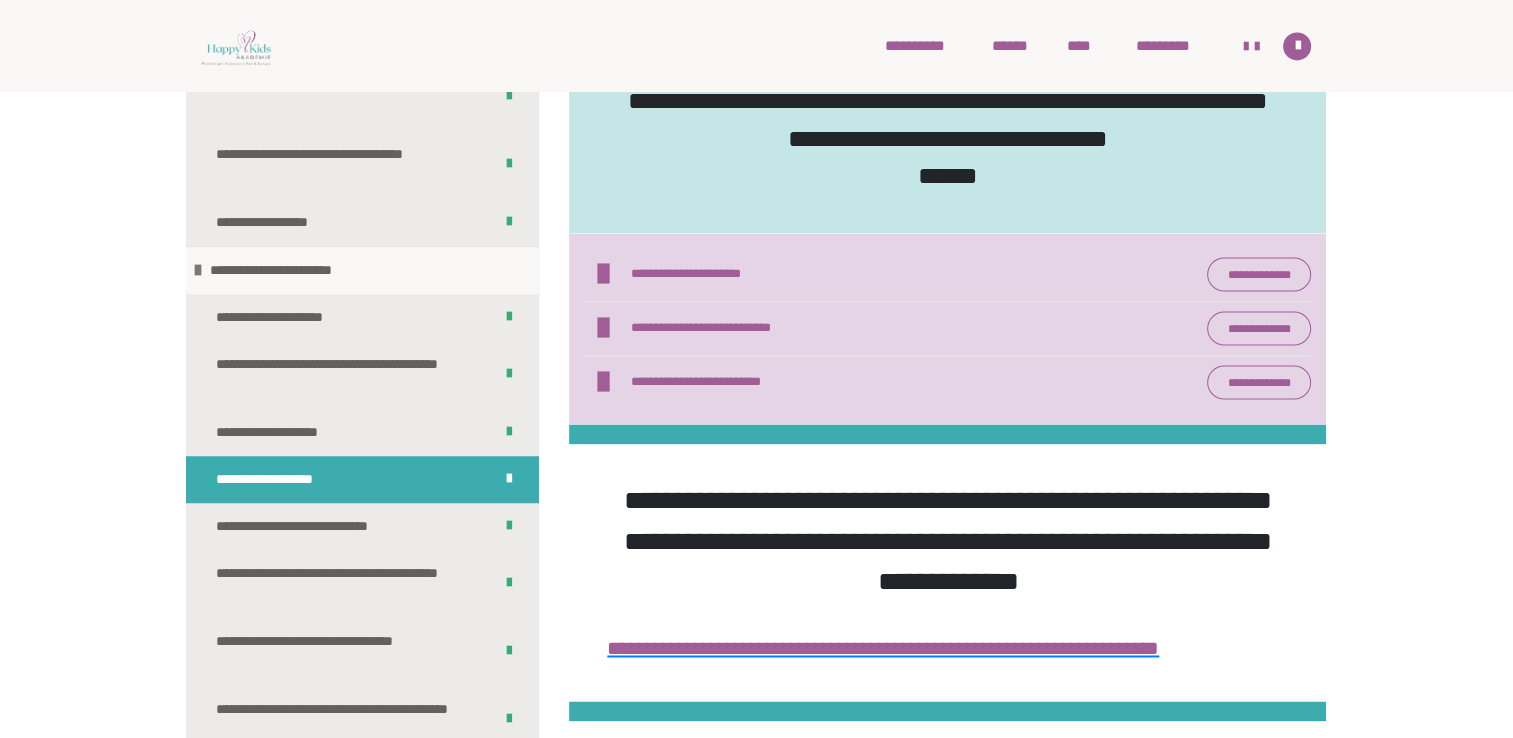 scroll, scrollTop: 3120, scrollLeft: 0, axis: vertical 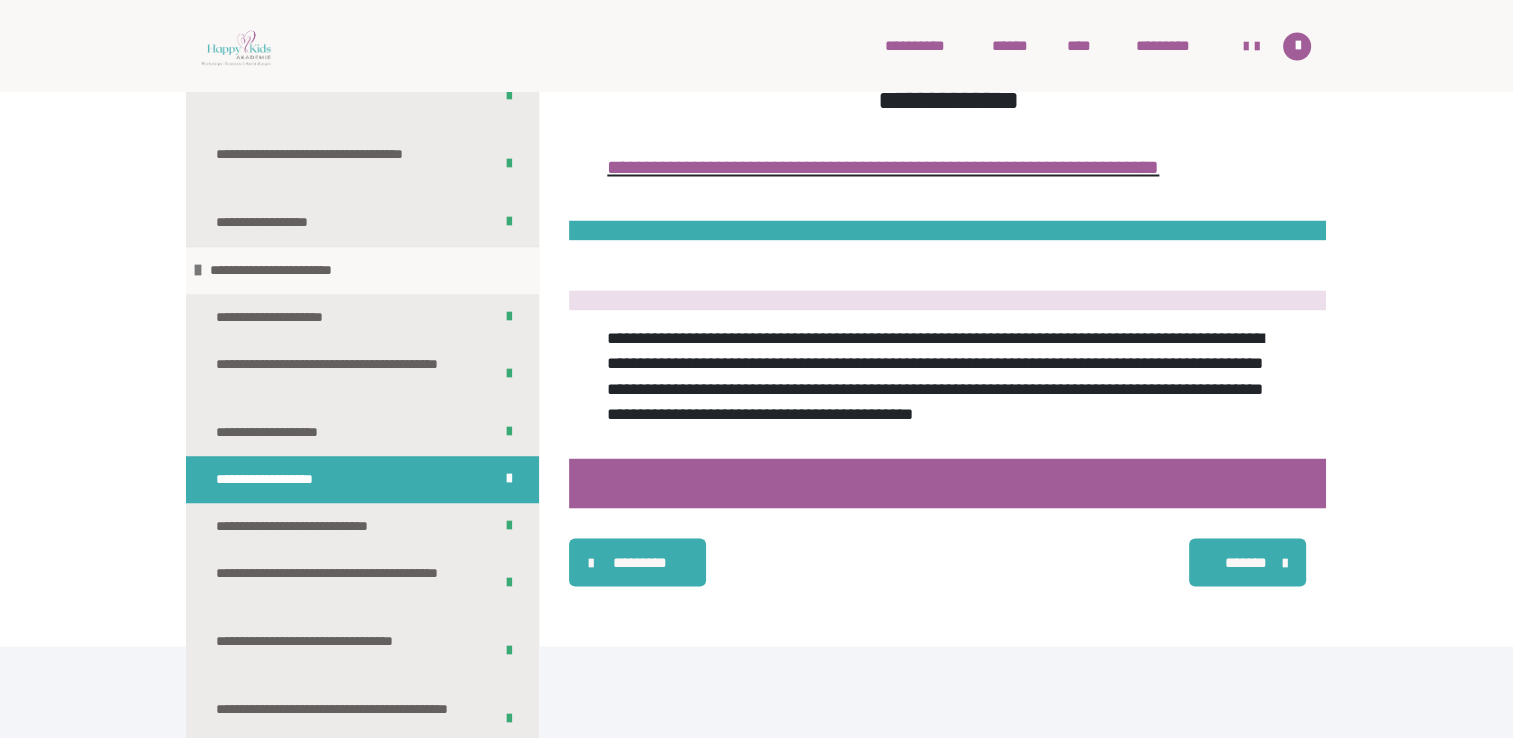 click on "**********" at bounding box center (883, 167) 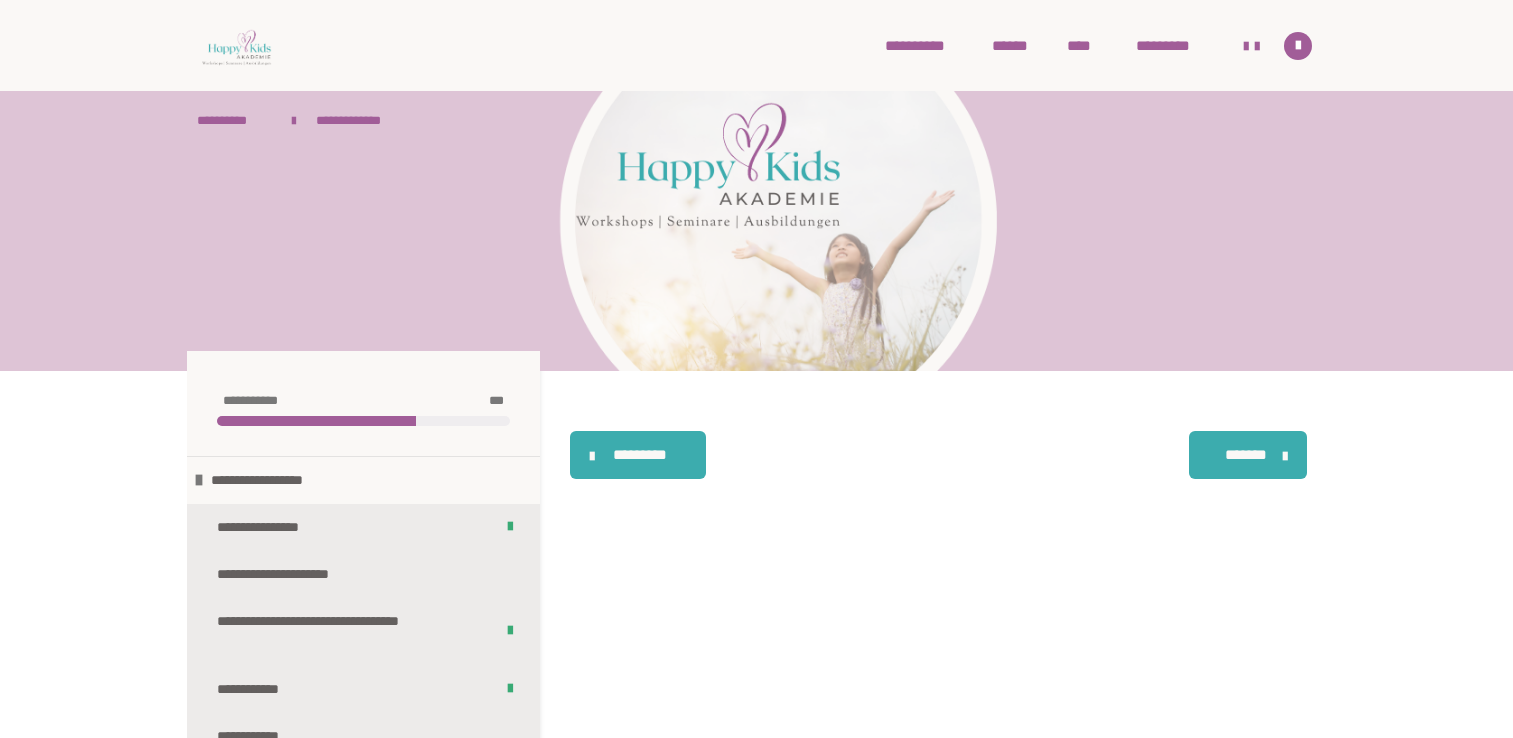 scroll, scrollTop: 0, scrollLeft: 0, axis: both 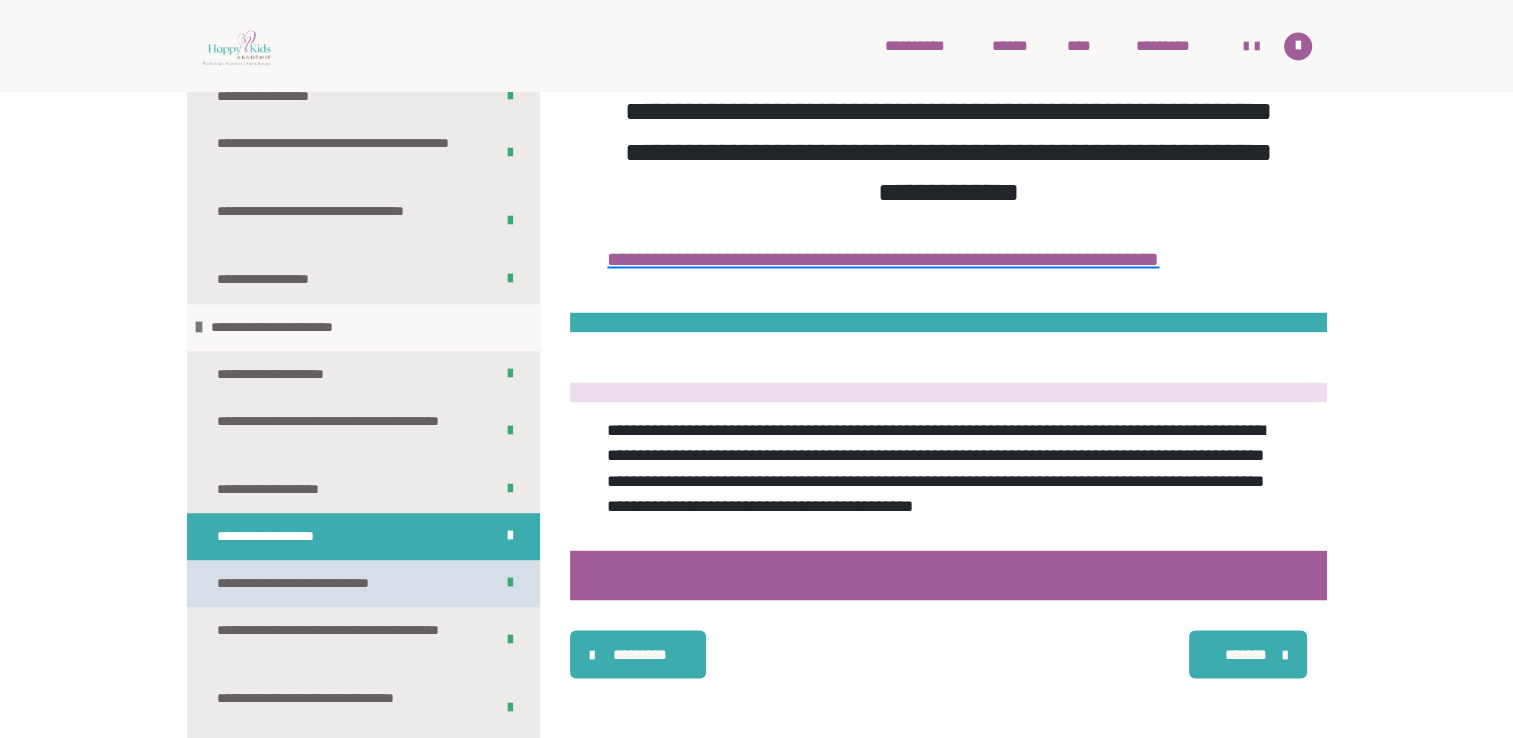 click on "**********" at bounding box center (330, 583) 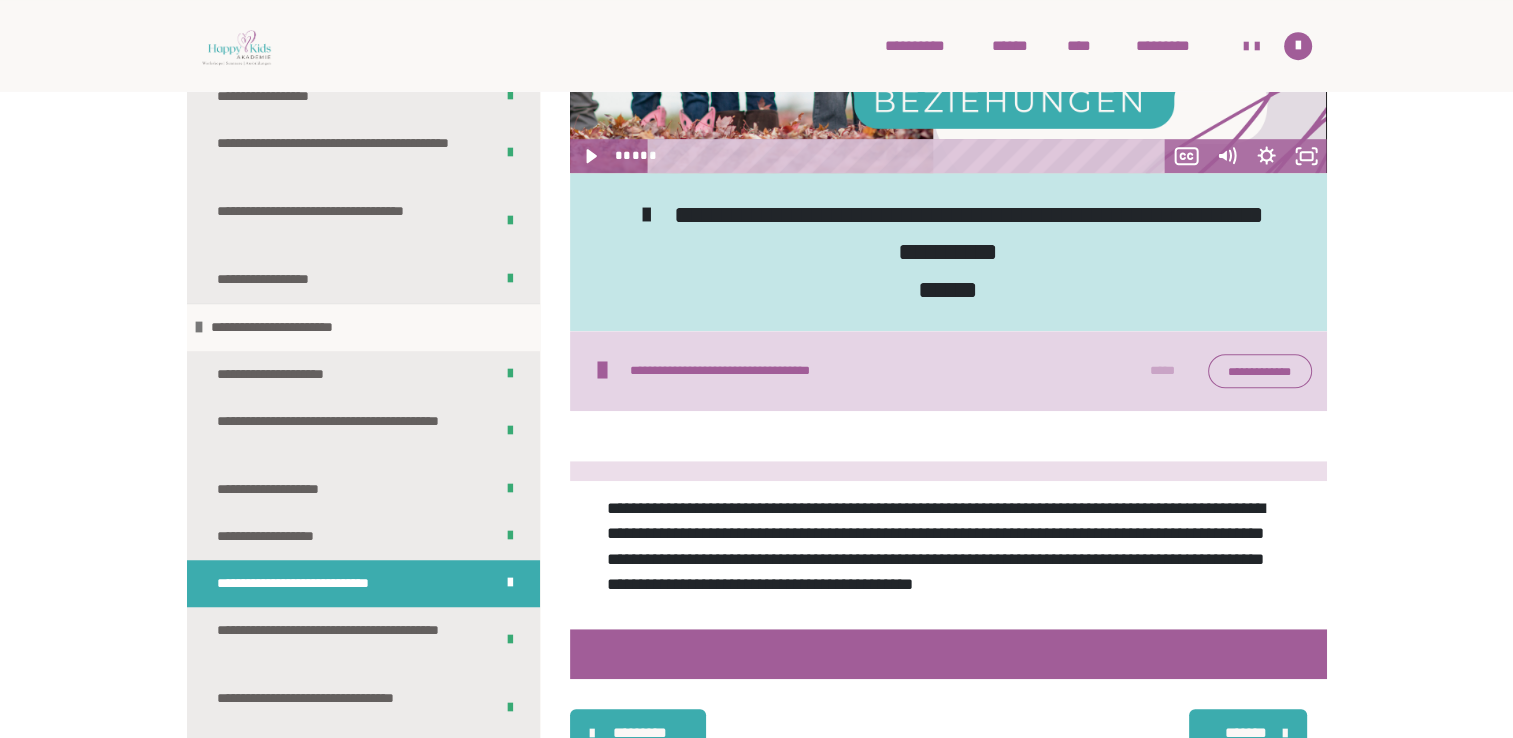 scroll, scrollTop: 1240, scrollLeft: 0, axis: vertical 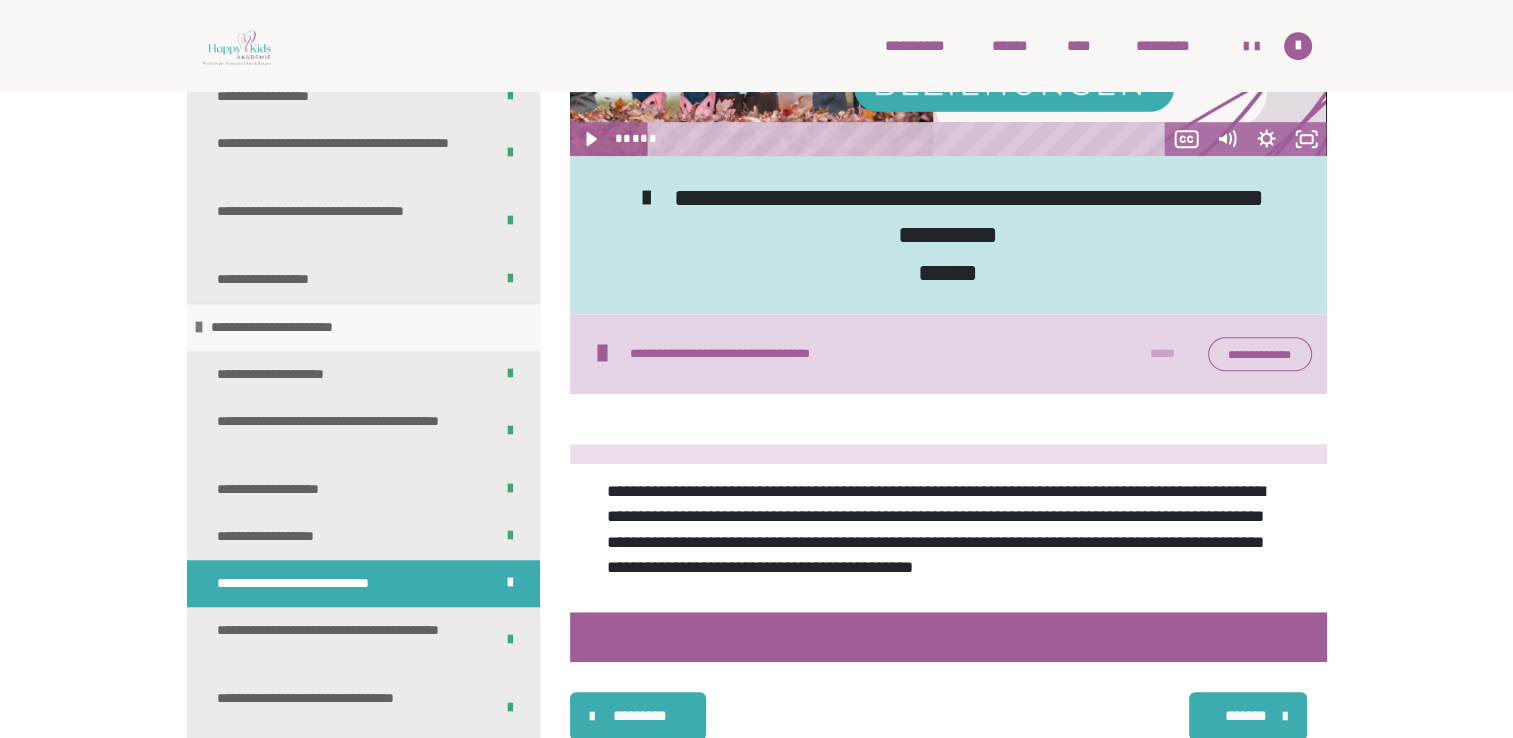 click on "**********" at bounding box center (1260, 354) 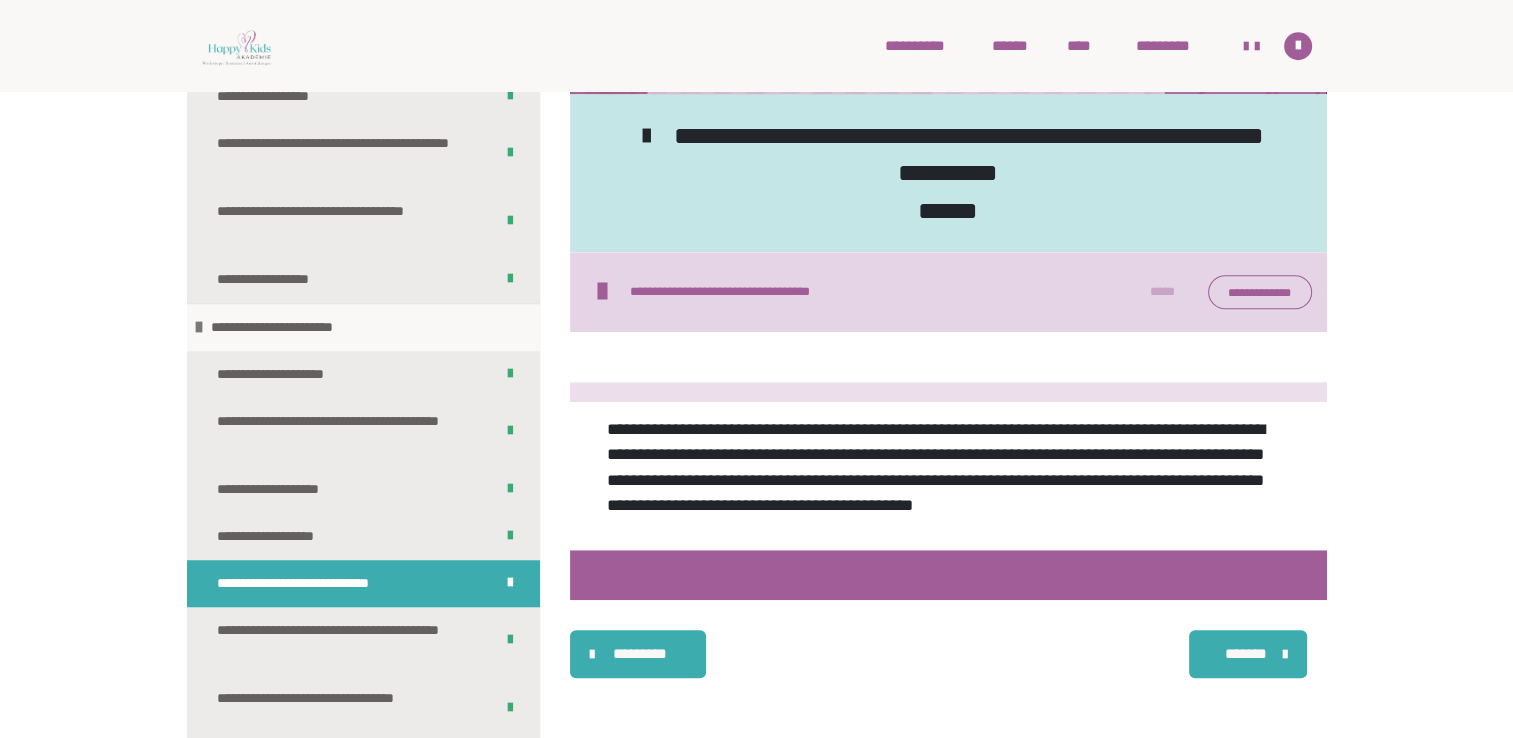 scroll, scrollTop: 1372, scrollLeft: 0, axis: vertical 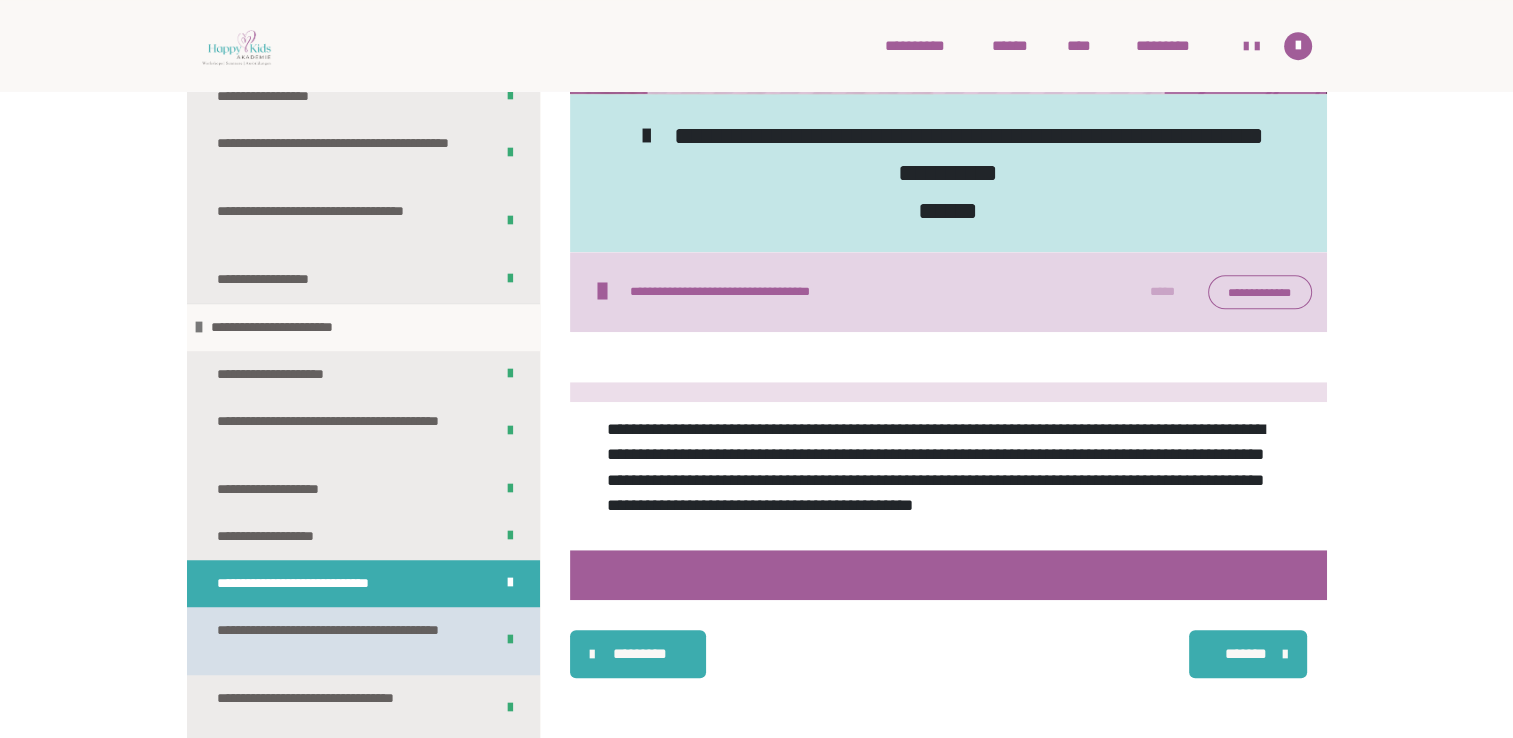 click on "**********" at bounding box center (340, 641) 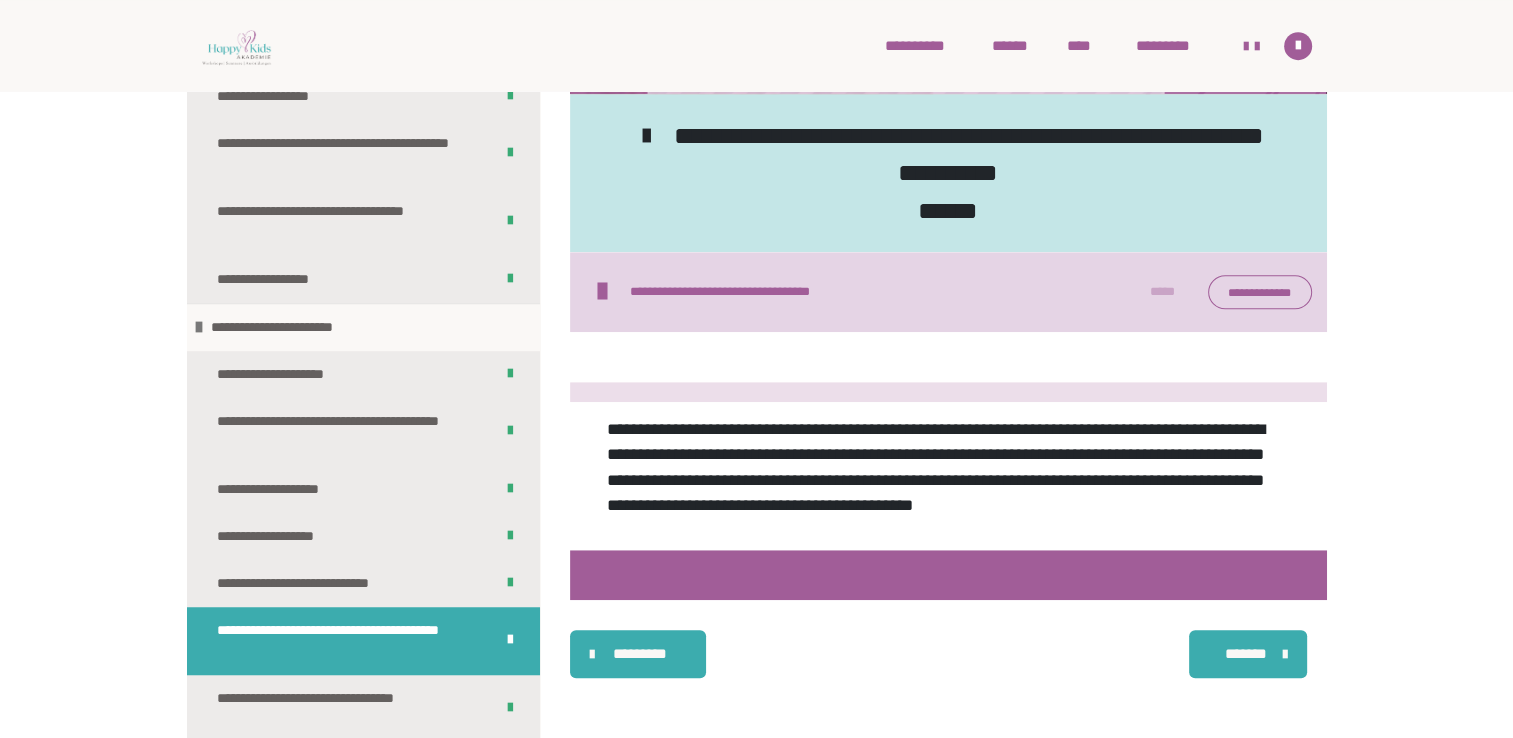 scroll, scrollTop: 1280, scrollLeft: 0, axis: vertical 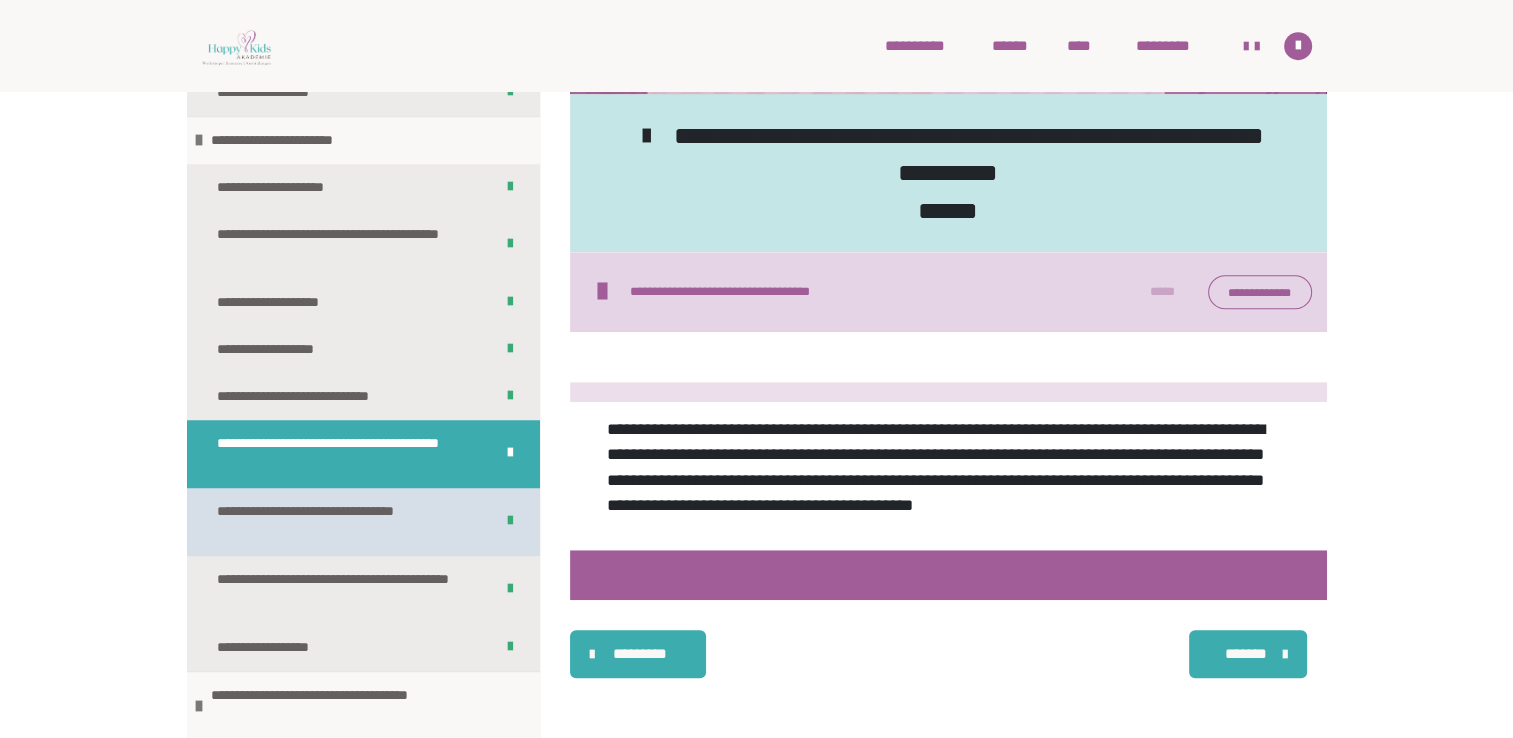 click on "**********" at bounding box center [340, 522] 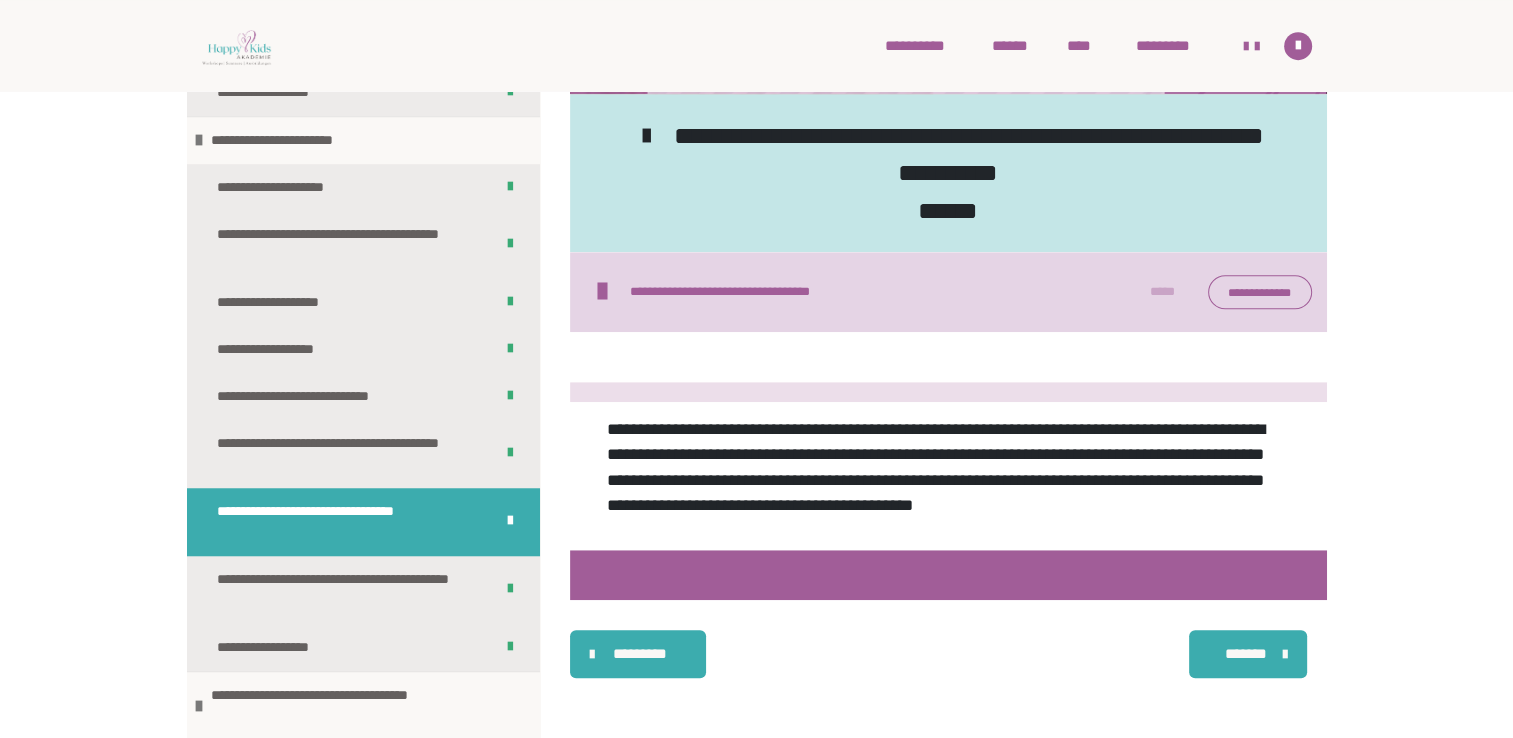 scroll, scrollTop: 1327, scrollLeft: 0, axis: vertical 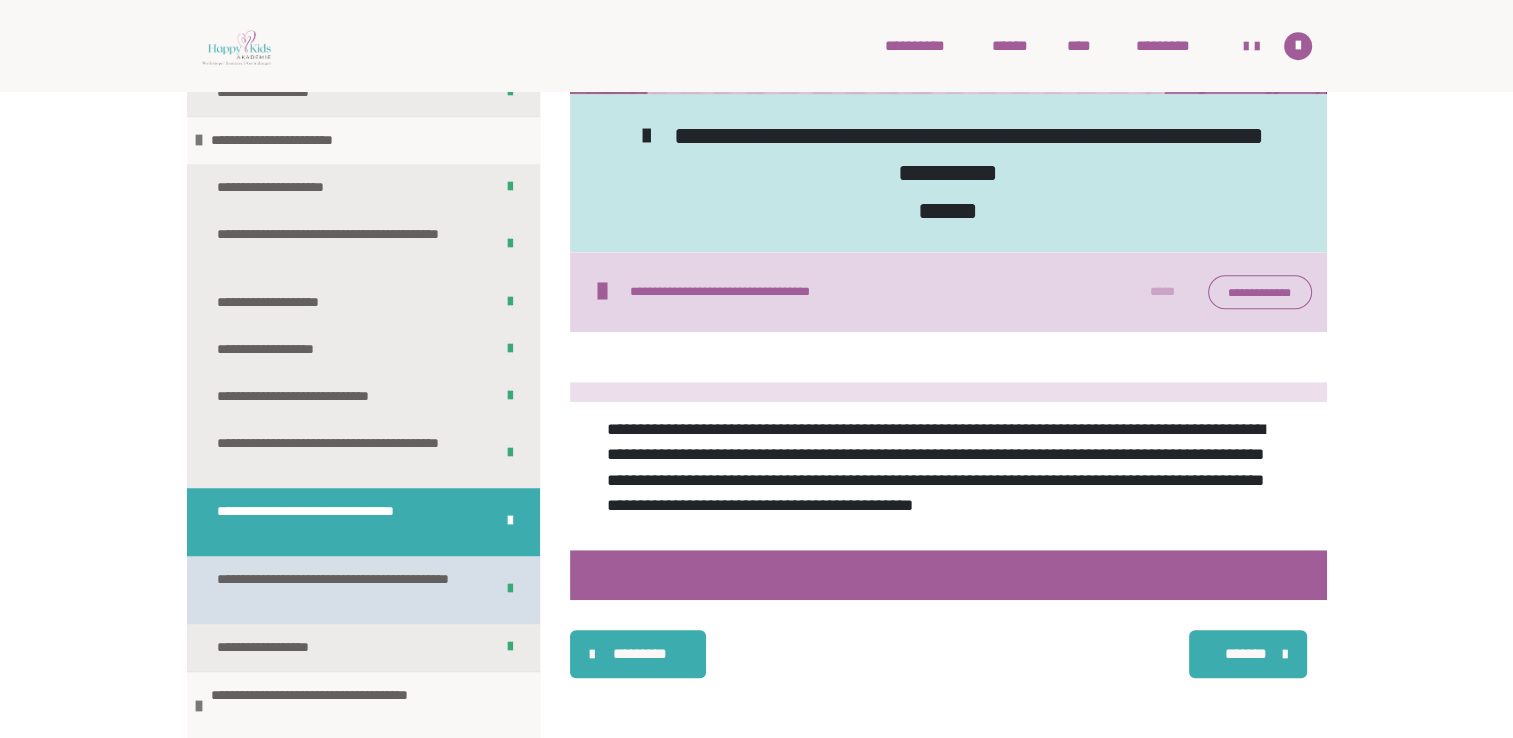 click on "**********" at bounding box center [340, 590] 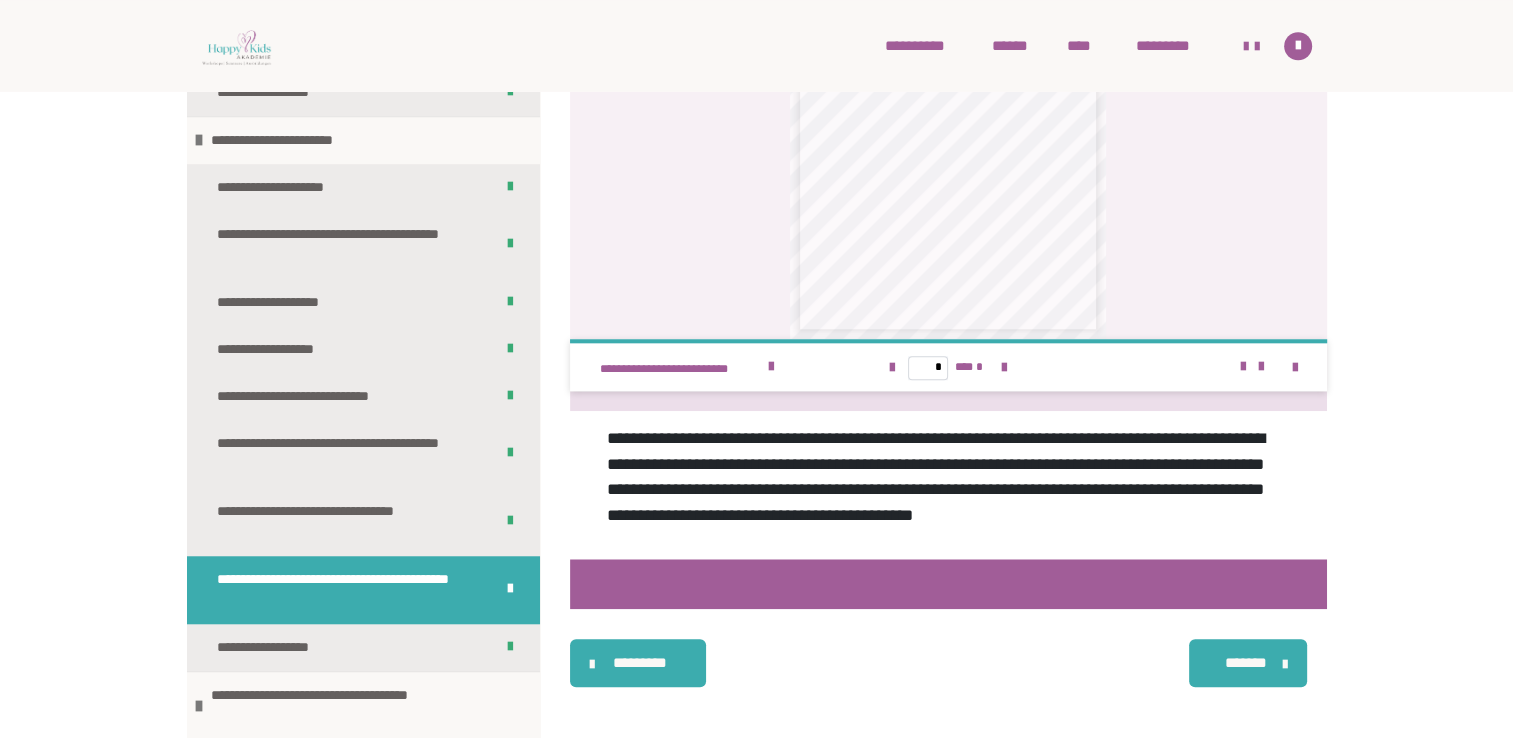 scroll, scrollTop: 1947, scrollLeft: 0, axis: vertical 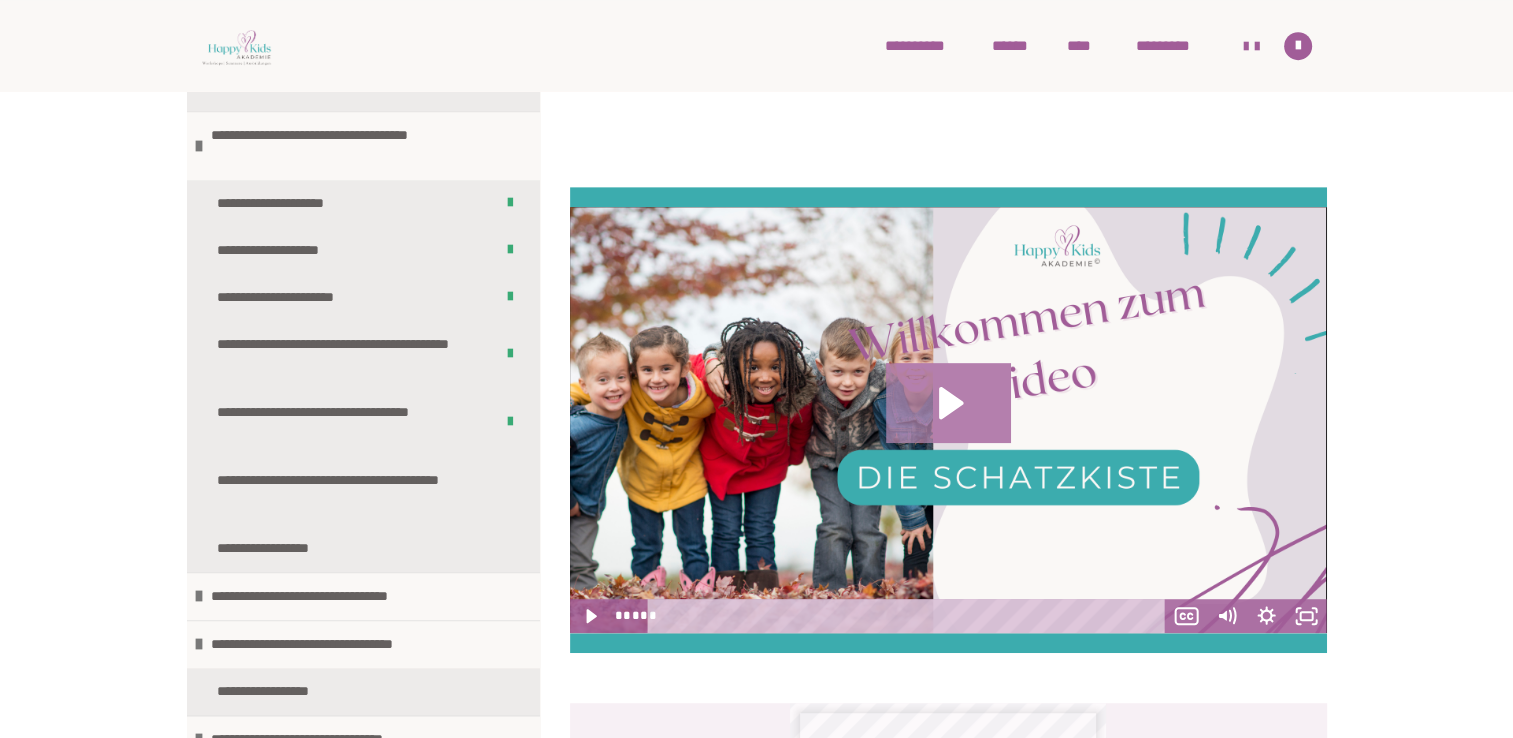 click 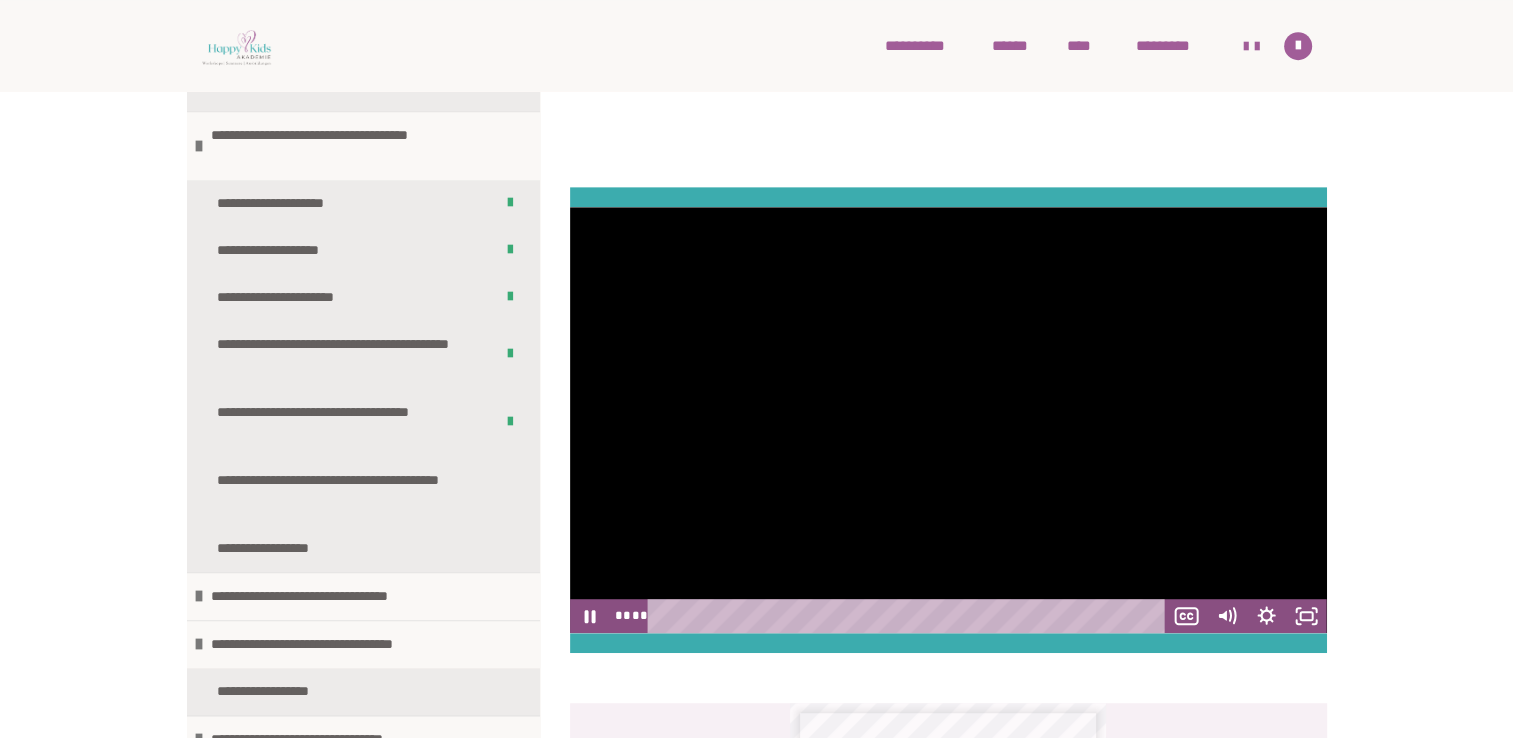 click on "**********" at bounding box center [947, -25] 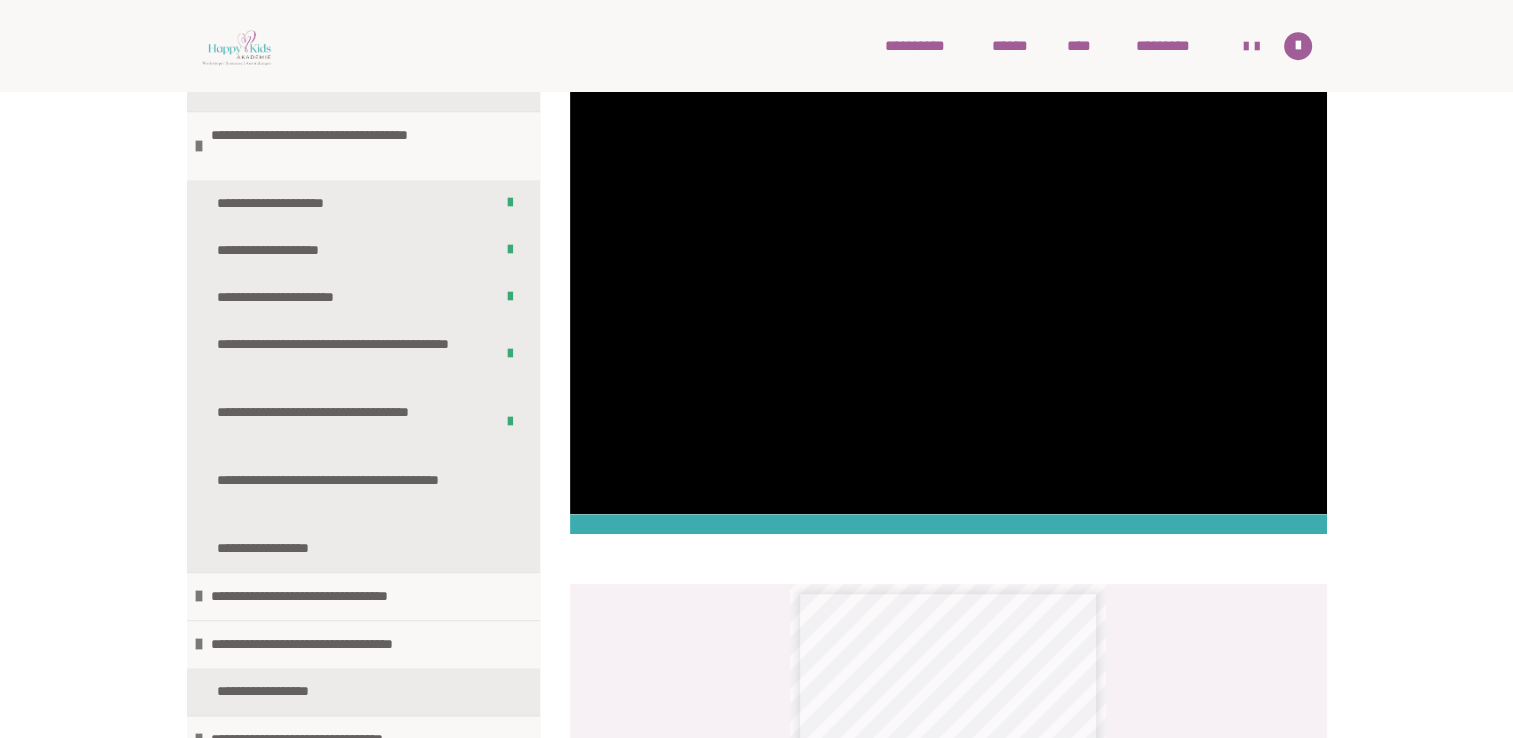scroll, scrollTop: 1161, scrollLeft: 0, axis: vertical 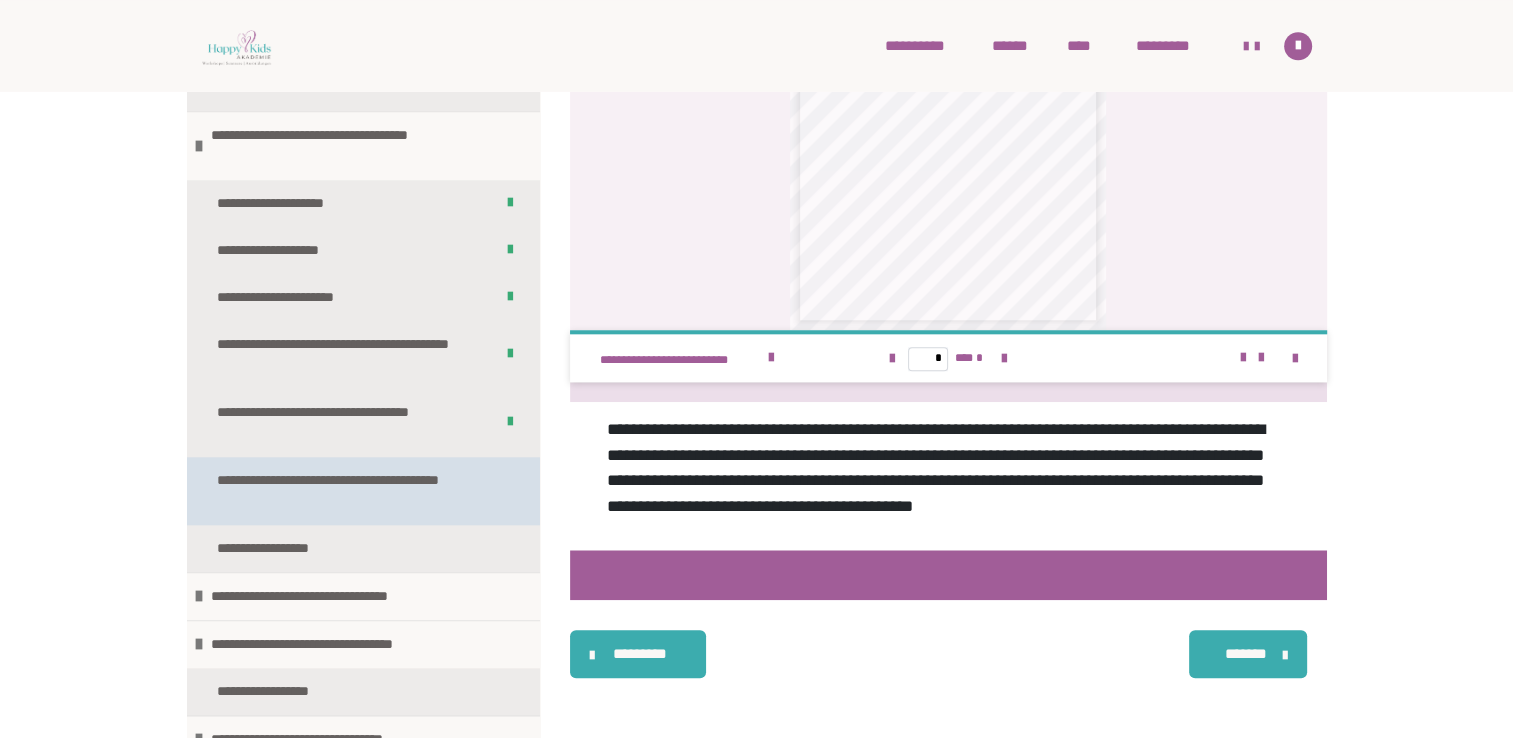 click on "**********" at bounding box center [348, 491] 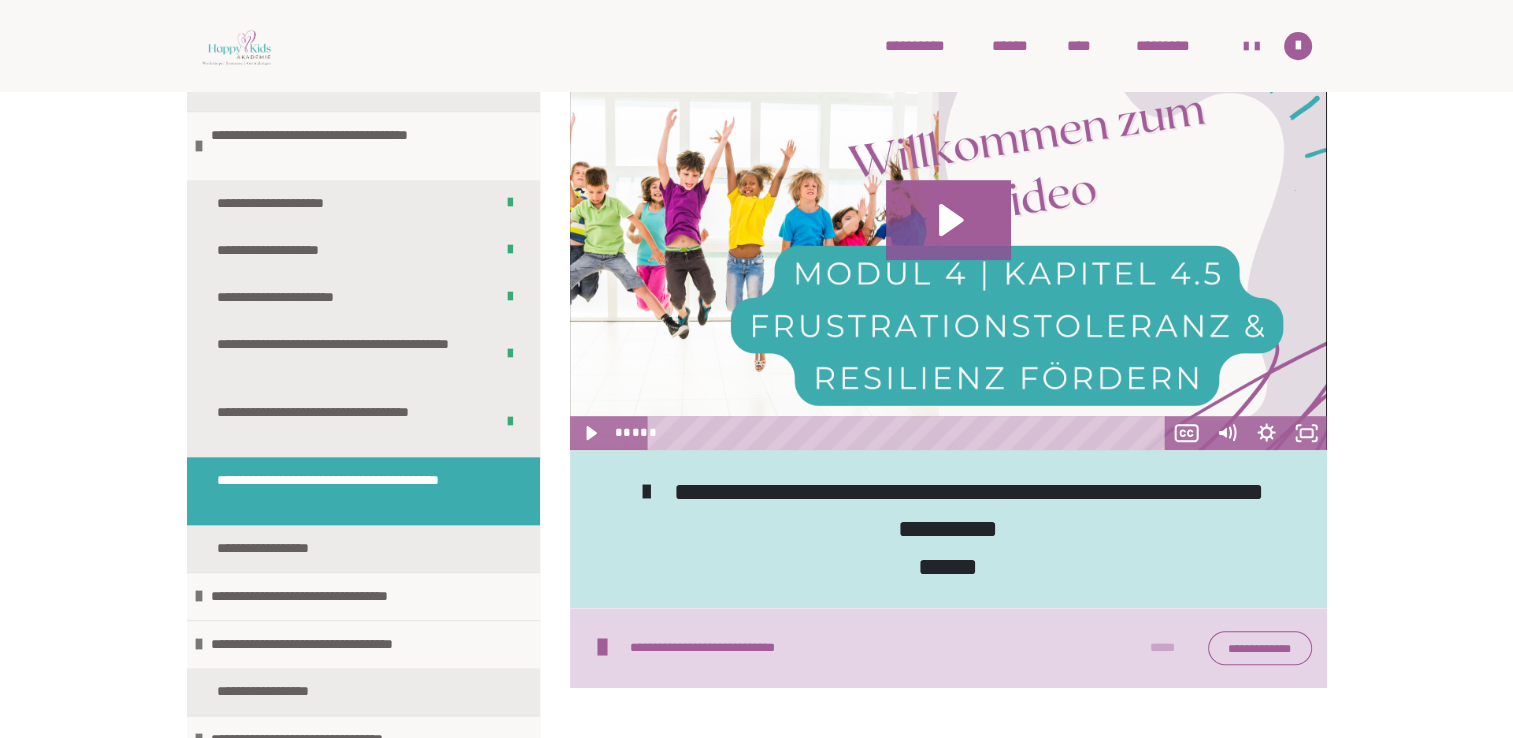 scroll, scrollTop: 920, scrollLeft: 0, axis: vertical 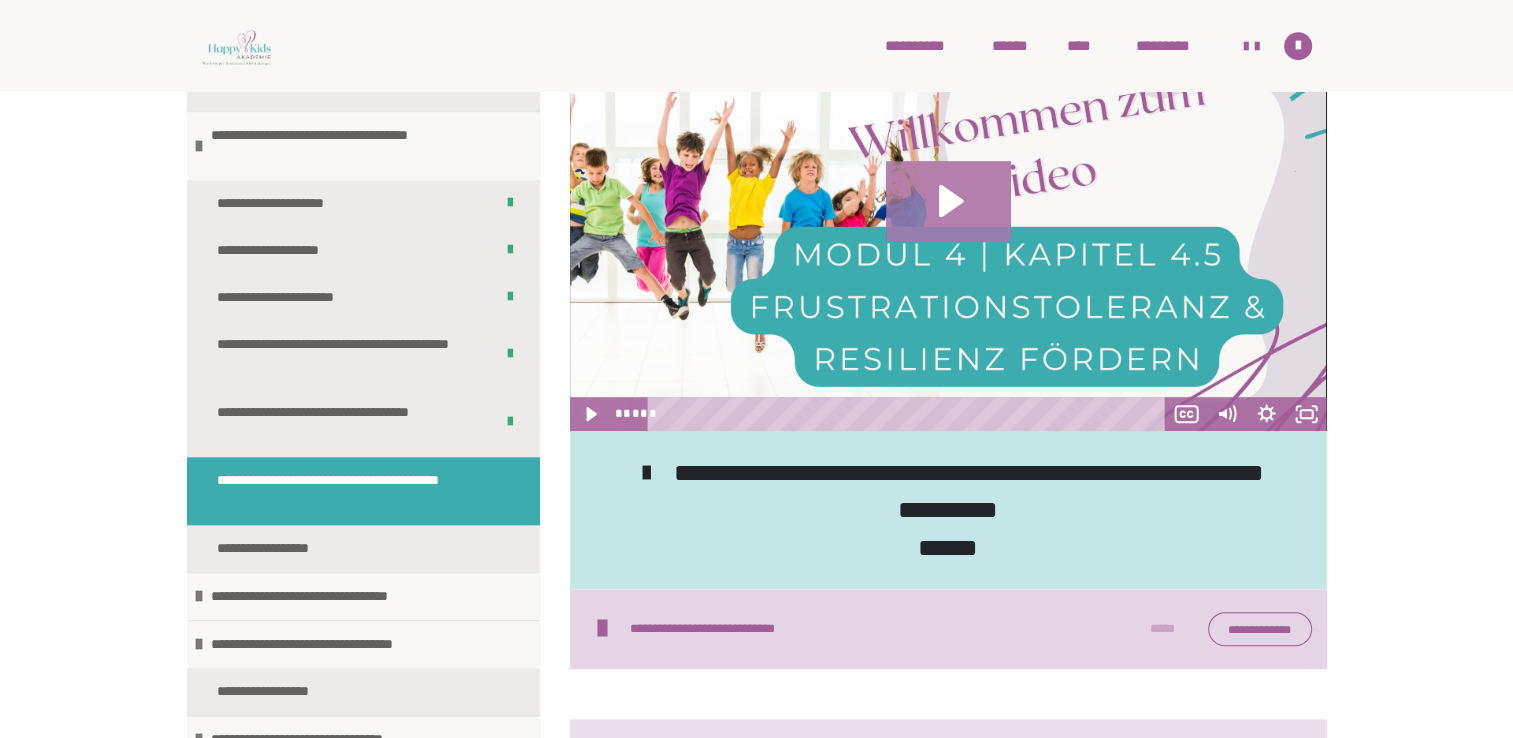 click 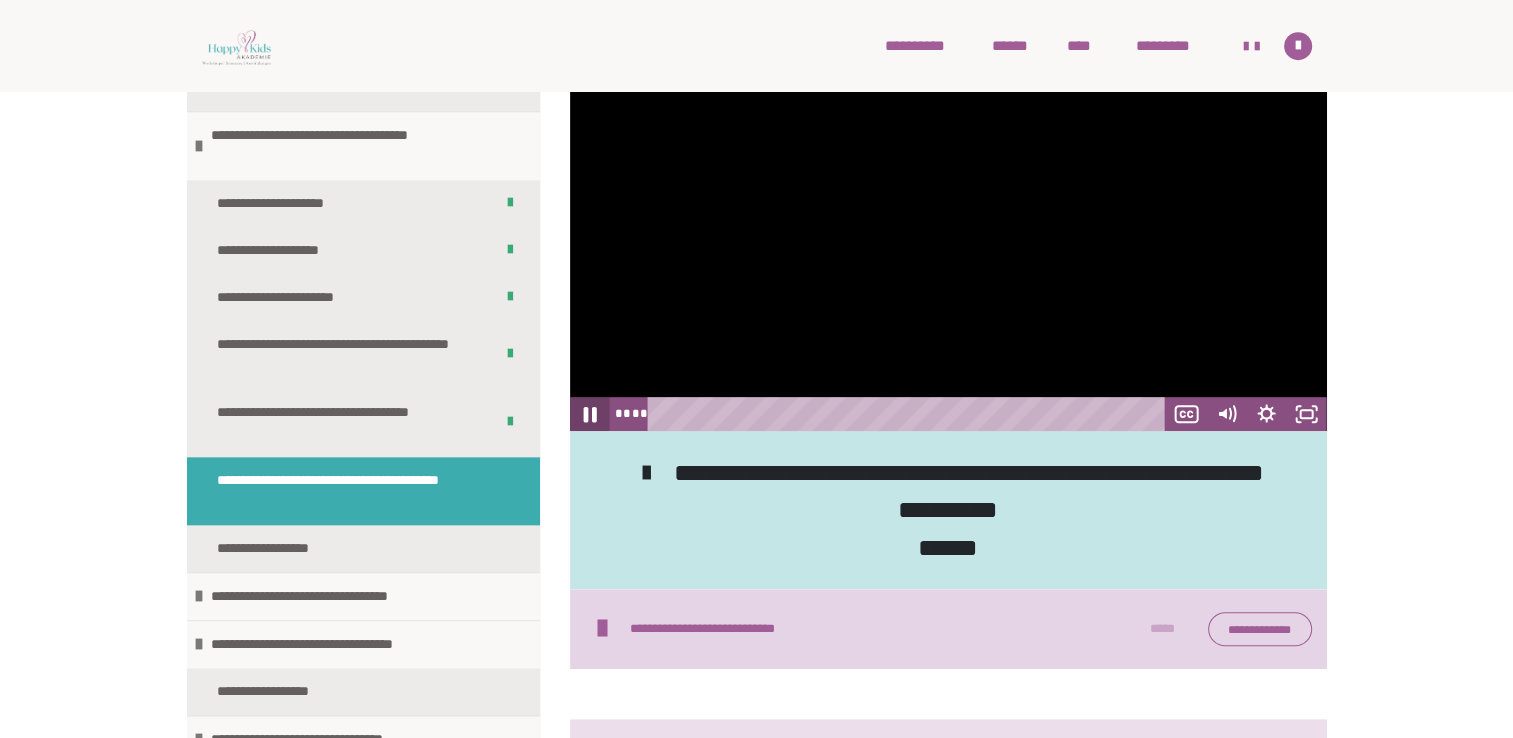 click 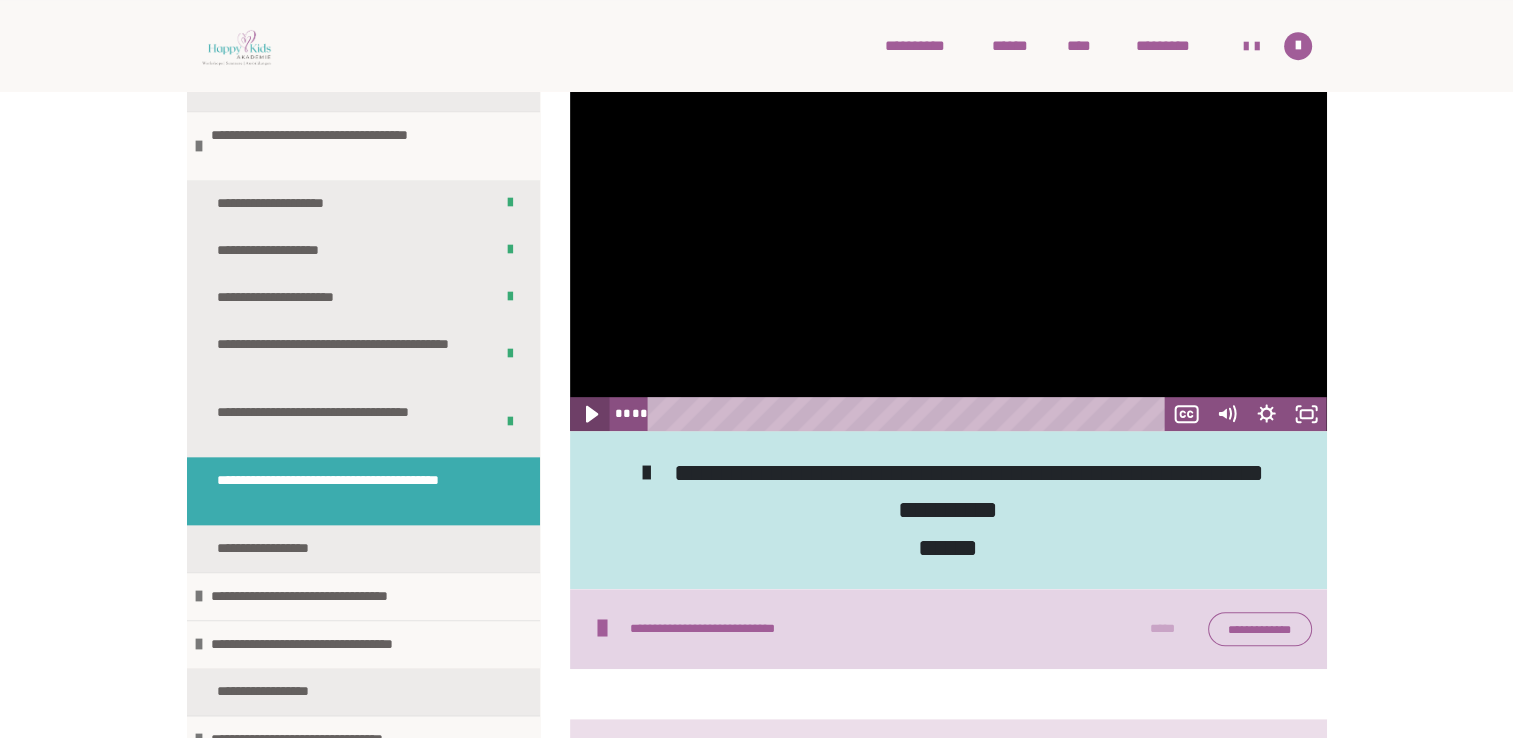 click 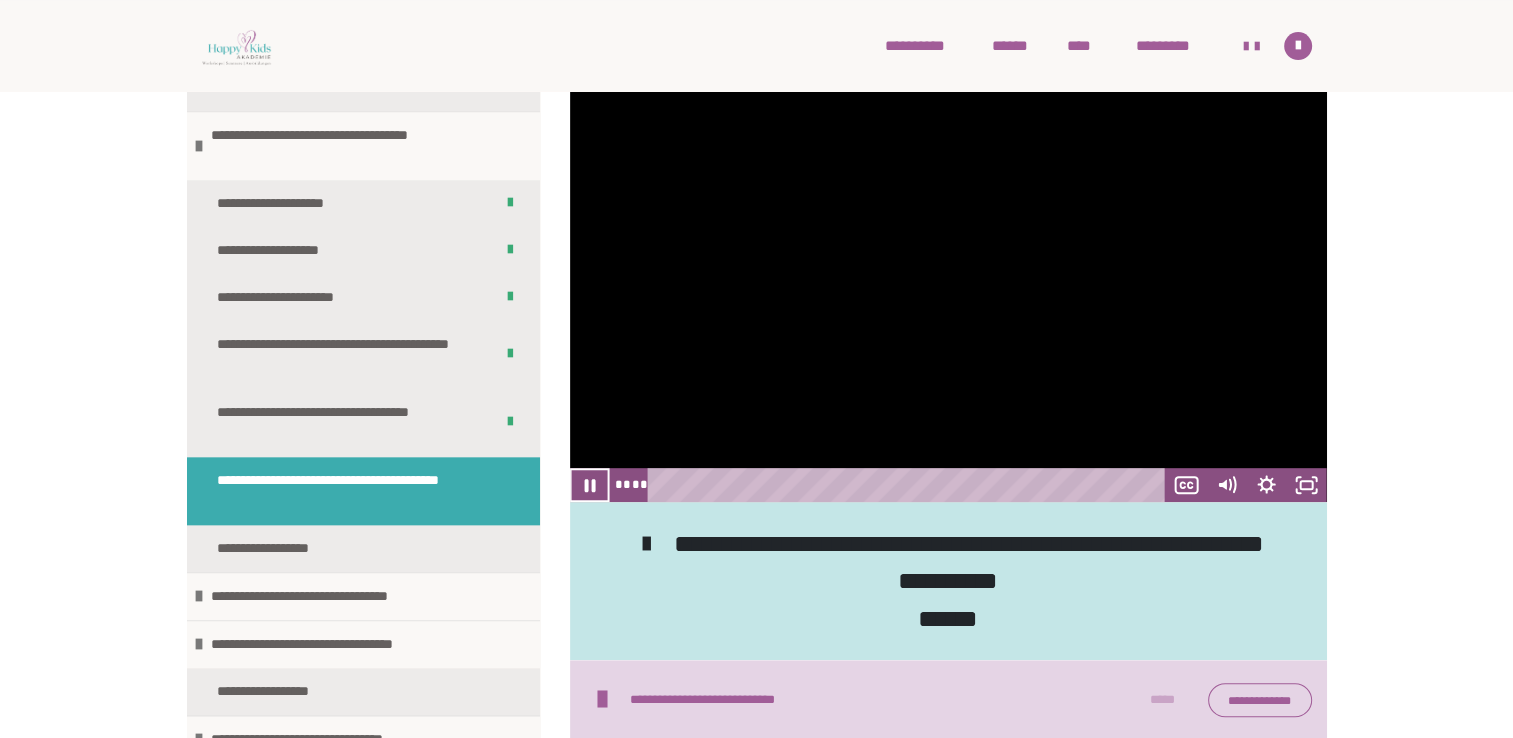 scroll, scrollTop: 840, scrollLeft: 0, axis: vertical 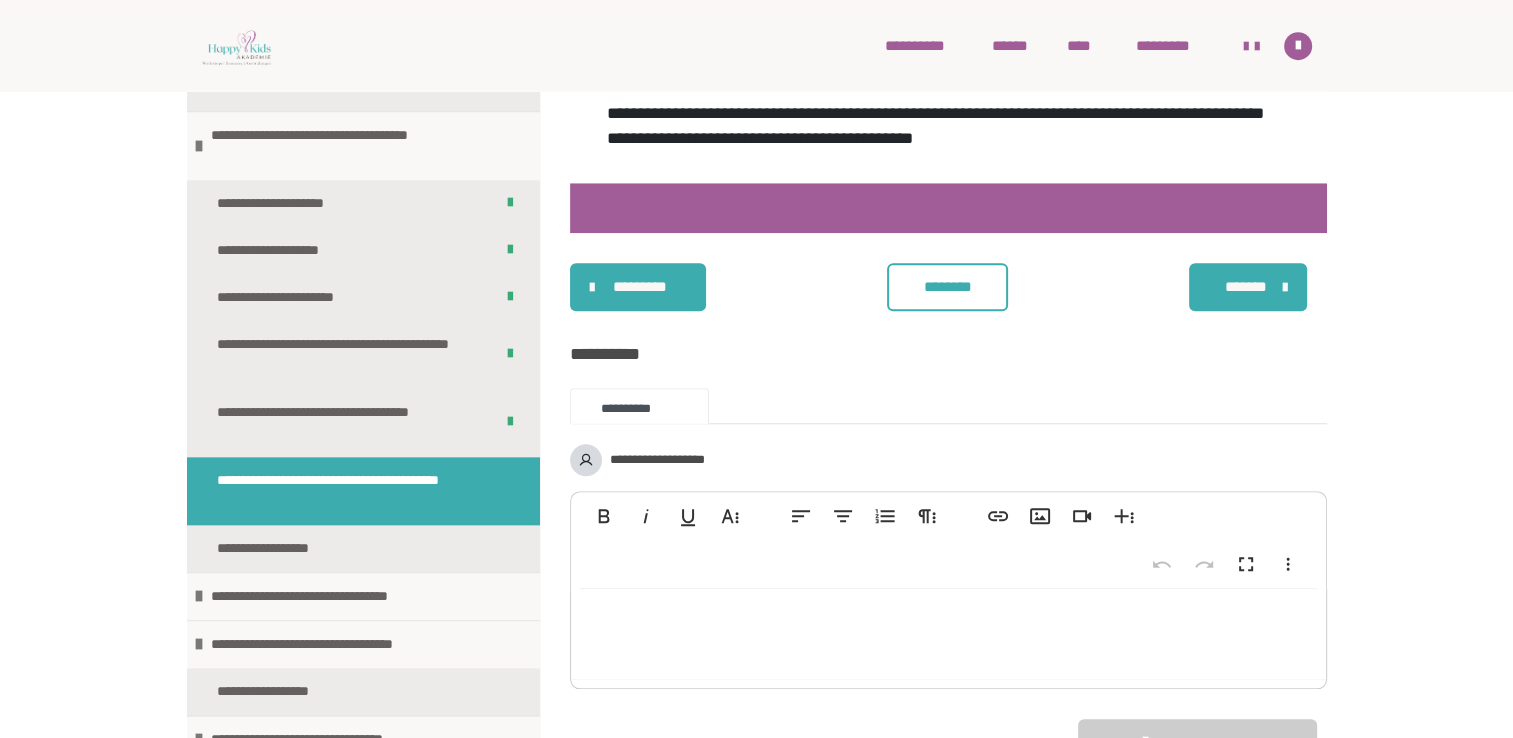 click on "********" at bounding box center (947, 287) 